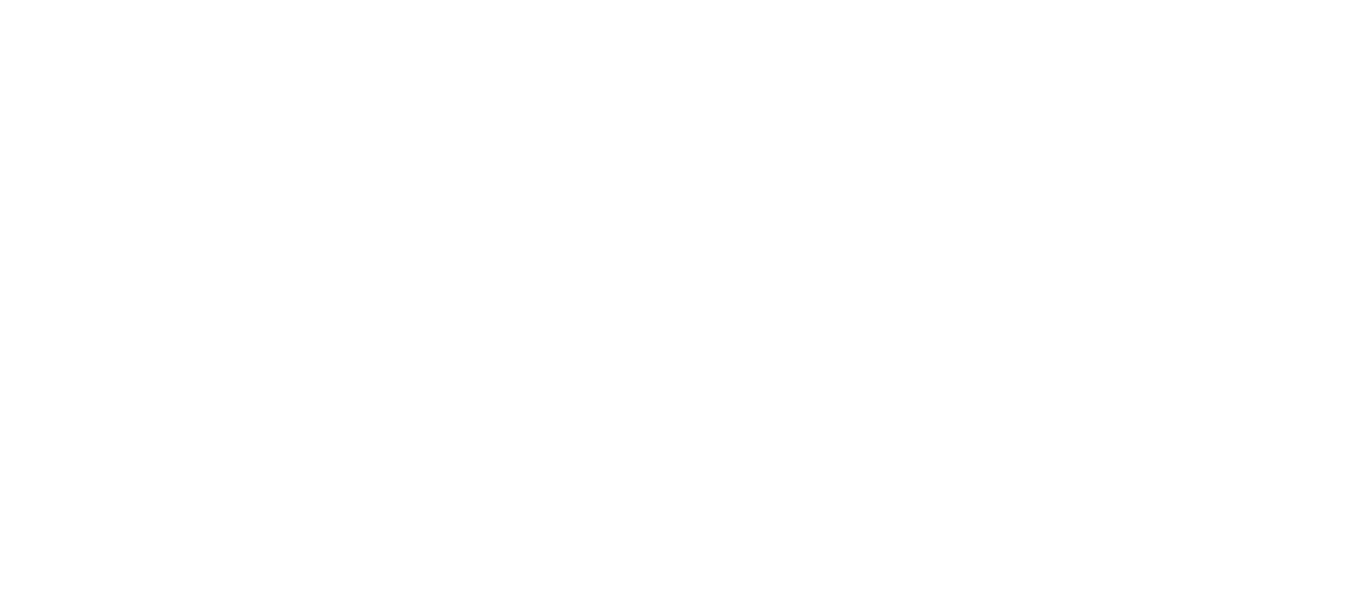 scroll, scrollTop: 0, scrollLeft: 0, axis: both 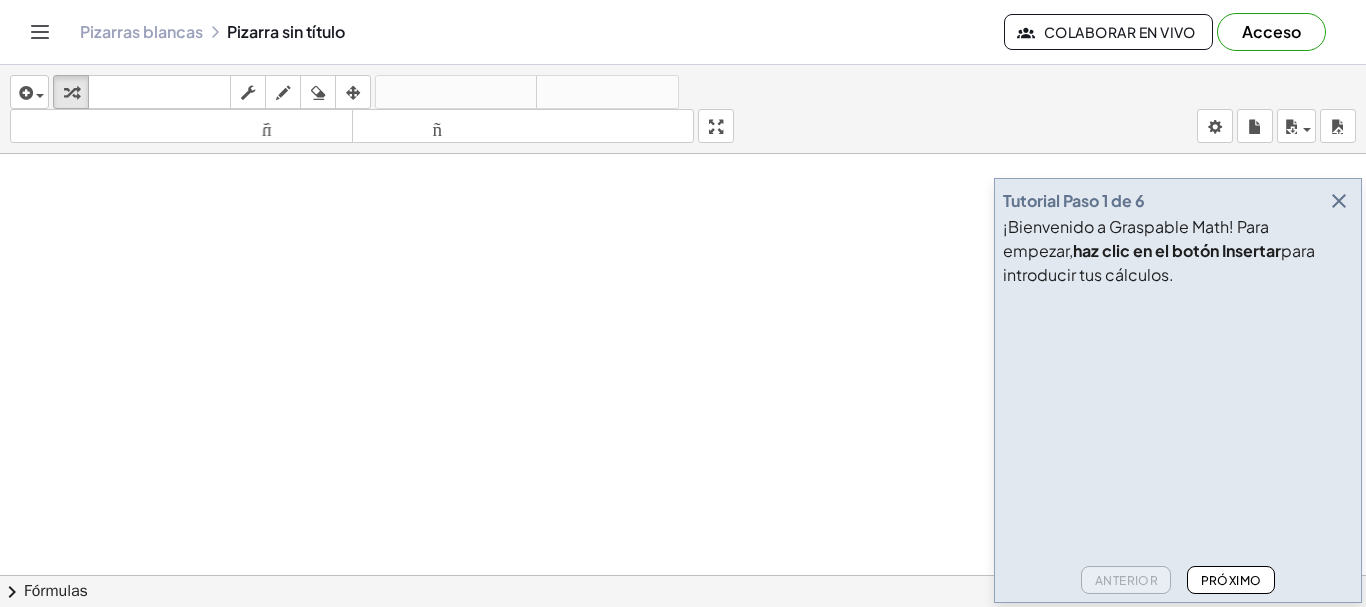 click at bounding box center (683, 654) 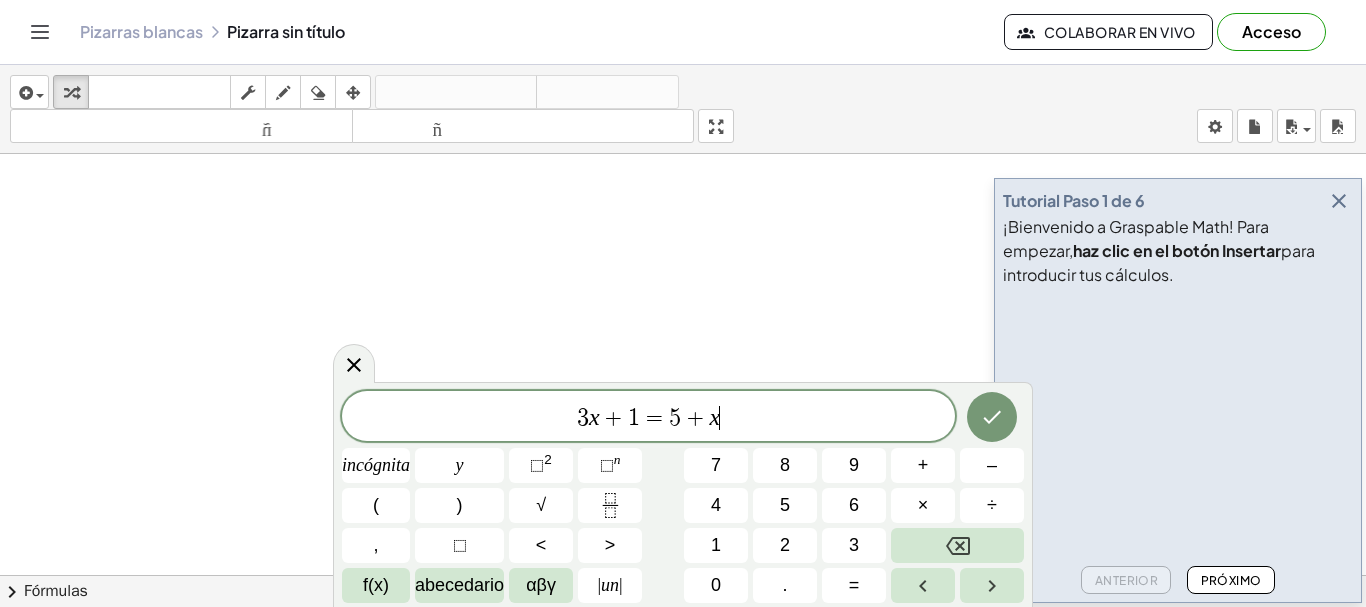 click at bounding box center (683, 654) 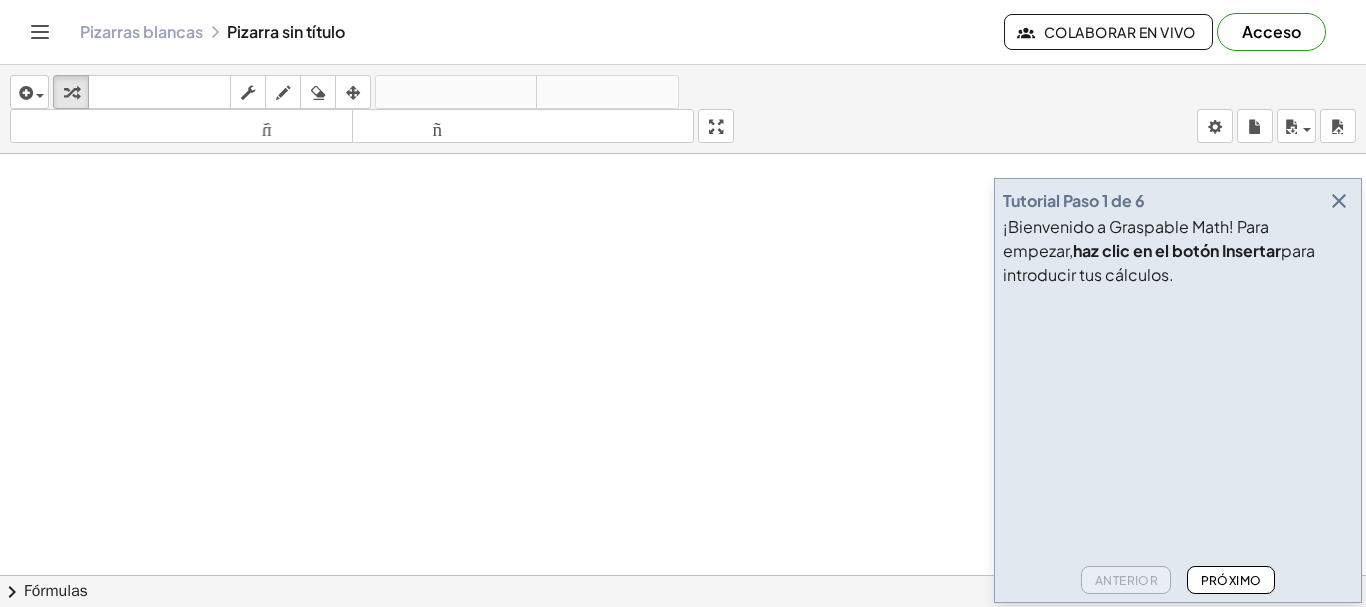 click at bounding box center (683, 654) 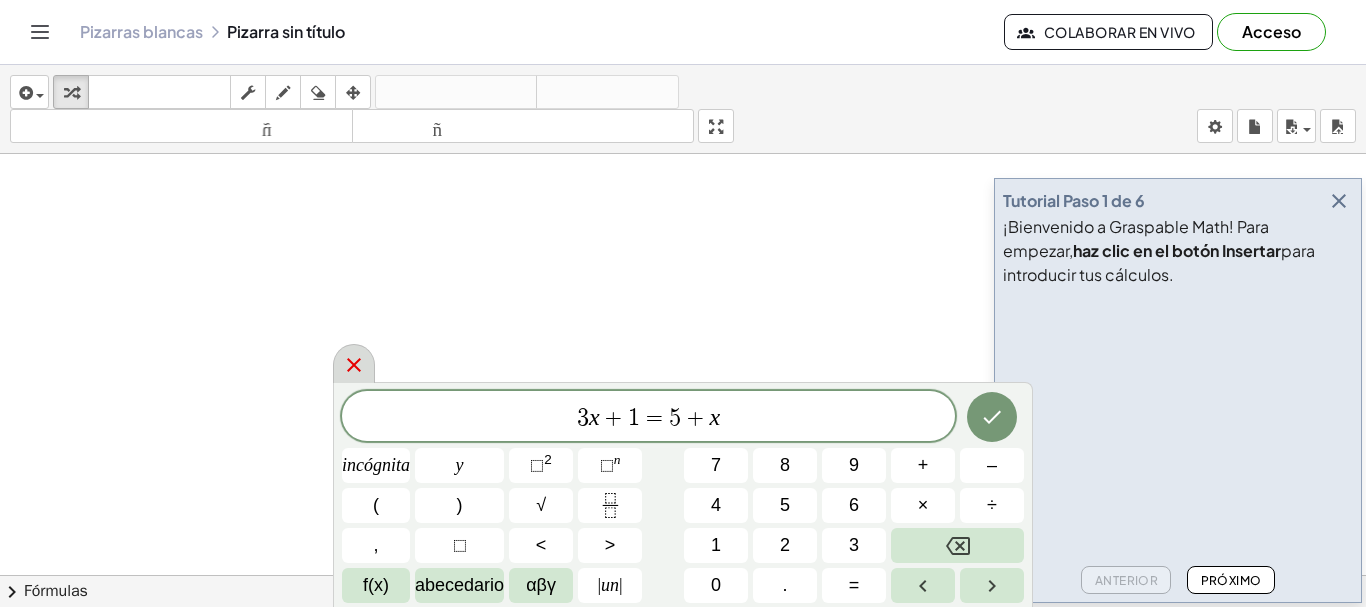 click 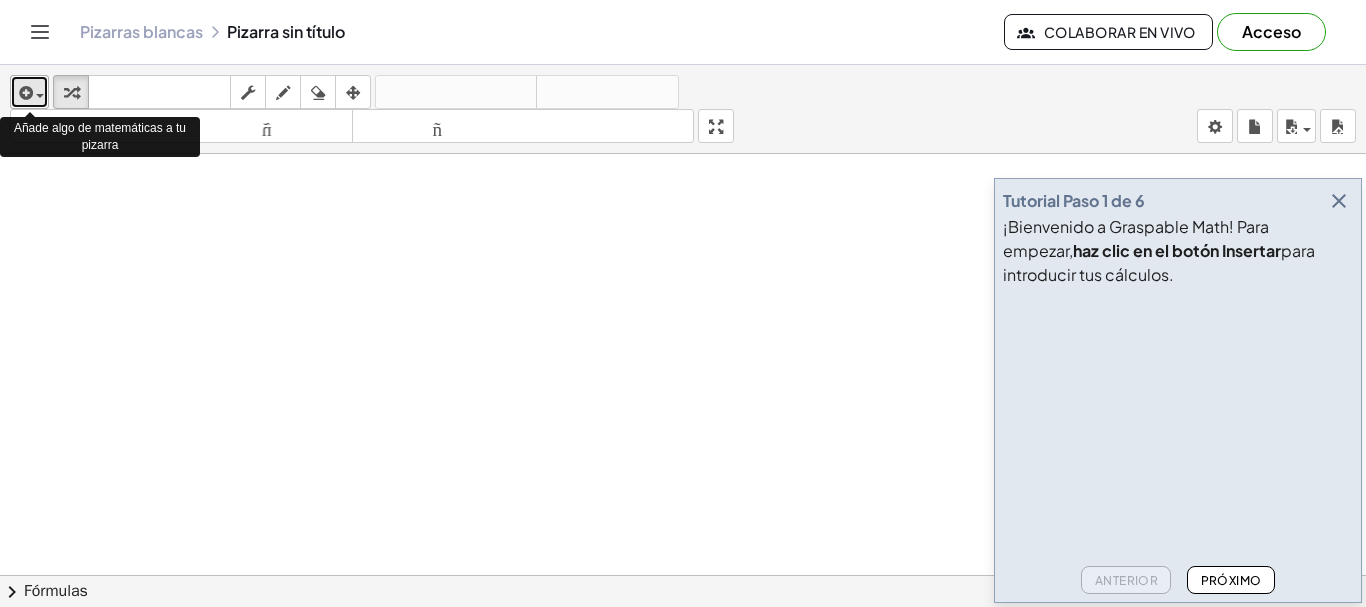 click at bounding box center [24, 93] 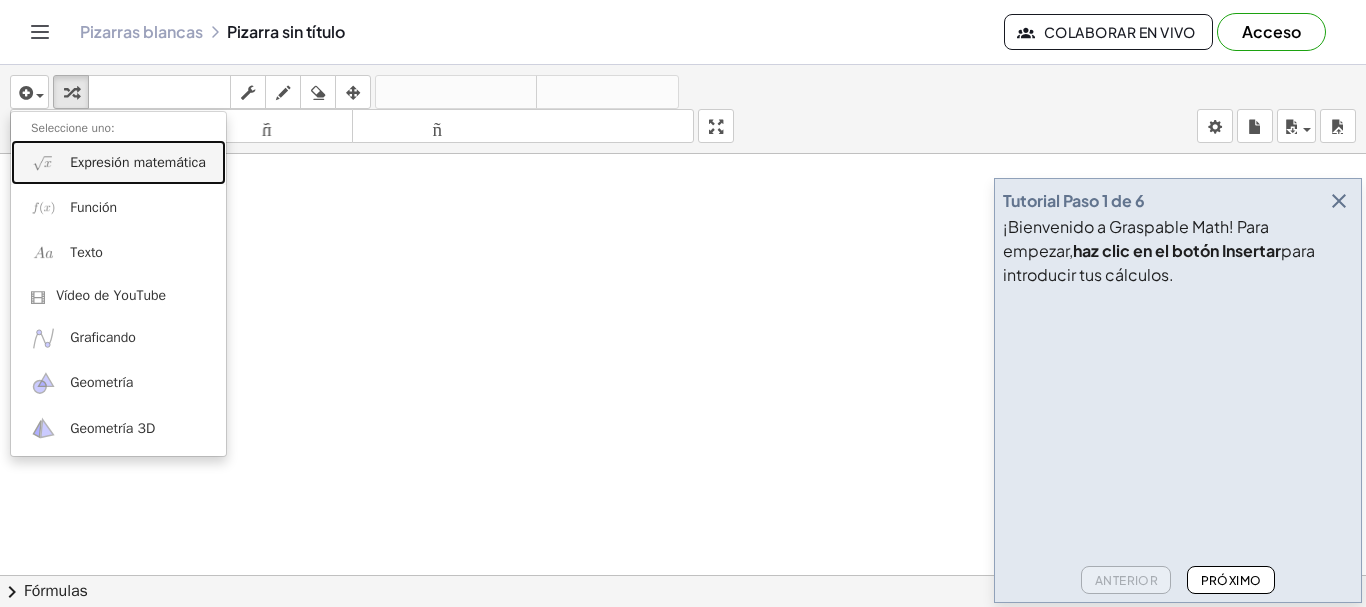click on "Expresión matemática" at bounding box center [138, 162] 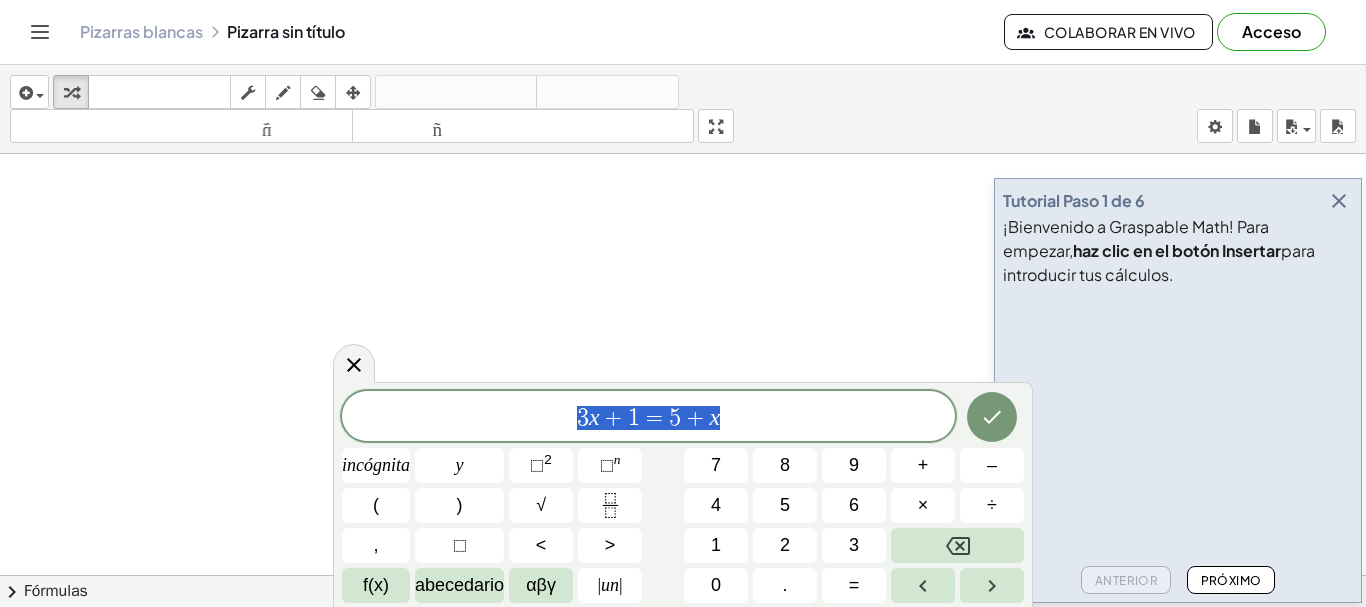 drag, startPoint x: 734, startPoint y: 413, endPoint x: 560, endPoint y: 419, distance: 174.10342 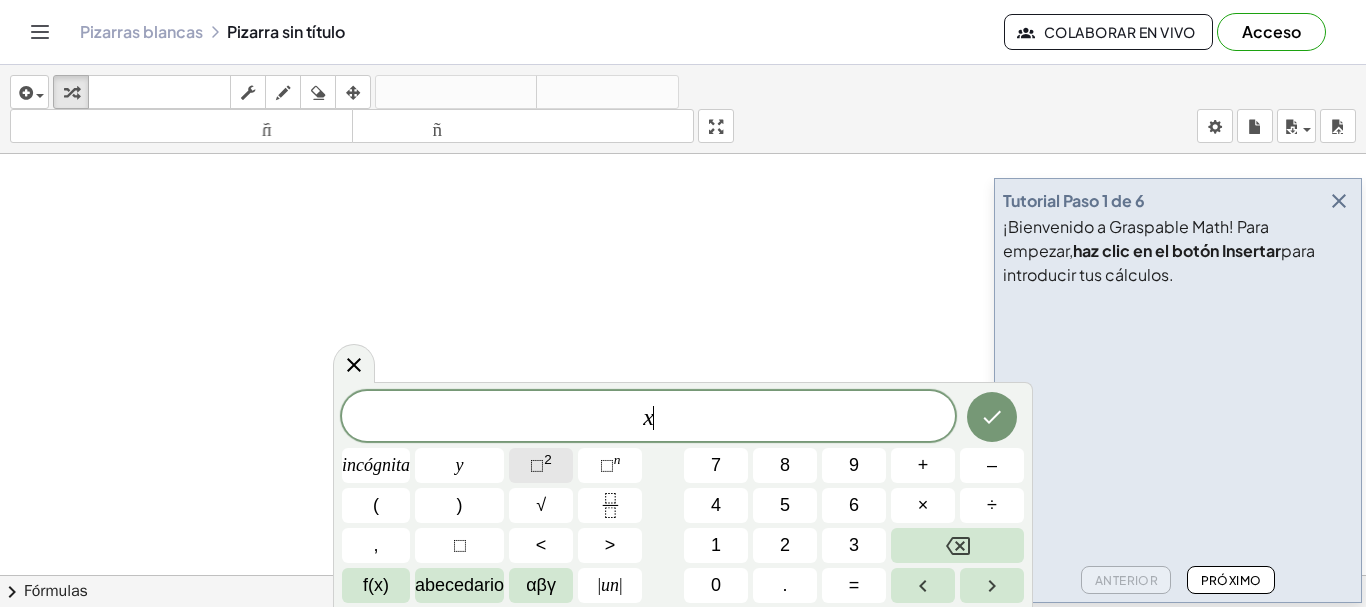 click on "⬚" at bounding box center (537, 465) 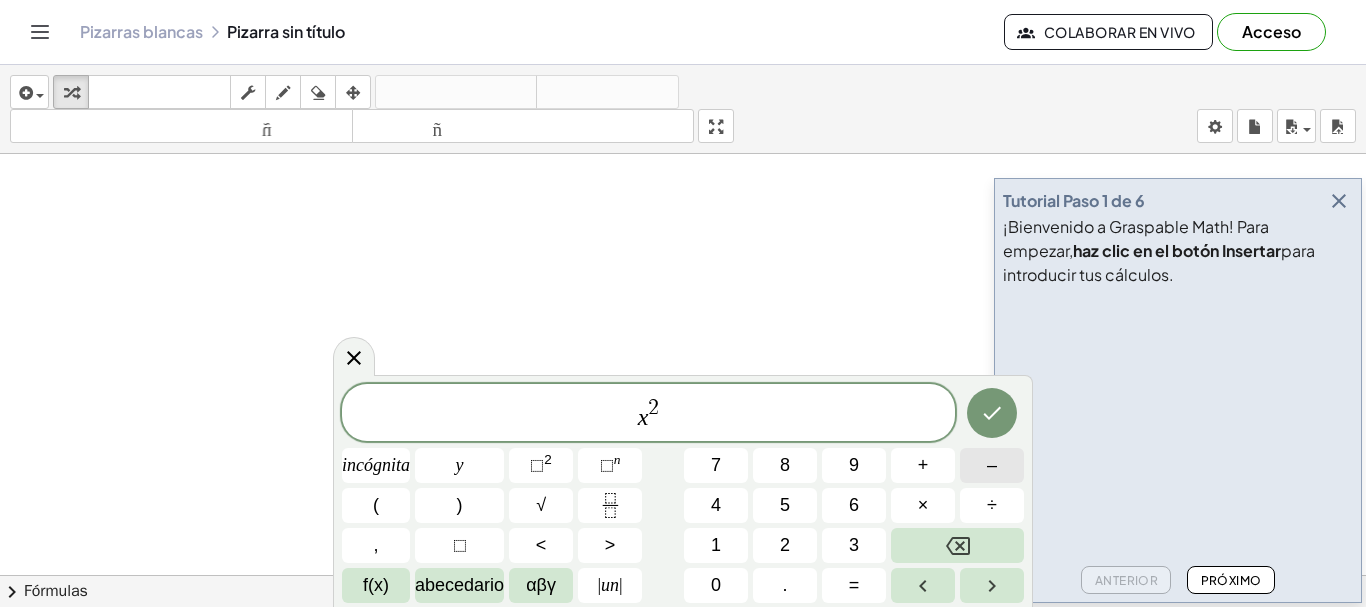 click on "–" at bounding box center [992, 465] 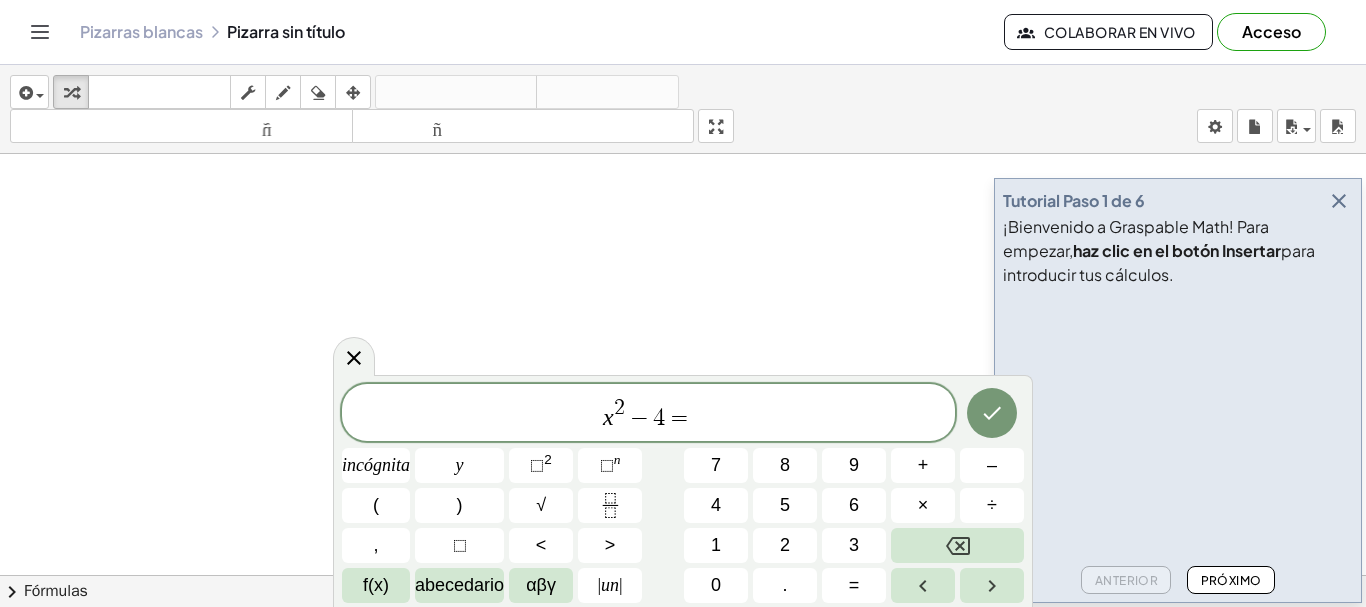 click at bounding box center [1153, 370] 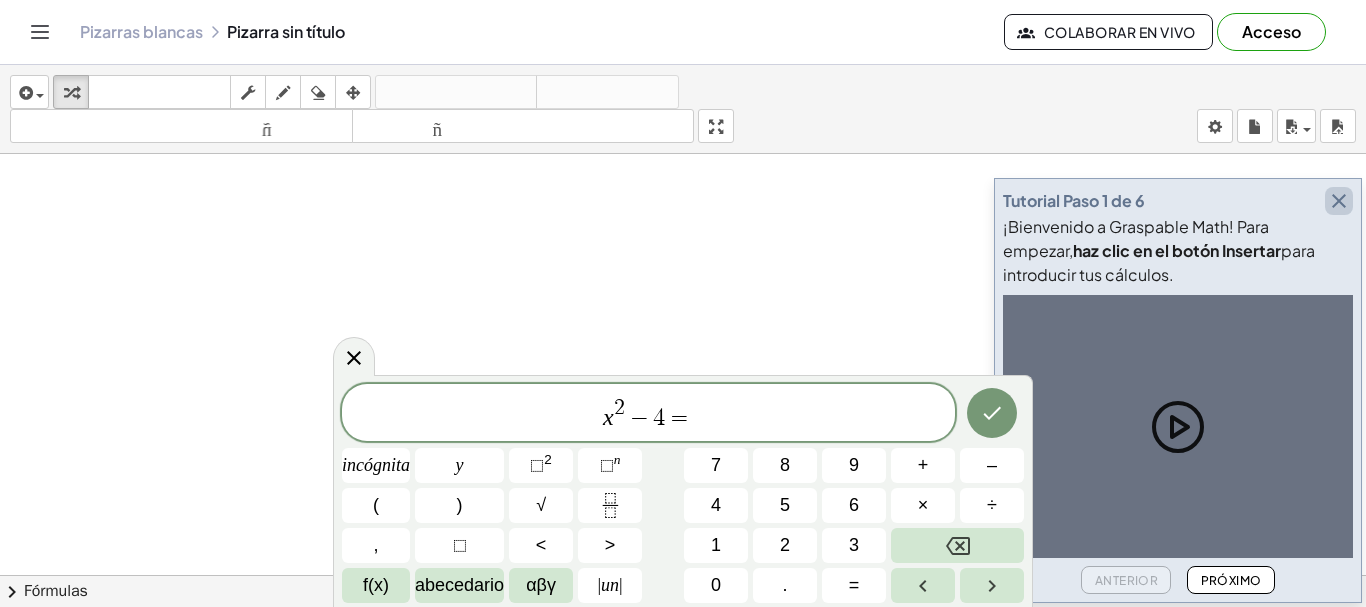 click at bounding box center [1339, 201] 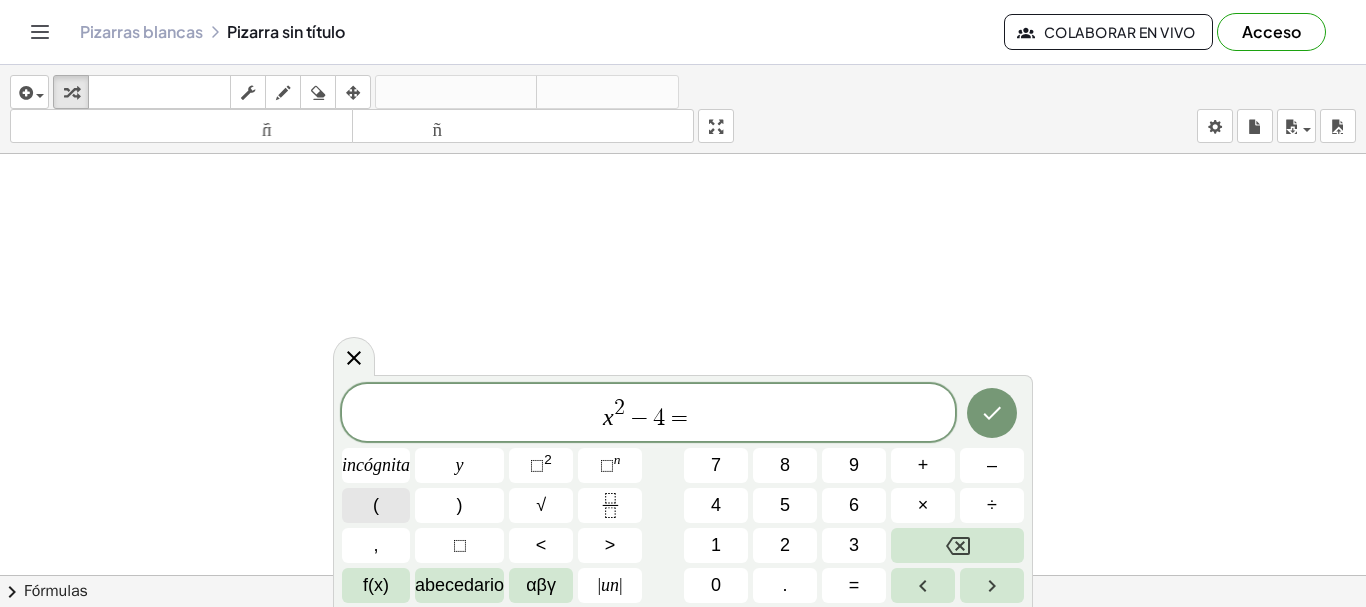 click on "(" at bounding box center (376, 505) 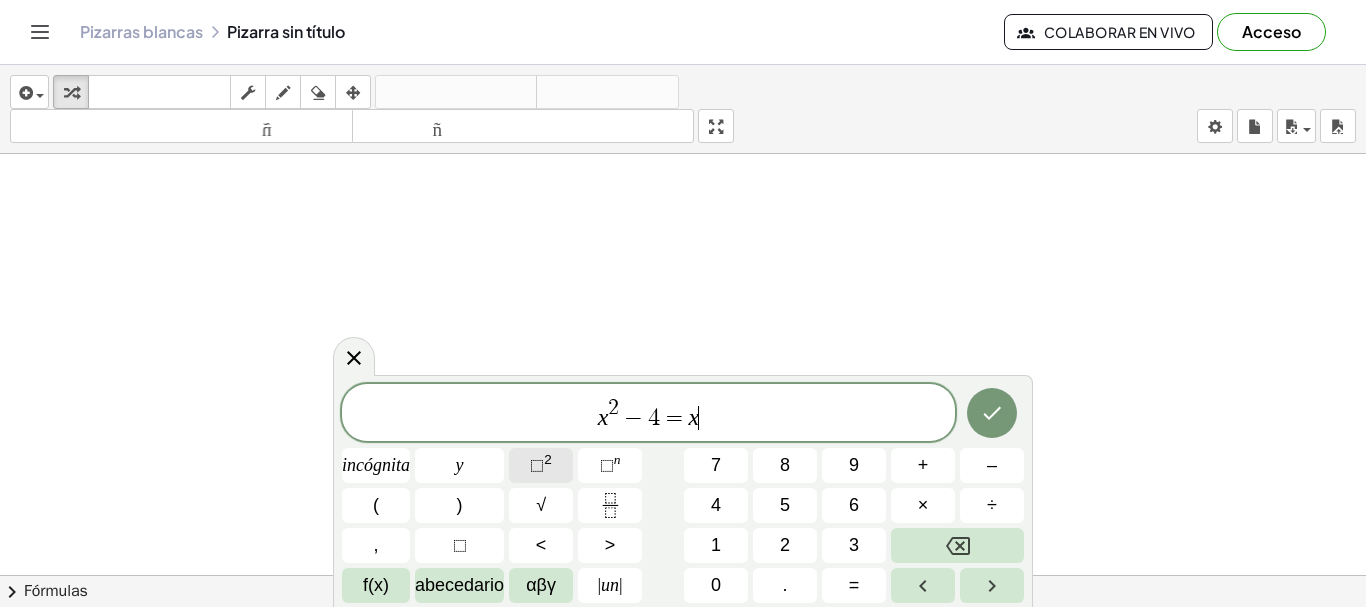 click on "⬚" at bounding box center [537, 465] 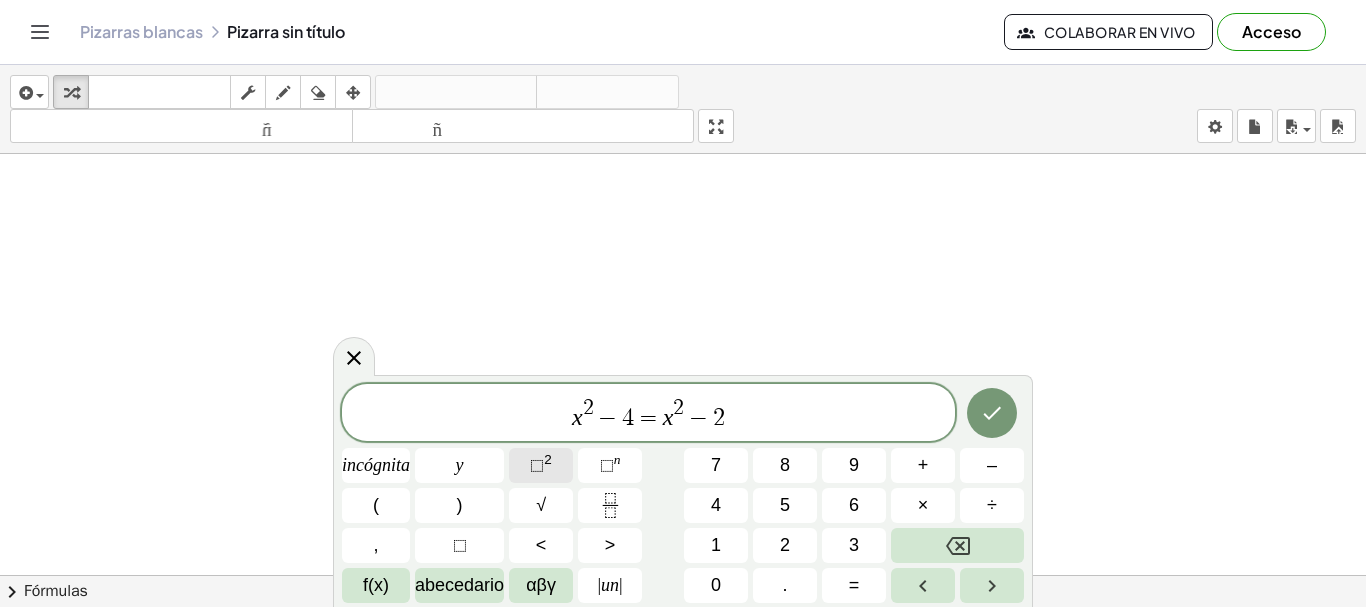 click on "⬚" at bounding box center (537, 465) 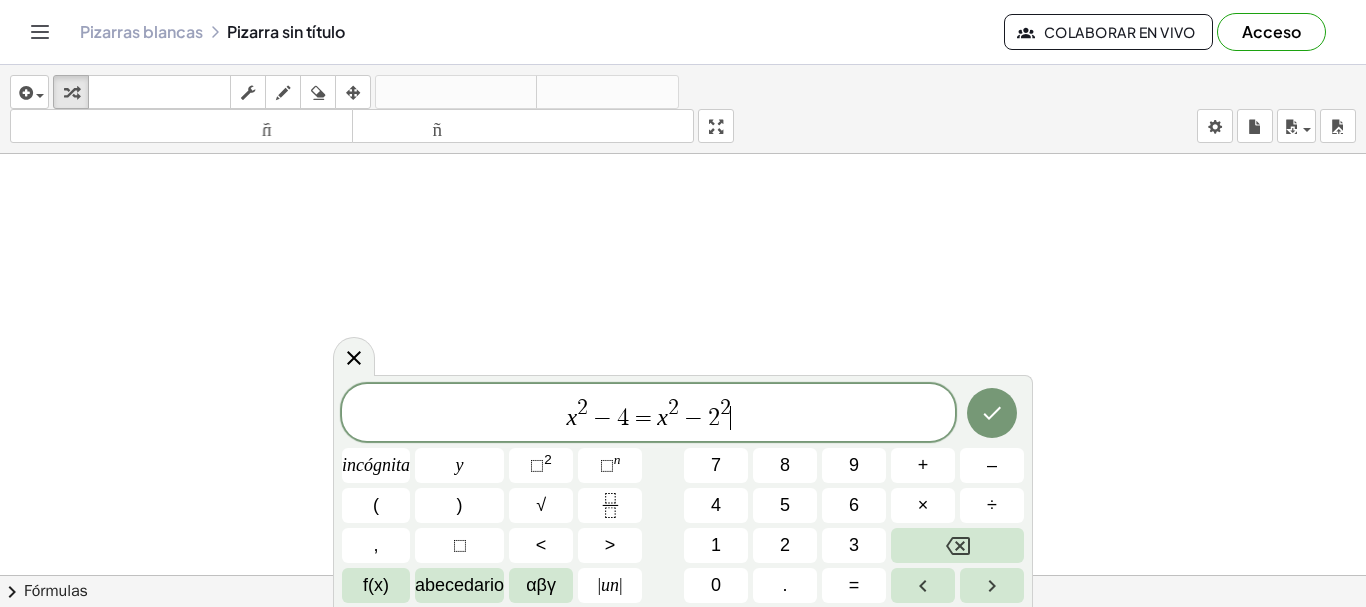 click on "x 2 − 4 = x 2 − 2 2" at bounding box center [648, 414] 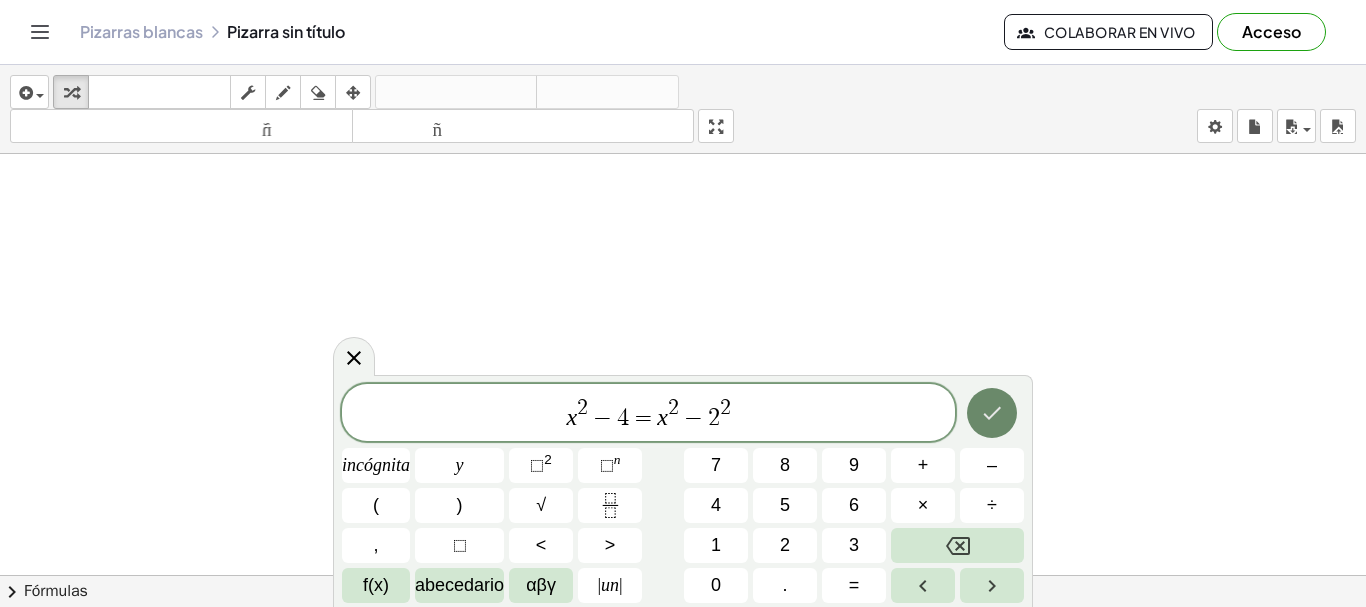 click 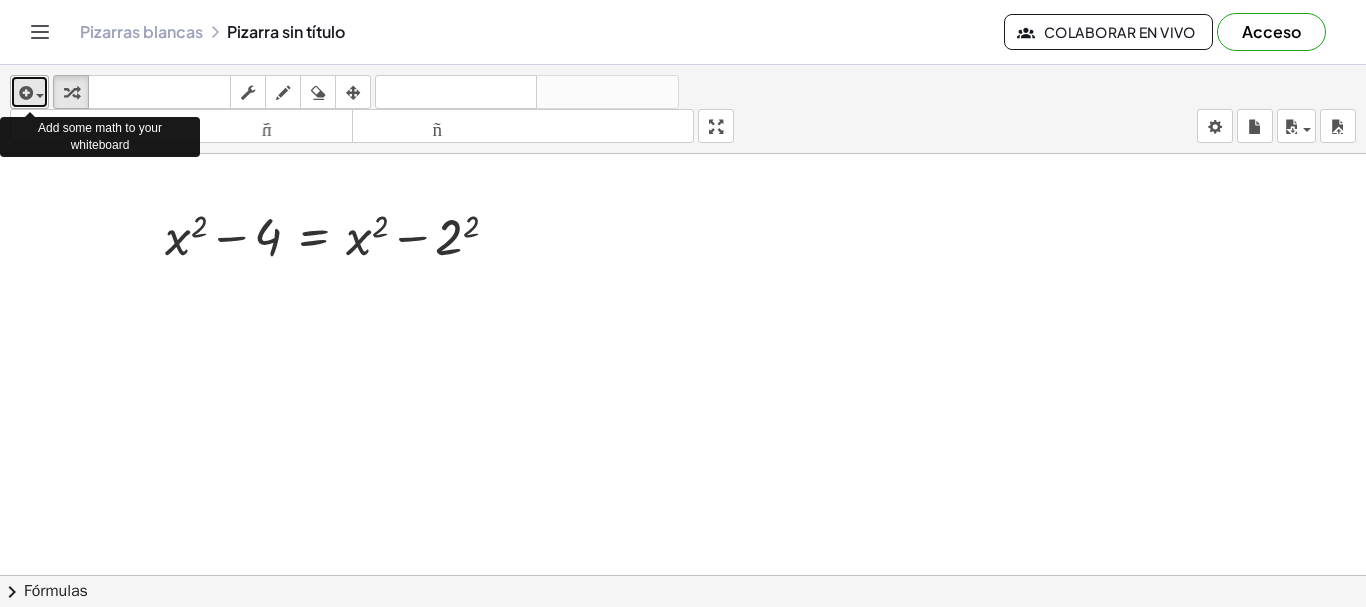 click at bounding box center (24, 93) 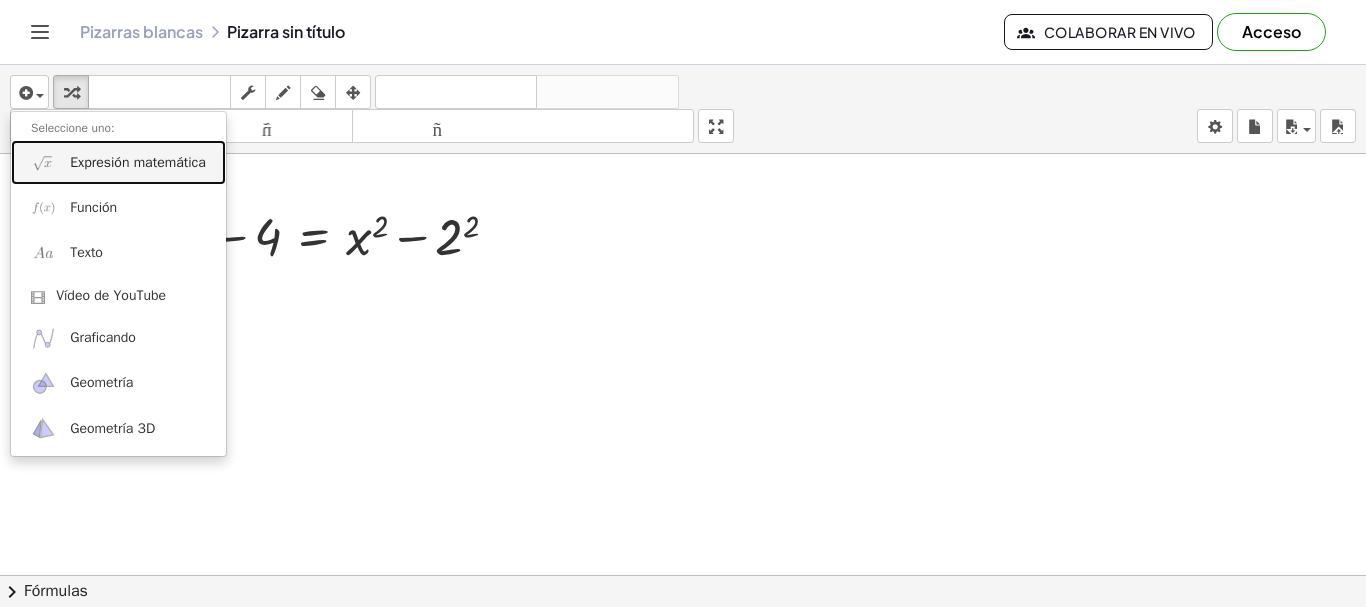 click on "Expresión matemática" at bounding box center (138, 162) 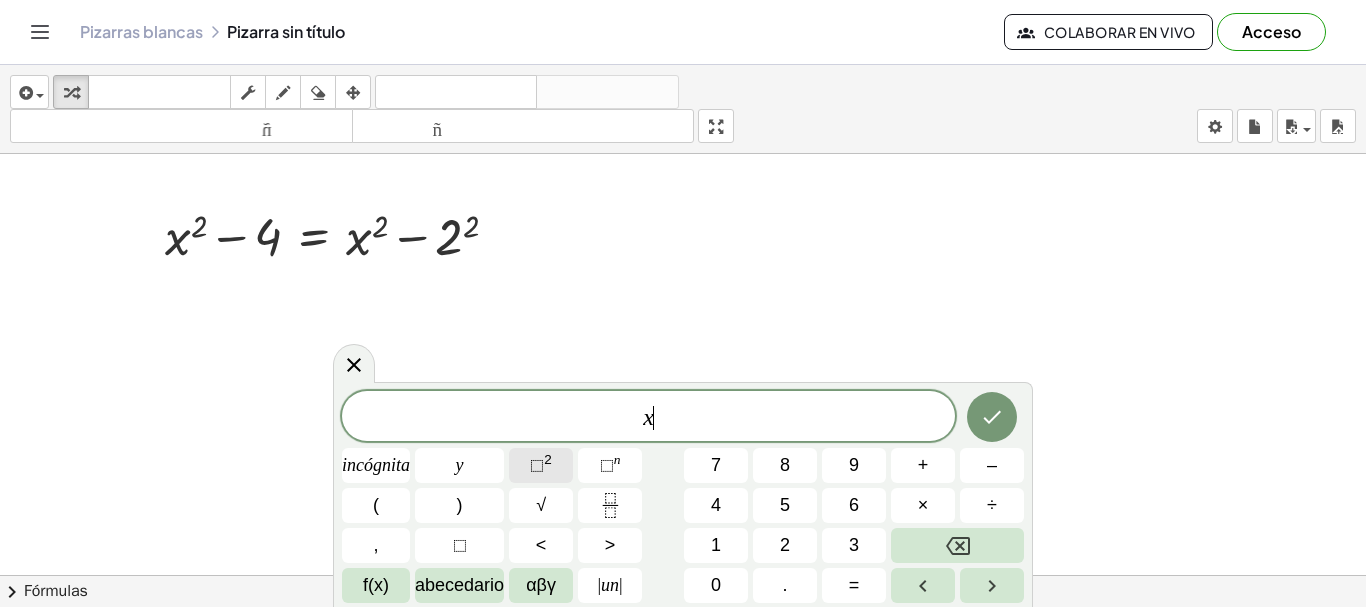 click on "⬚" at bounding box center (537, 465) 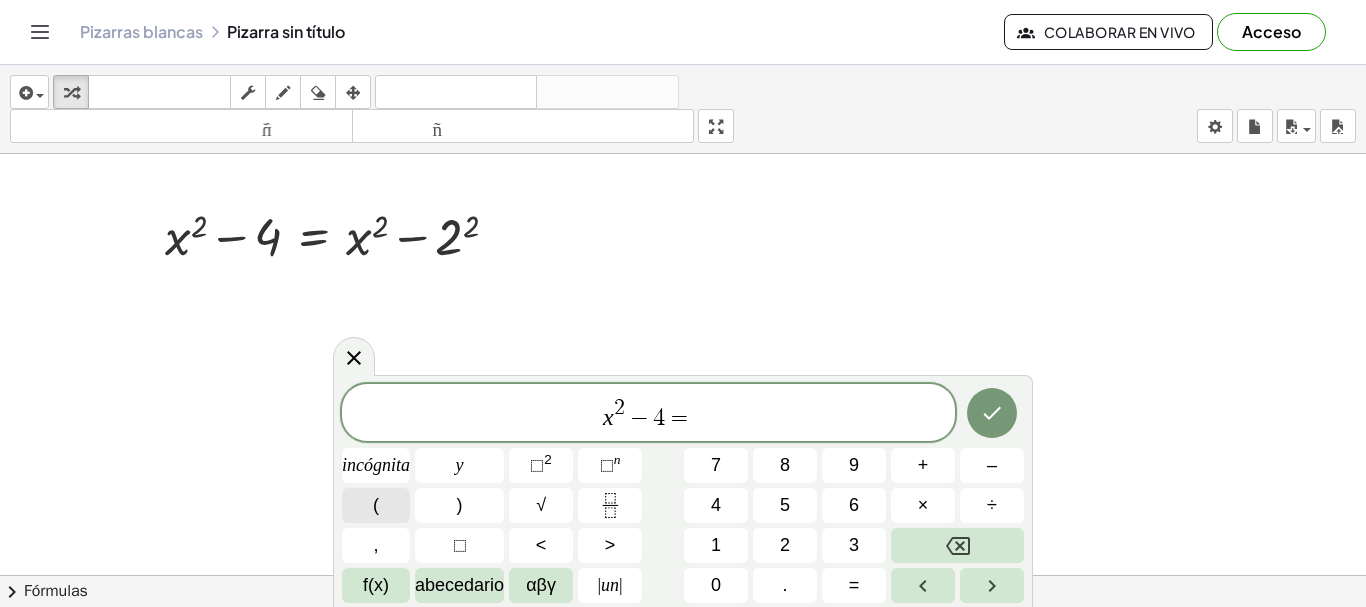 click on "(" at bounding box center [376, 505] 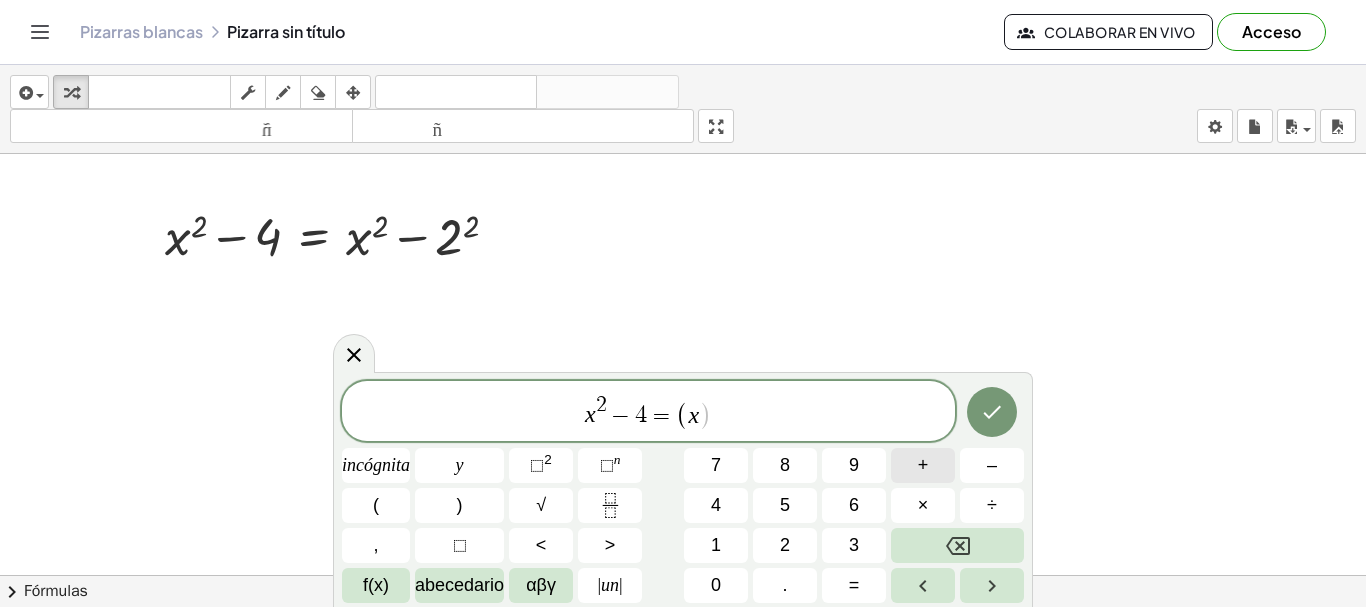click on "+" at bounding box center [923, 465] 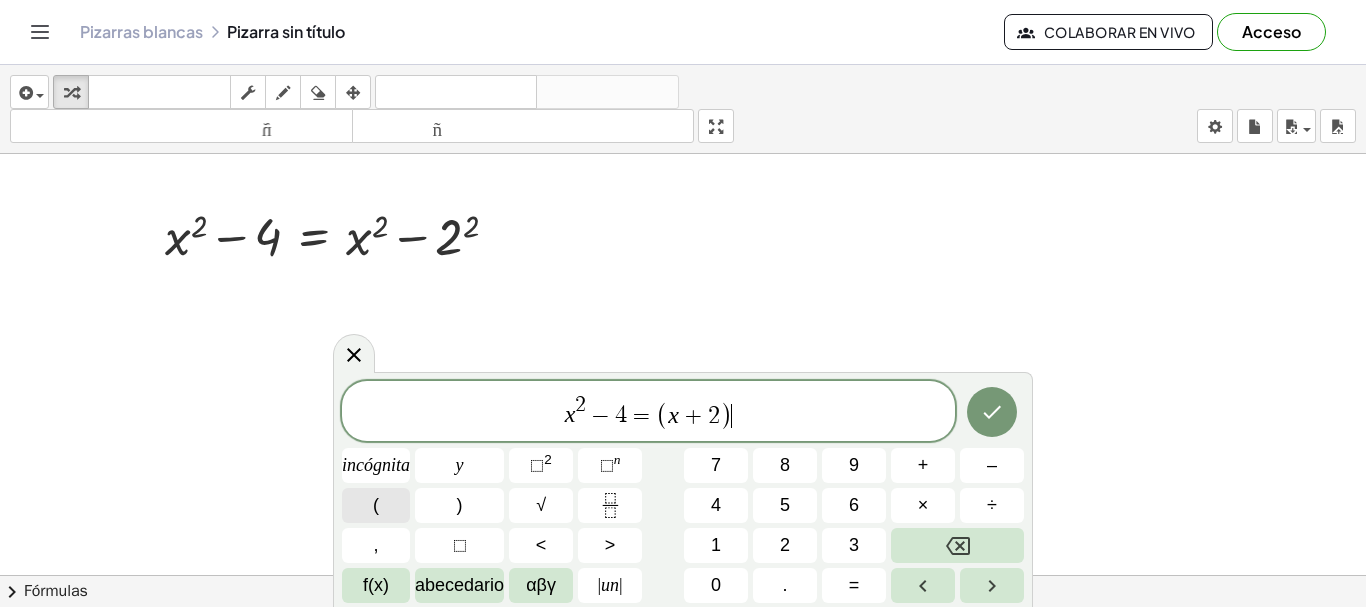click on "(" at bounding box center [376, 505] 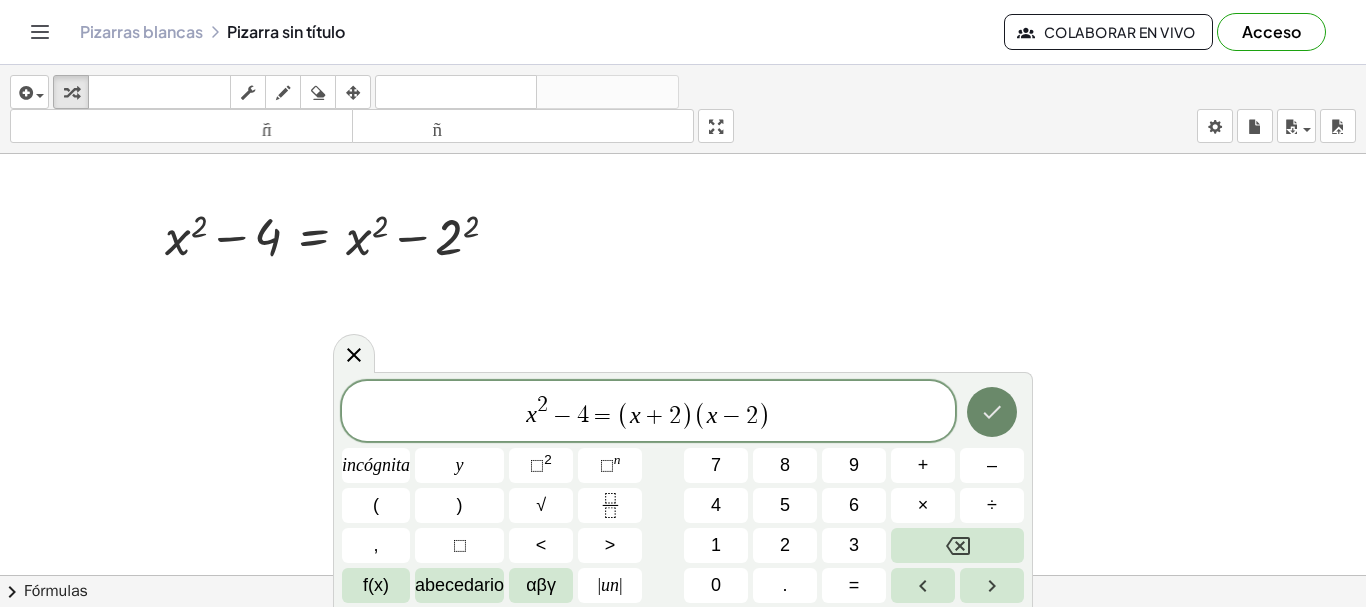 click 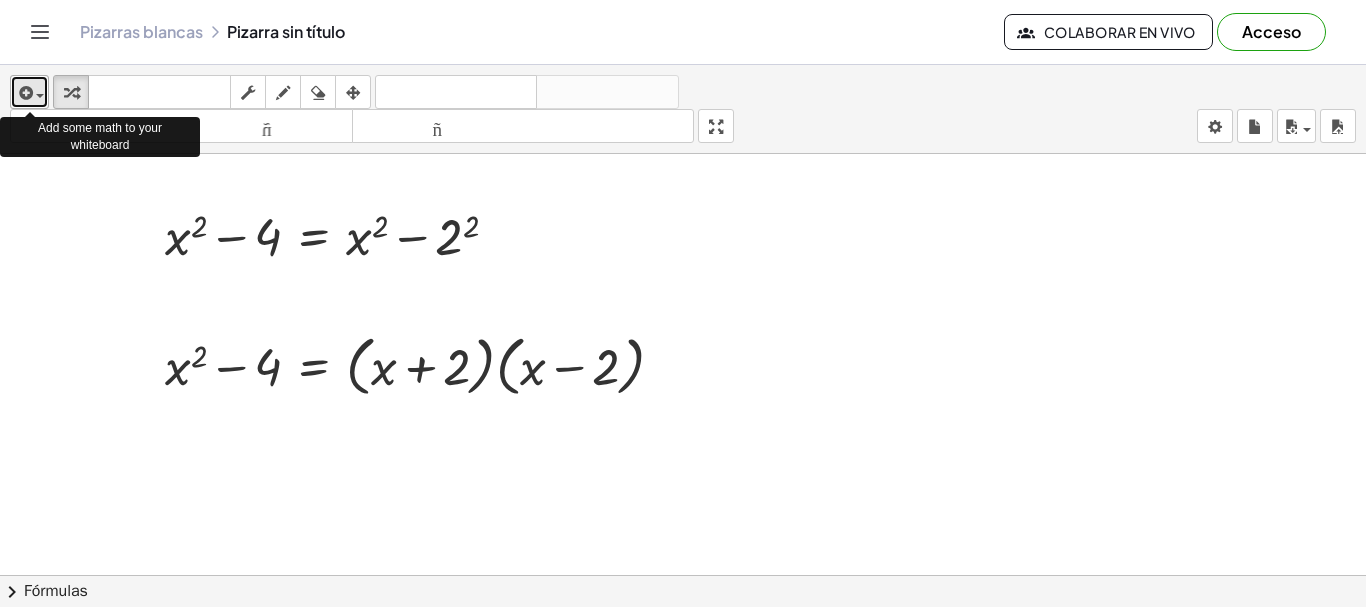 click at bounding box center (24, 93) 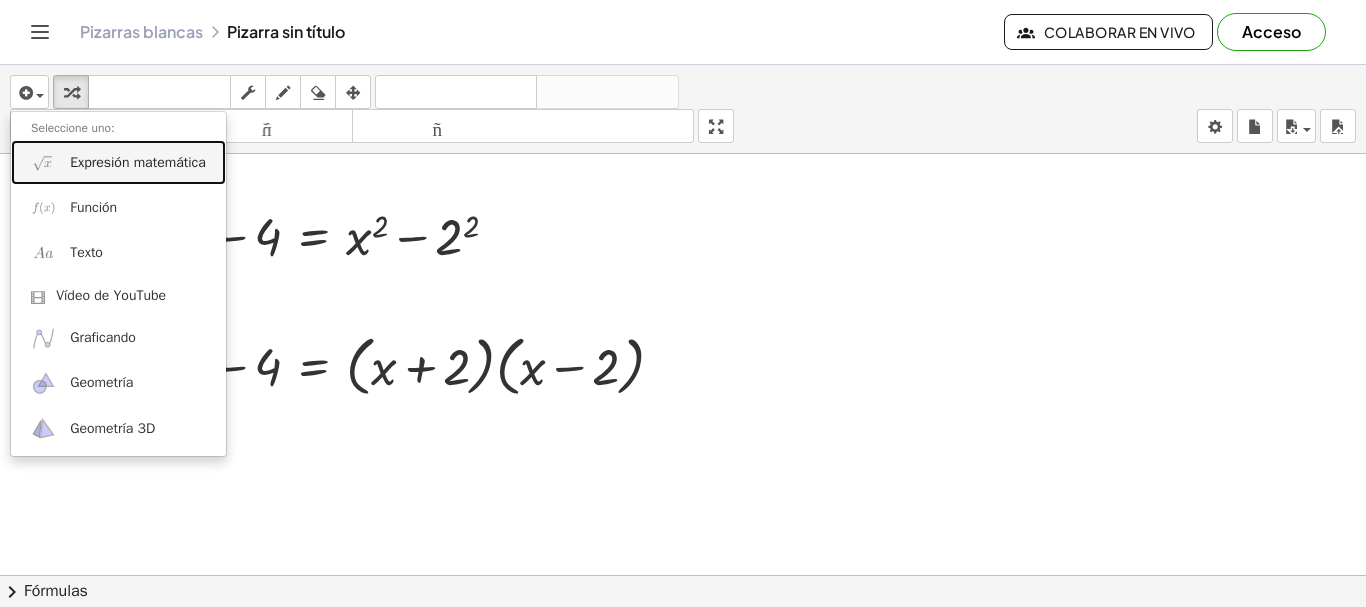 click on "Expresión matemática" at bounding box center (118, 162) 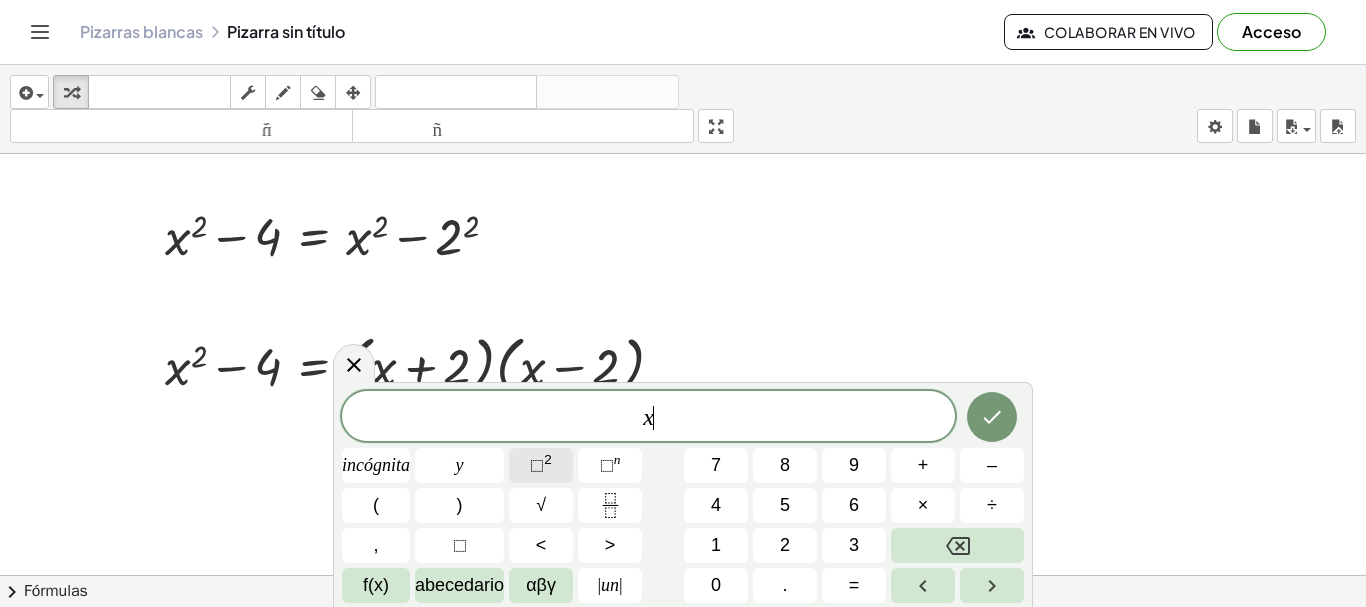 click on "⬚" at bounding box center (537, 465) 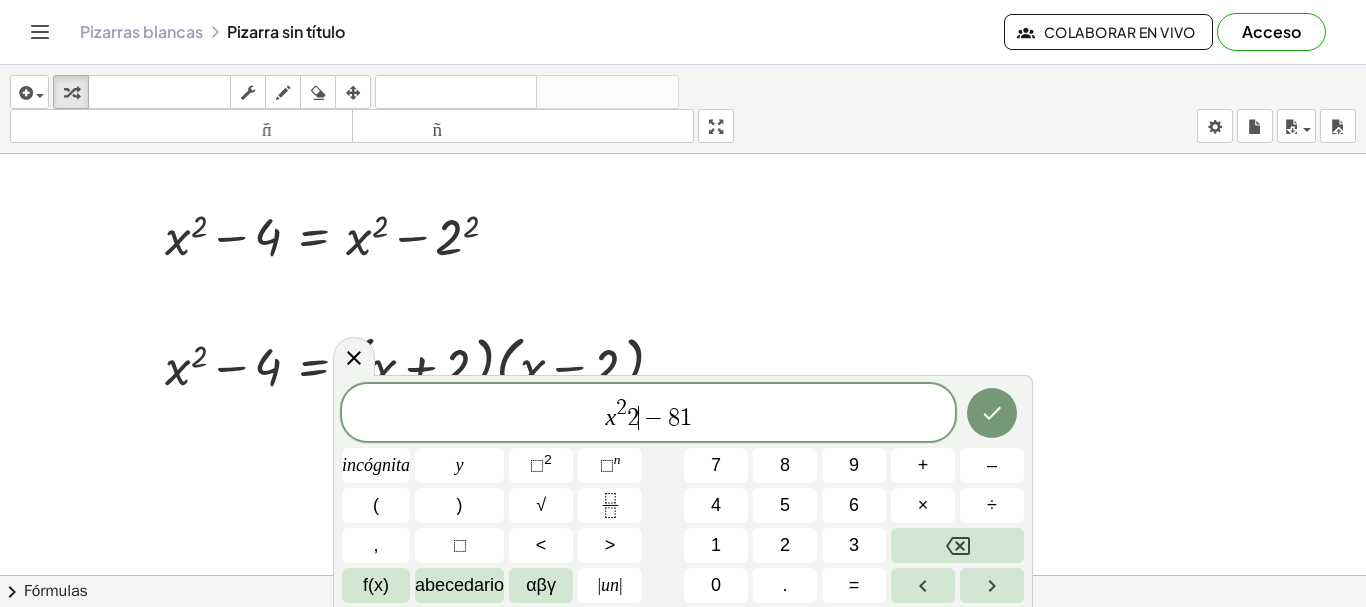 click on "−" at bounding box center (653, 418) 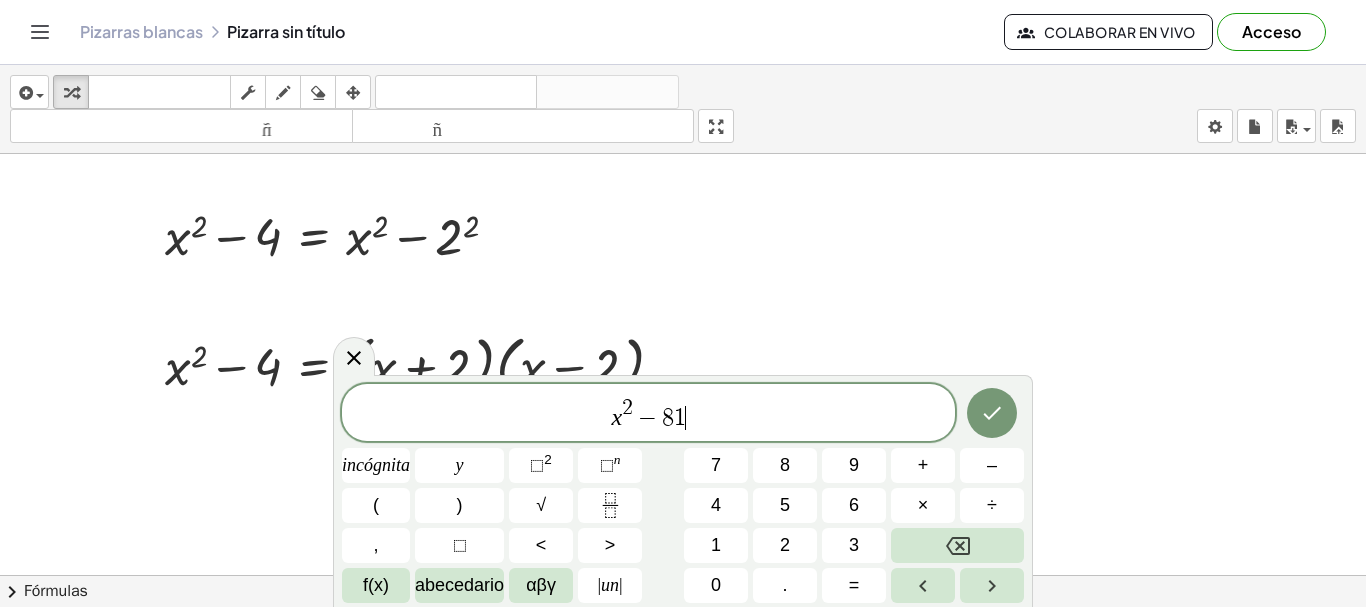 click on "x 2 − 8 1" at bounding box center [648, 414] 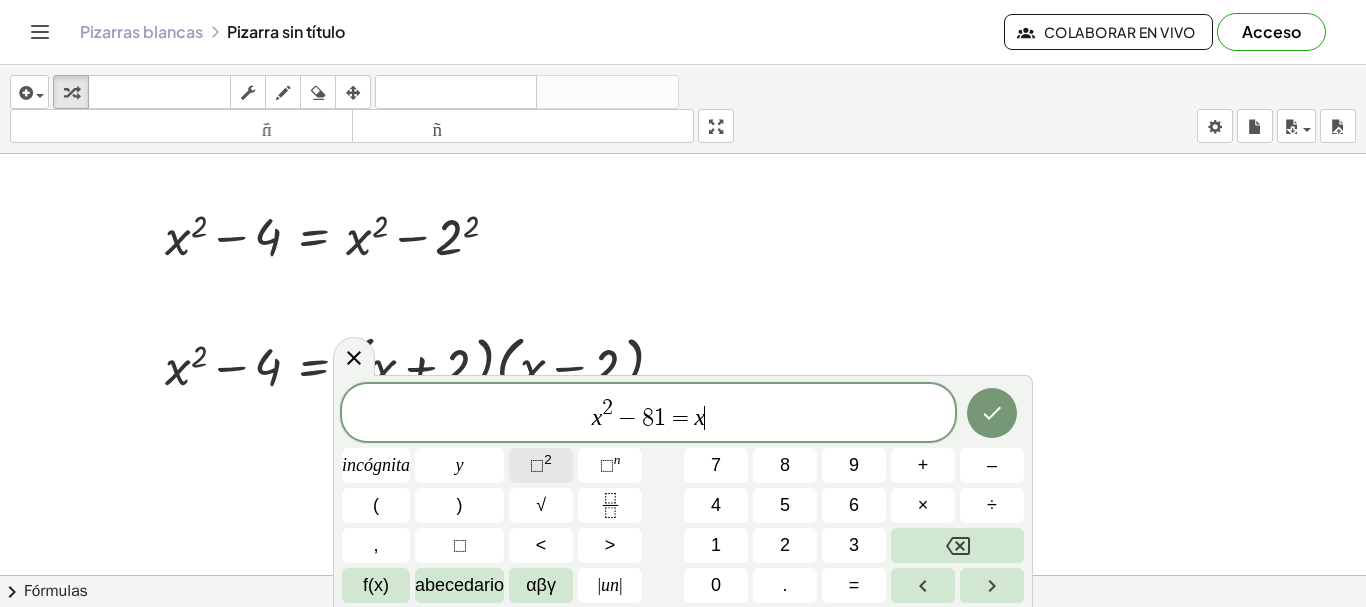click on "⬚" at bounding box center (537, 465) 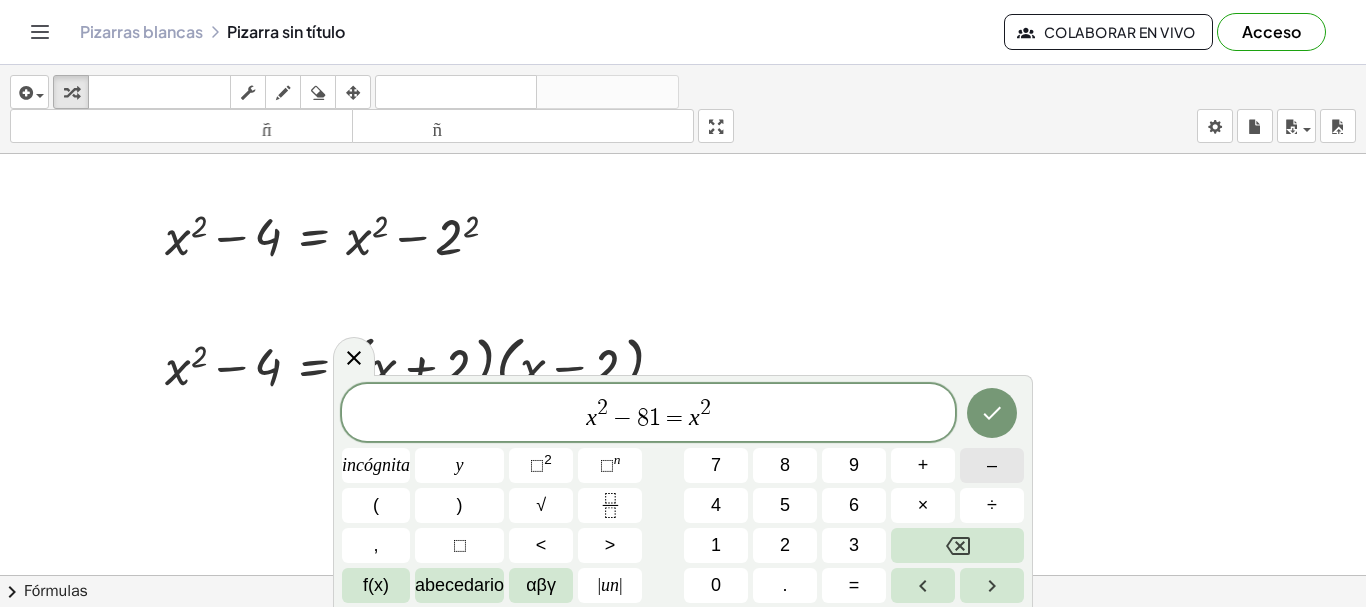 click on "–" at bounding box center (992, 465) 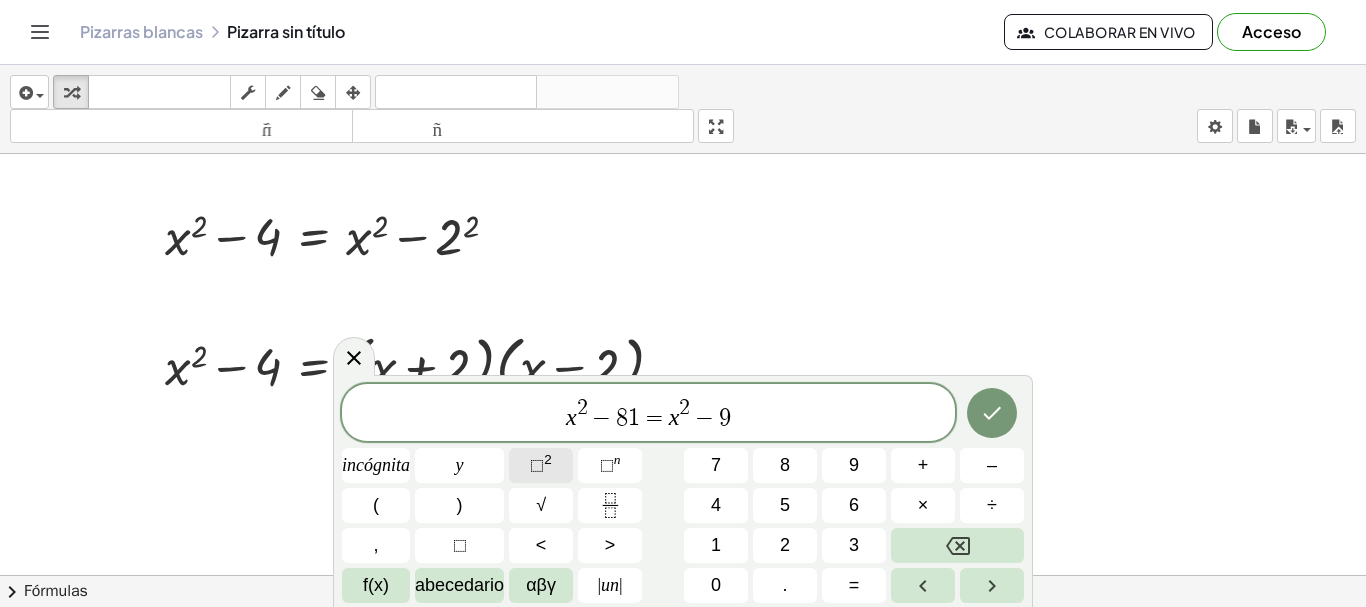 click on "⬚" at bounding box center (537, 465) 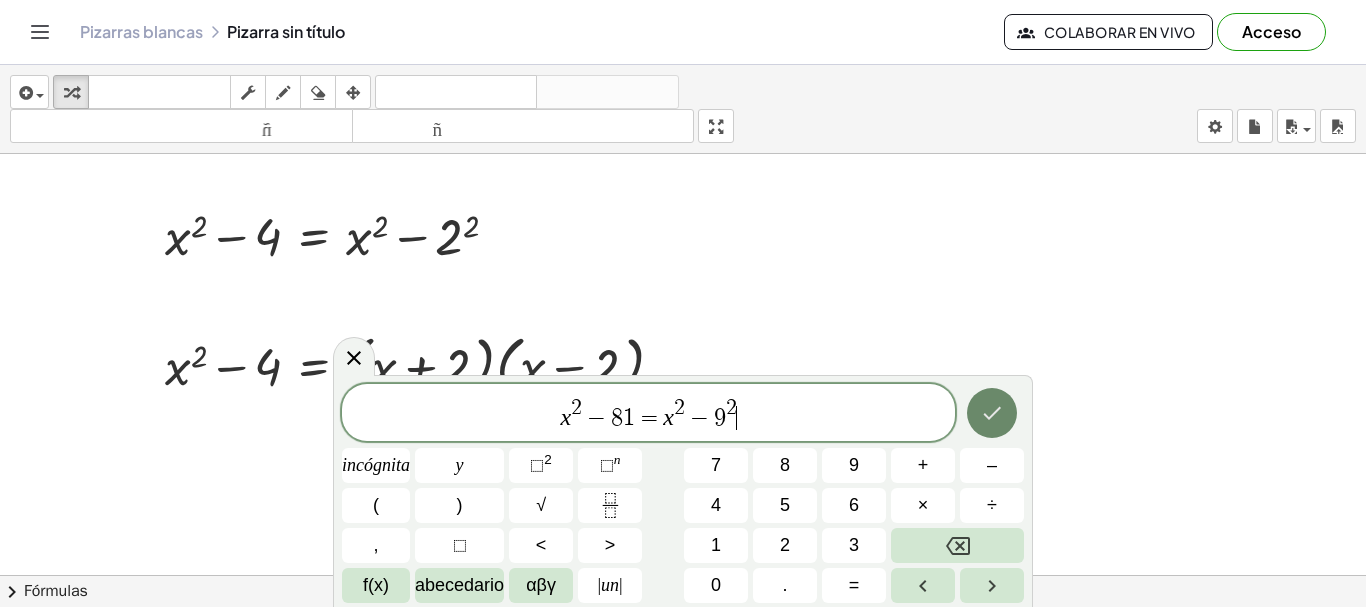 click 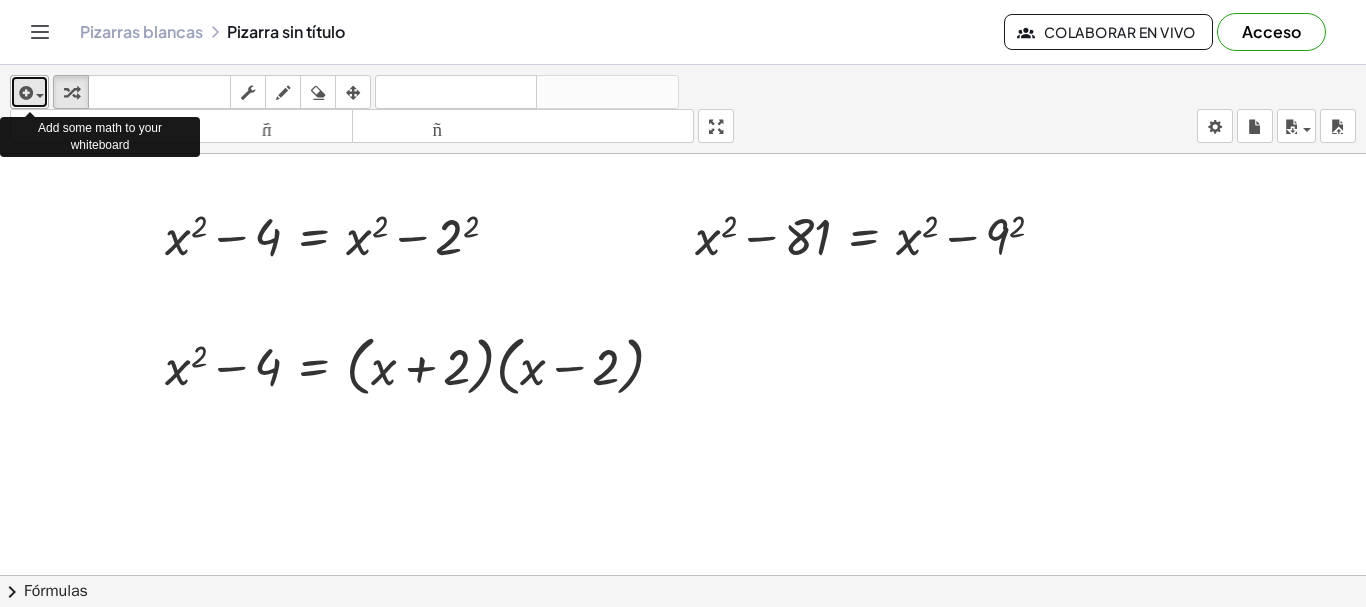 click at bounding box center (35, 95) 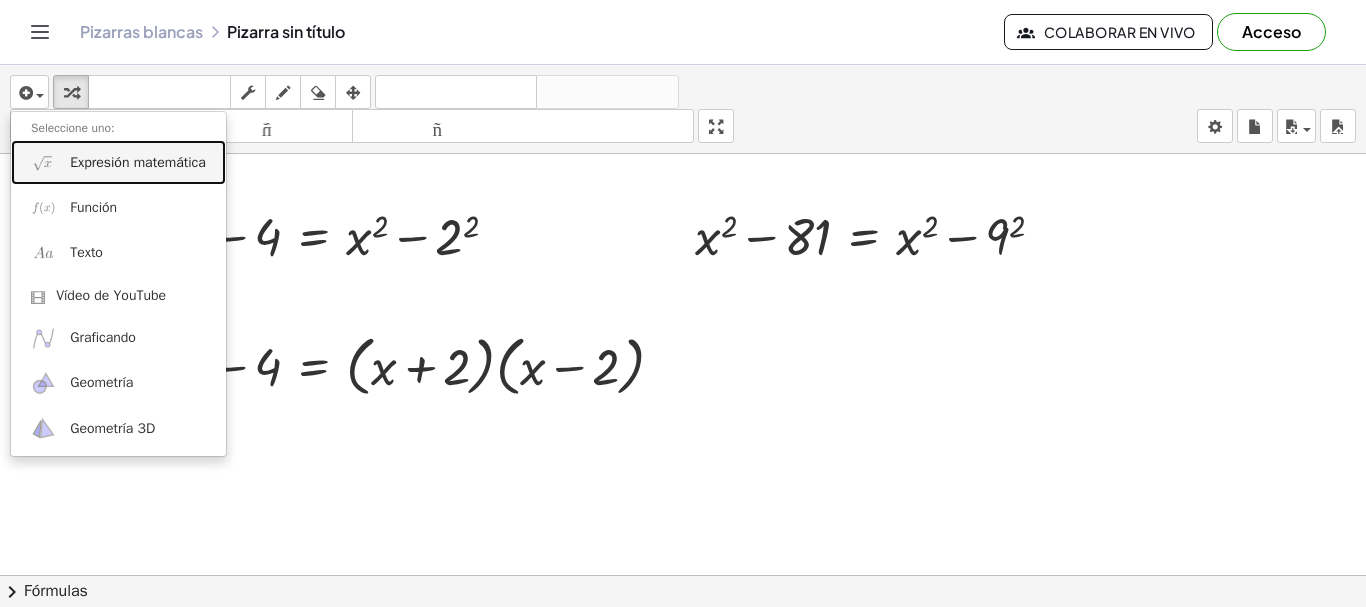 click on "Expresión matemática" at bounding box center (138, 162) 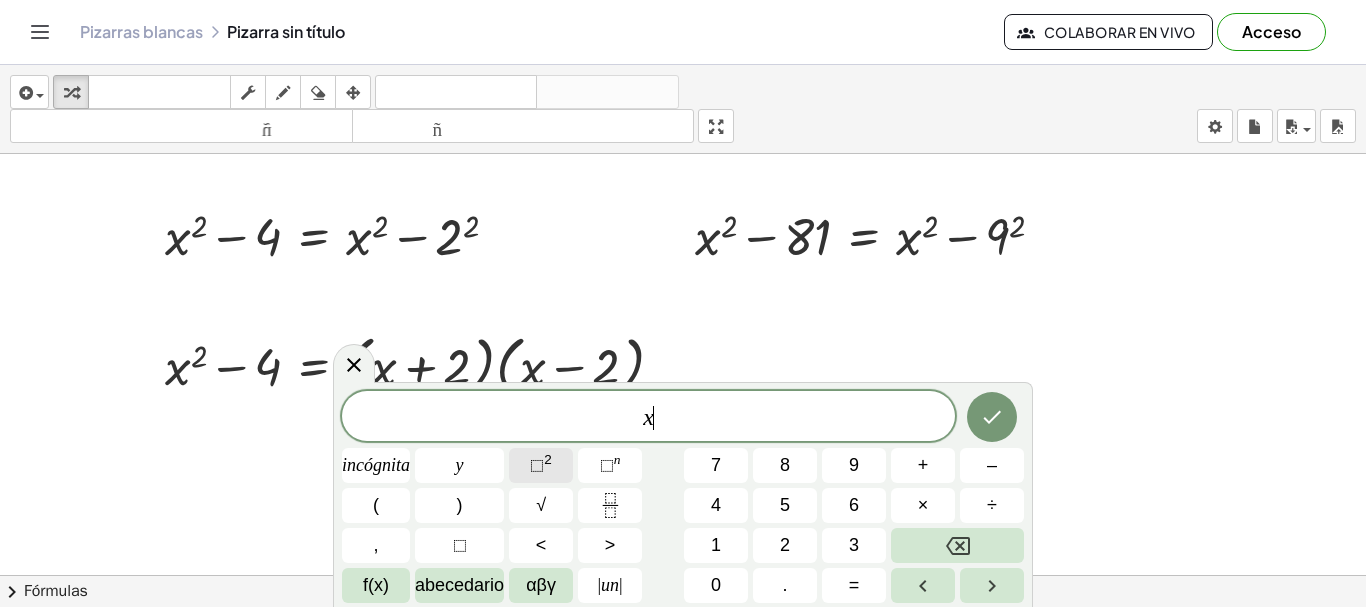 click on "⬚" at bounding box center [537, 465] 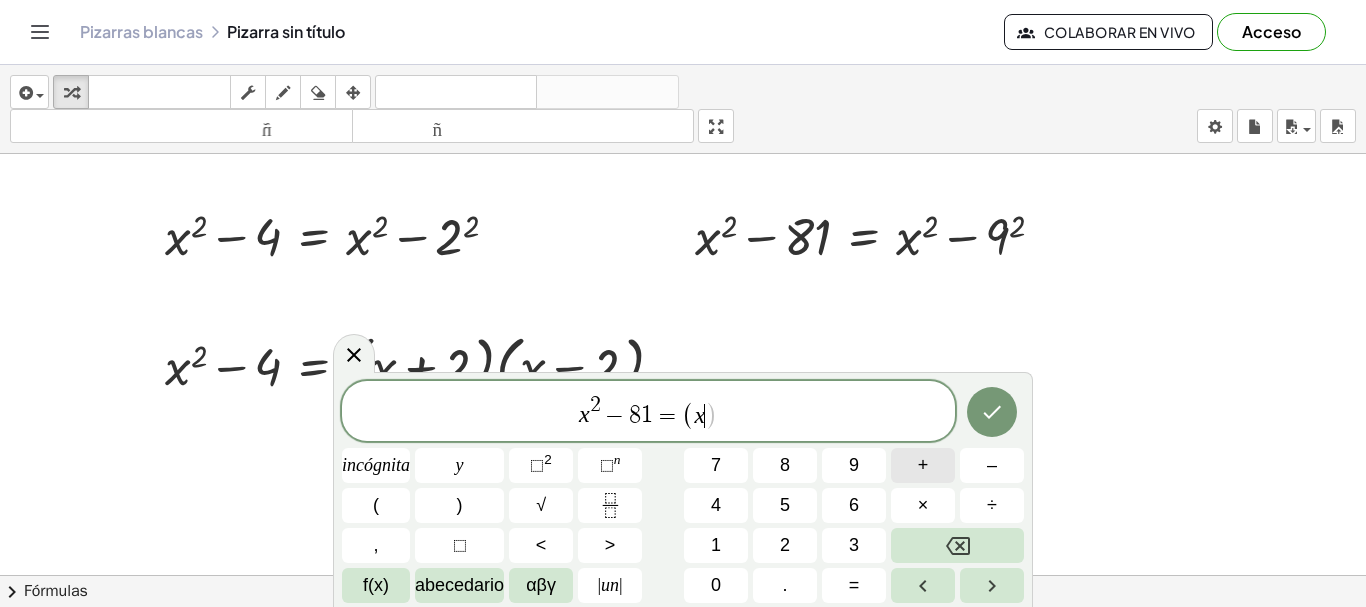 click on "+" at bounding box center [923, 465] 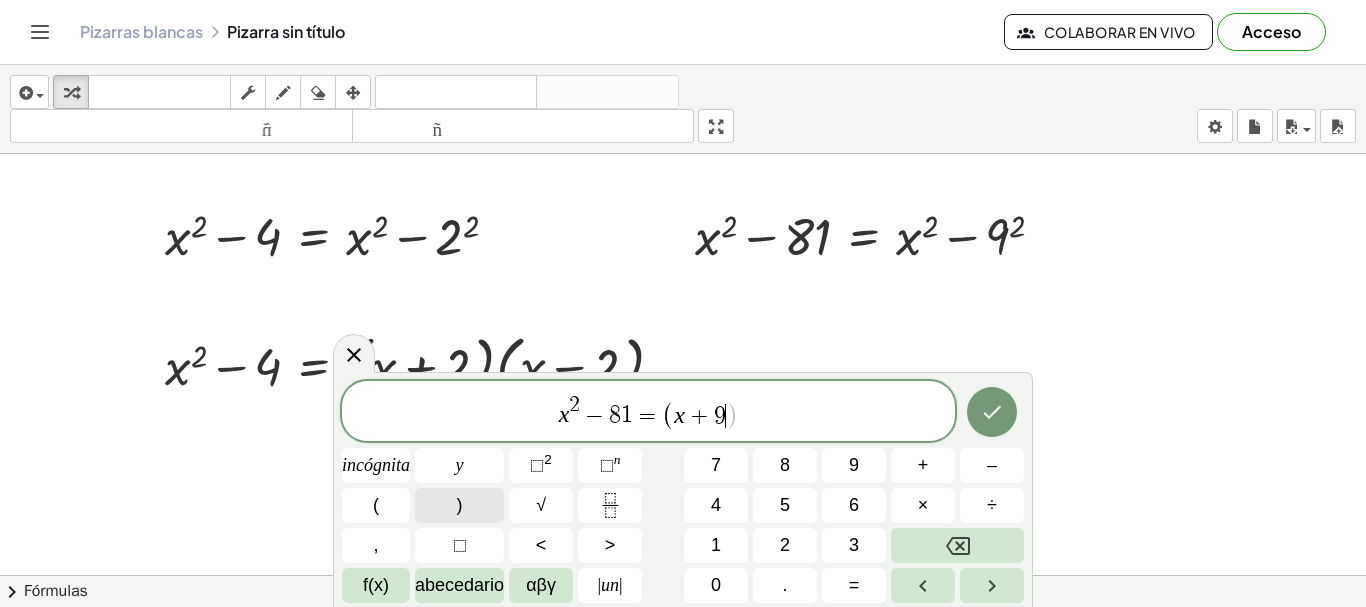 click on ")" at bounding box center [460, 505] 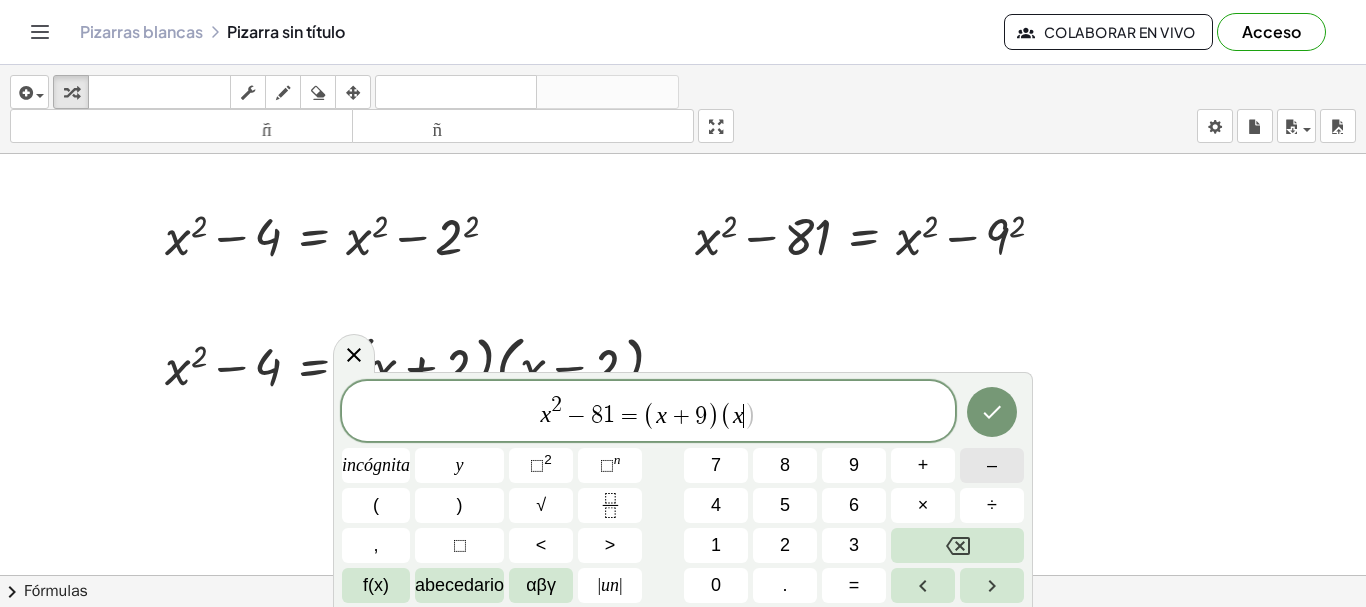 click on "–" at bounding box center (992, 465) 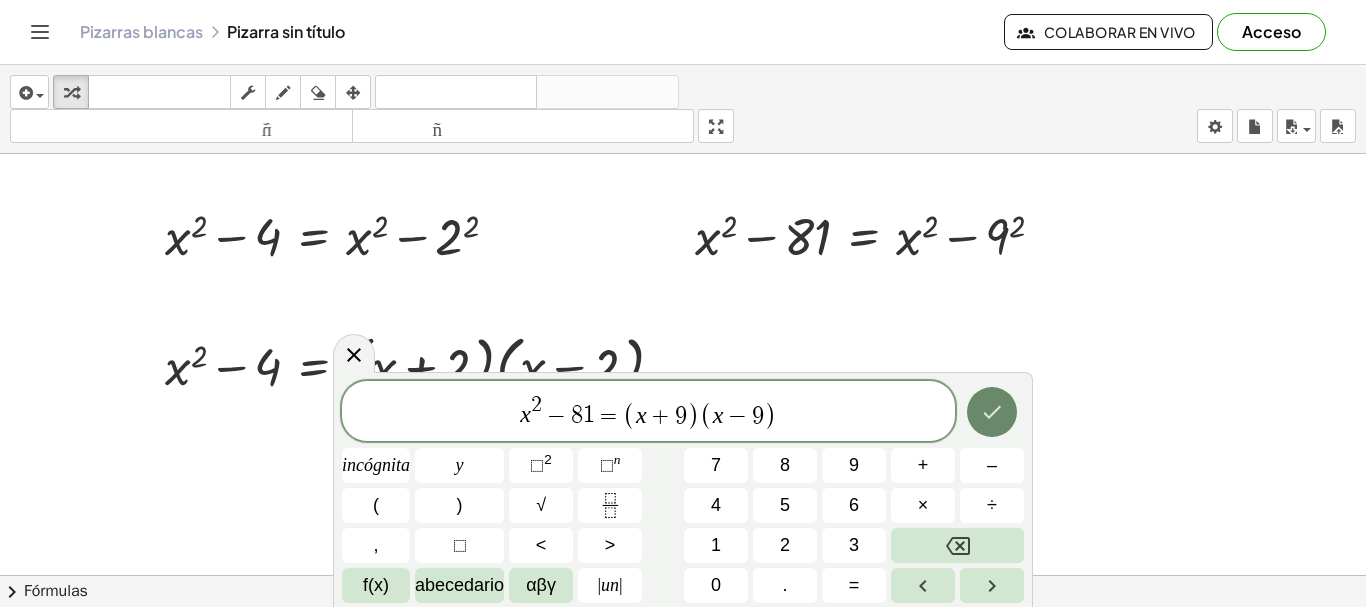 click 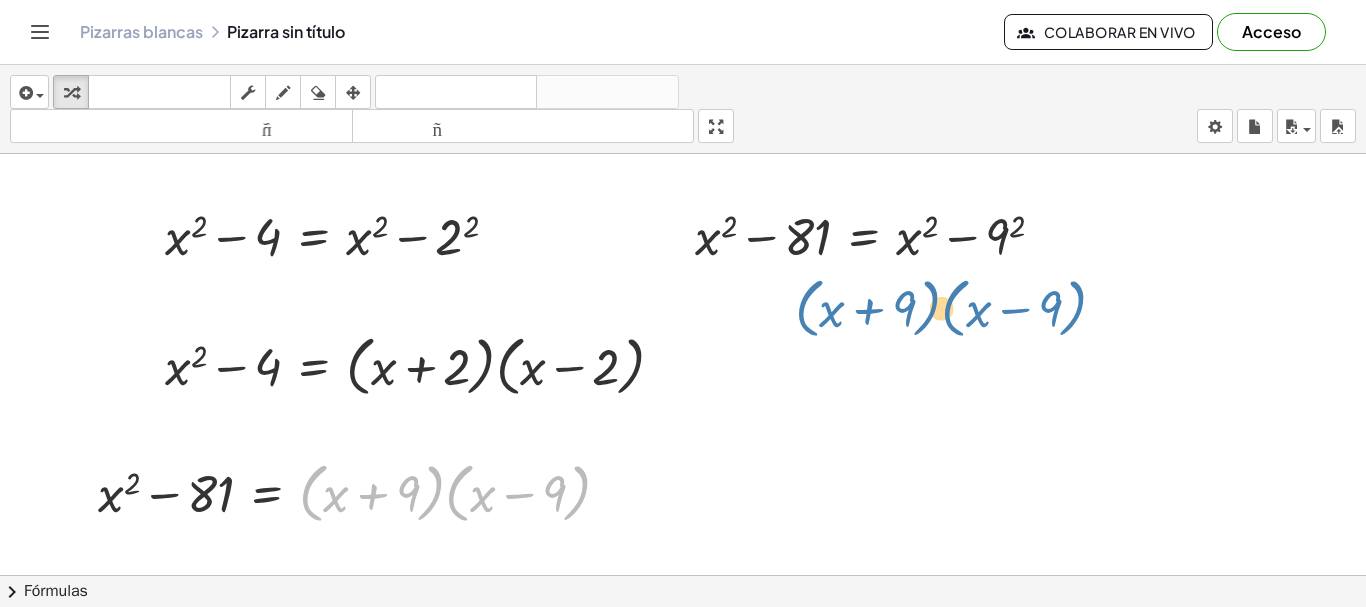 drag, startPoint x: 307, startPoint y: 490, endPoint x: 800, endPoint y: 305, distance: 526.5681 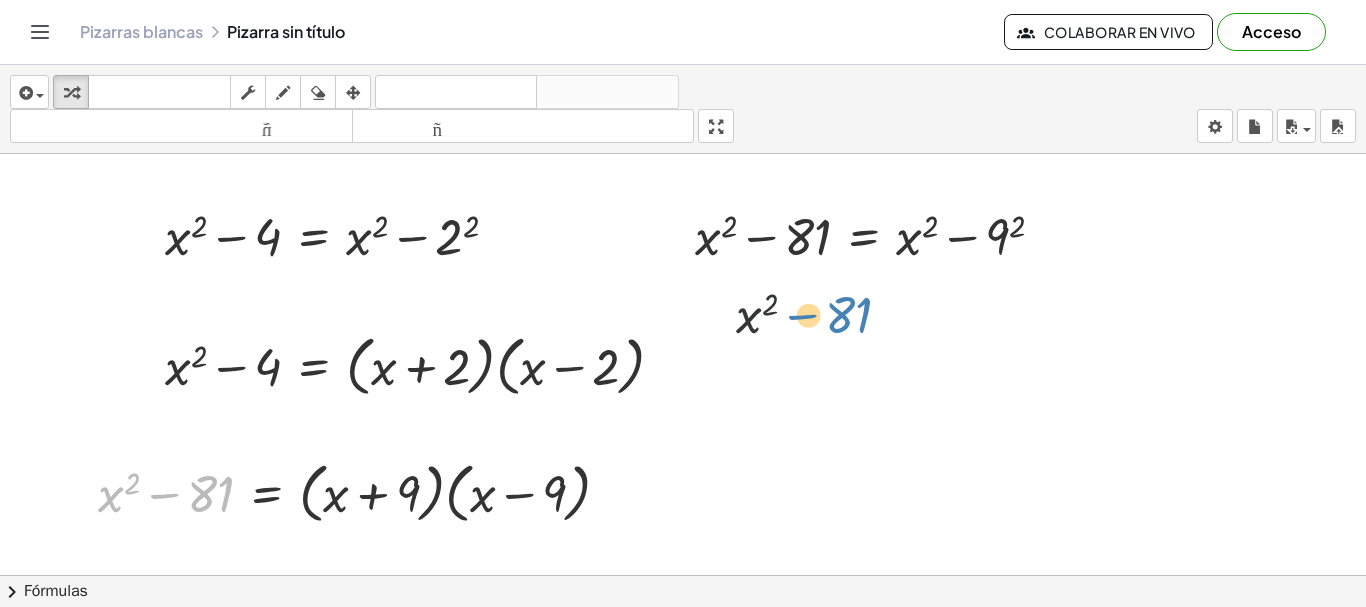 drag, startPoint x: 206, startPoint y: 503, endPoint x: 842, endPoint y: 321, distance: 661.5285 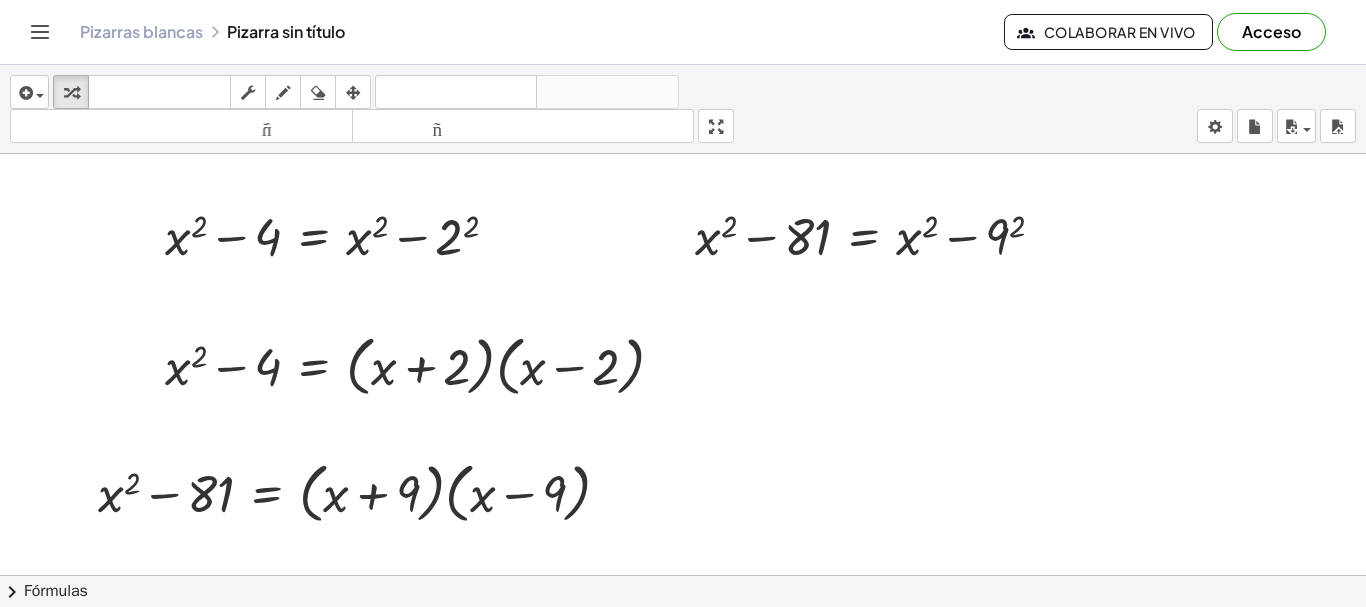 drag, startPoint x: 263, startPoint y: 546, endPoint x: 810, endPoint y: 293, distance: 602.6757 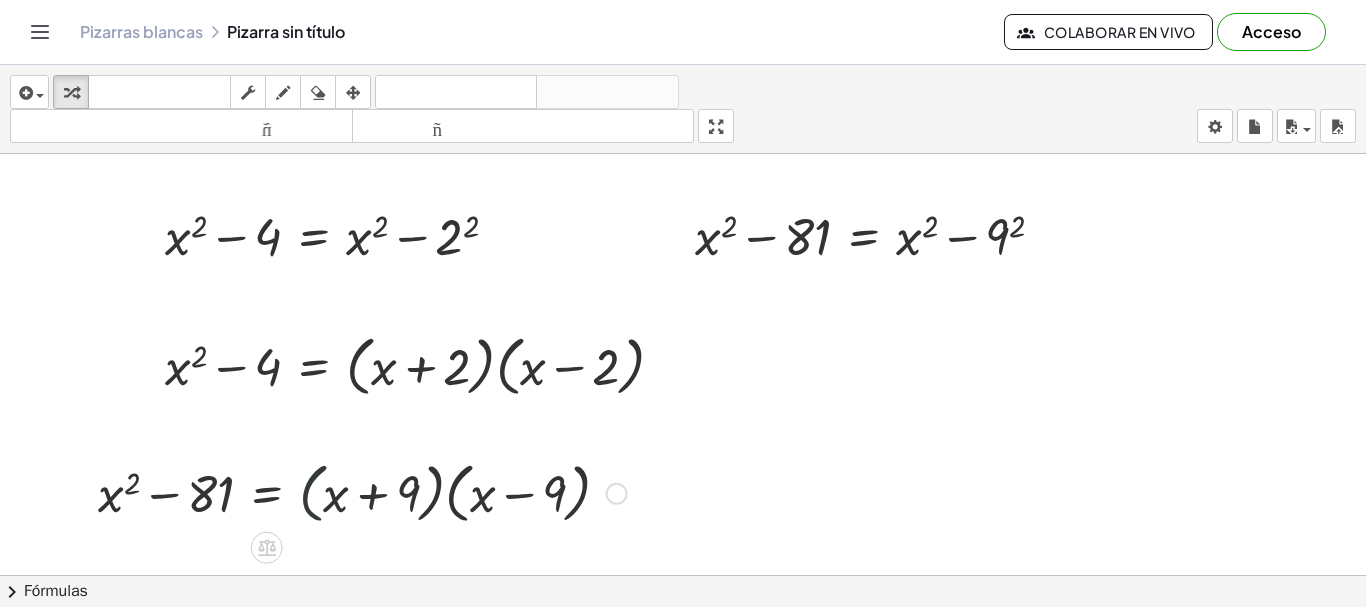 click at bounding box center (362, 492) 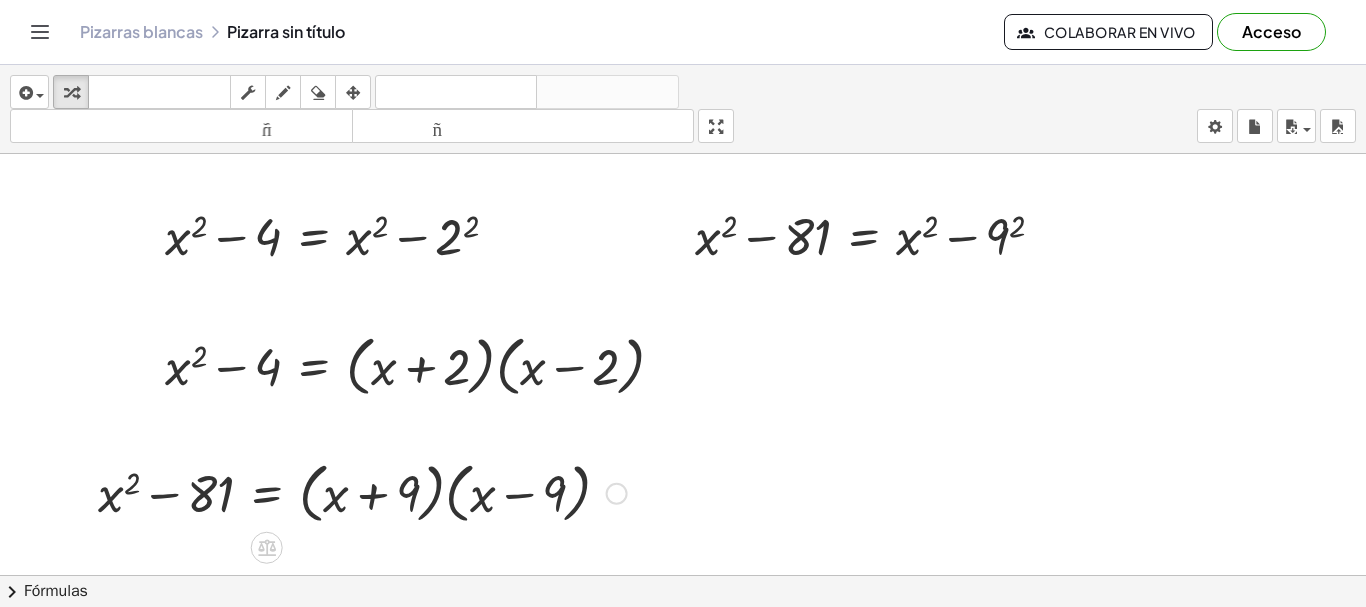 click at bounding box center (362, 492) 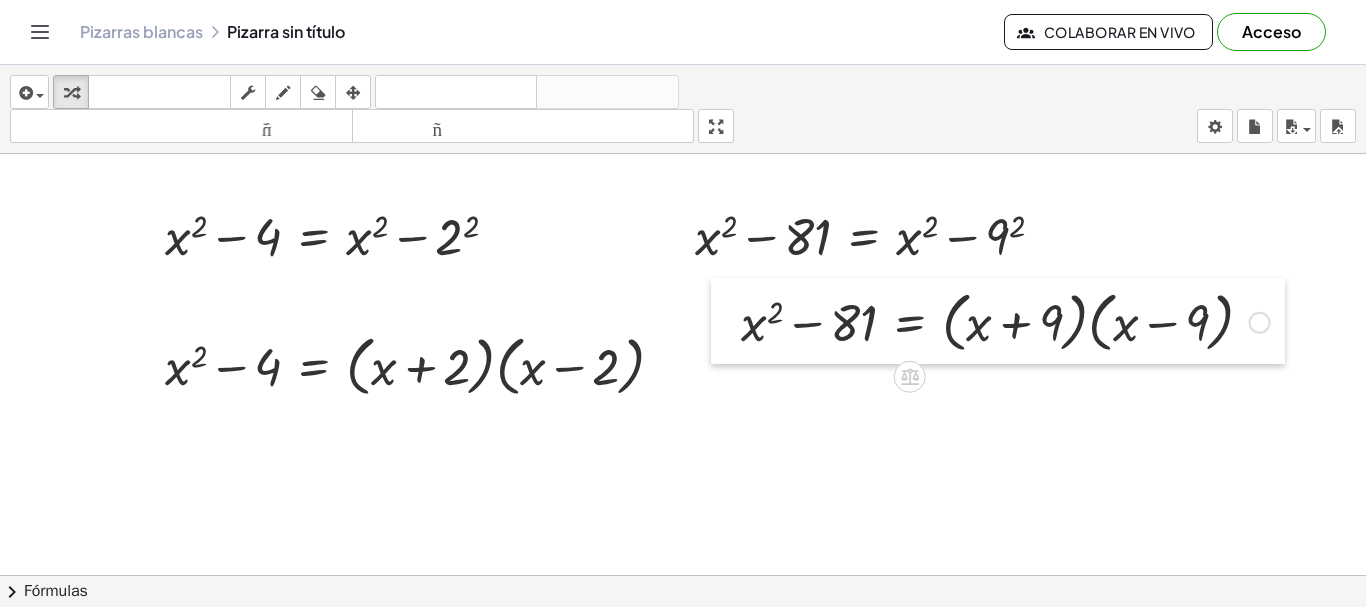 drag, startPoint x: 88, startPoint y: 469, endPoint x: 731, endPoint y: 298, distance: 665.34955 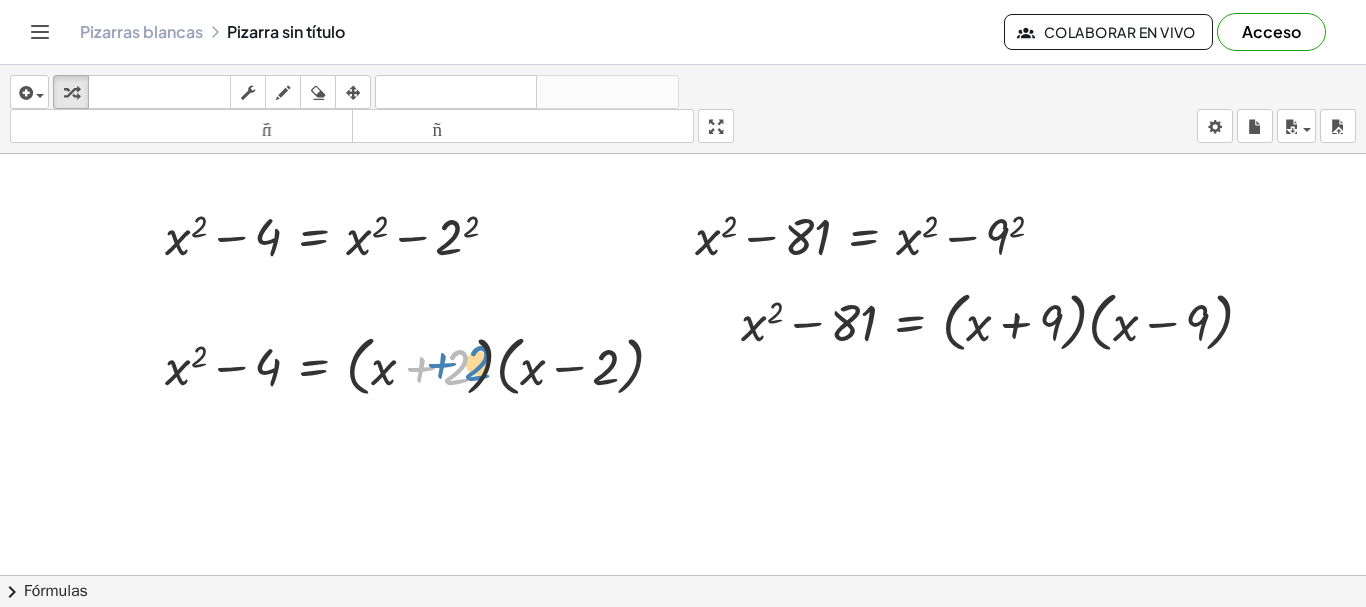 drag, startPoint x: 433, startPoint y: 382, endPoint x: 460, endPoint y: 379, distance: 27.166155 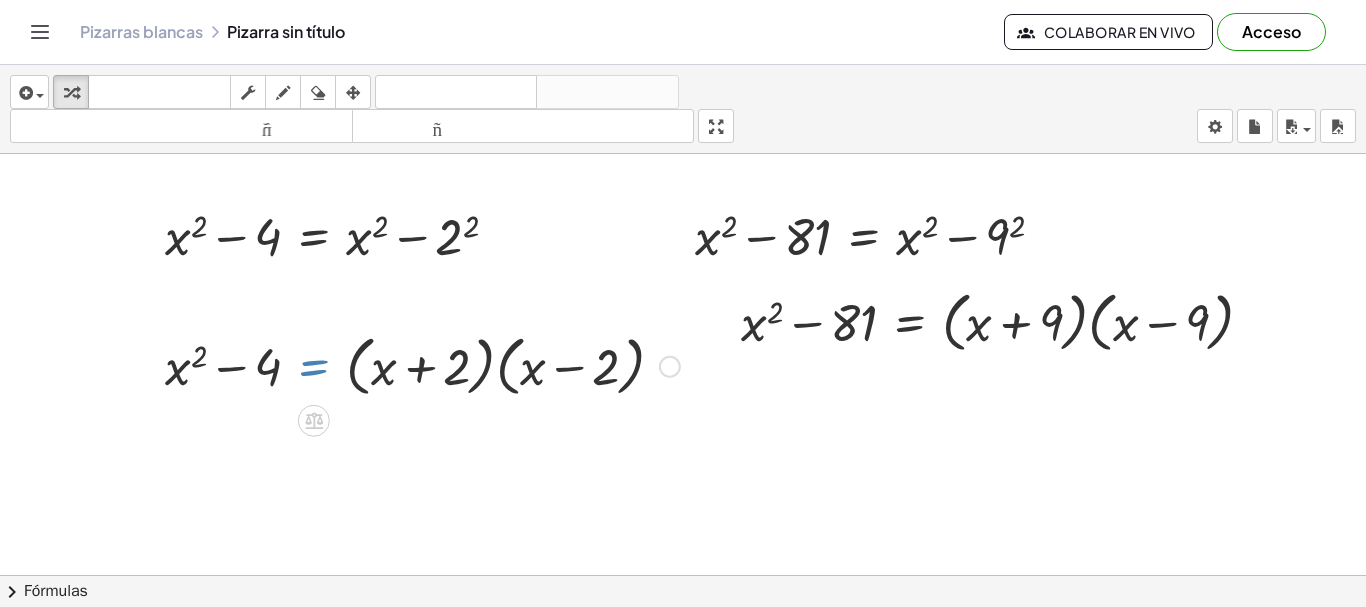 click at bounding box center [422, 365] 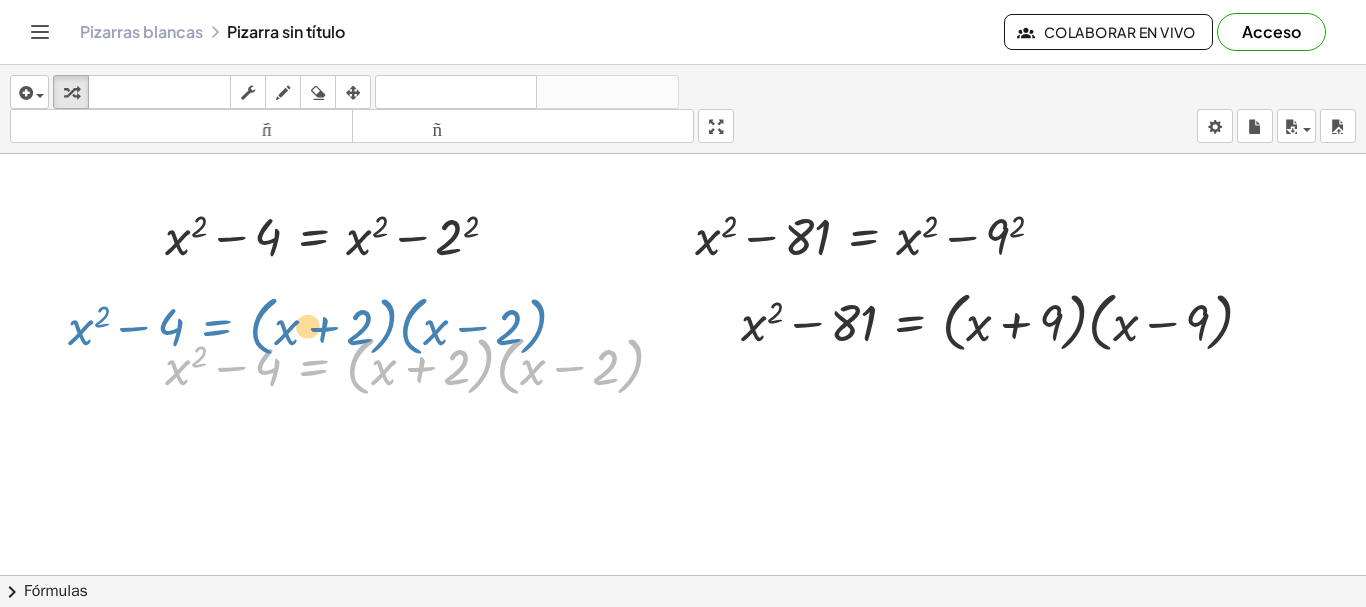 drag, startPoint x: 293, startPoint y: 369, endPoint x: 196, endPoint y: 329, distance: 104.92378 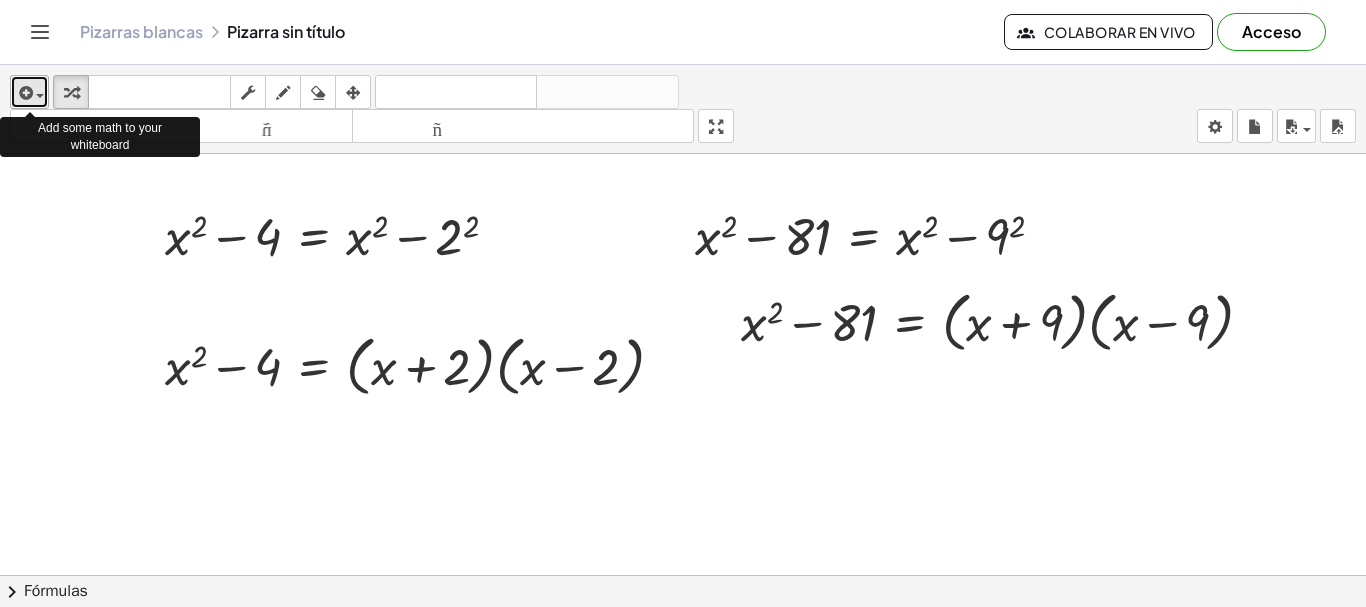 click at bounding box center (35, 95) 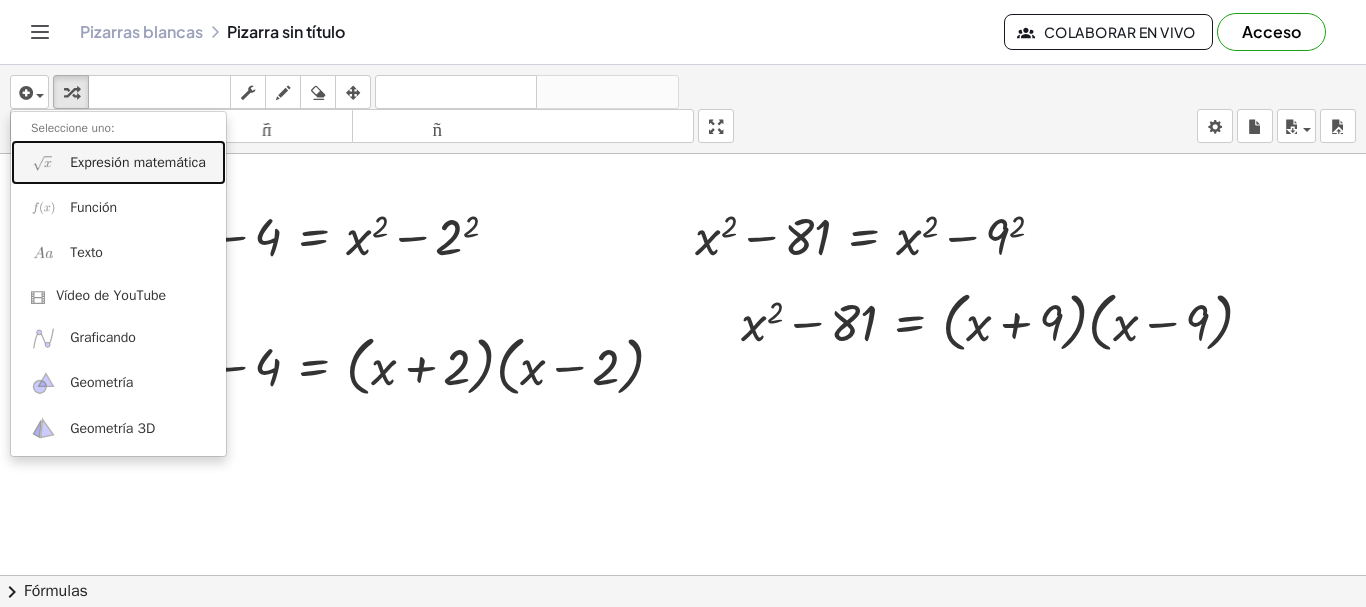 click on "Expresión matemática" at bounding box center [138, 162] 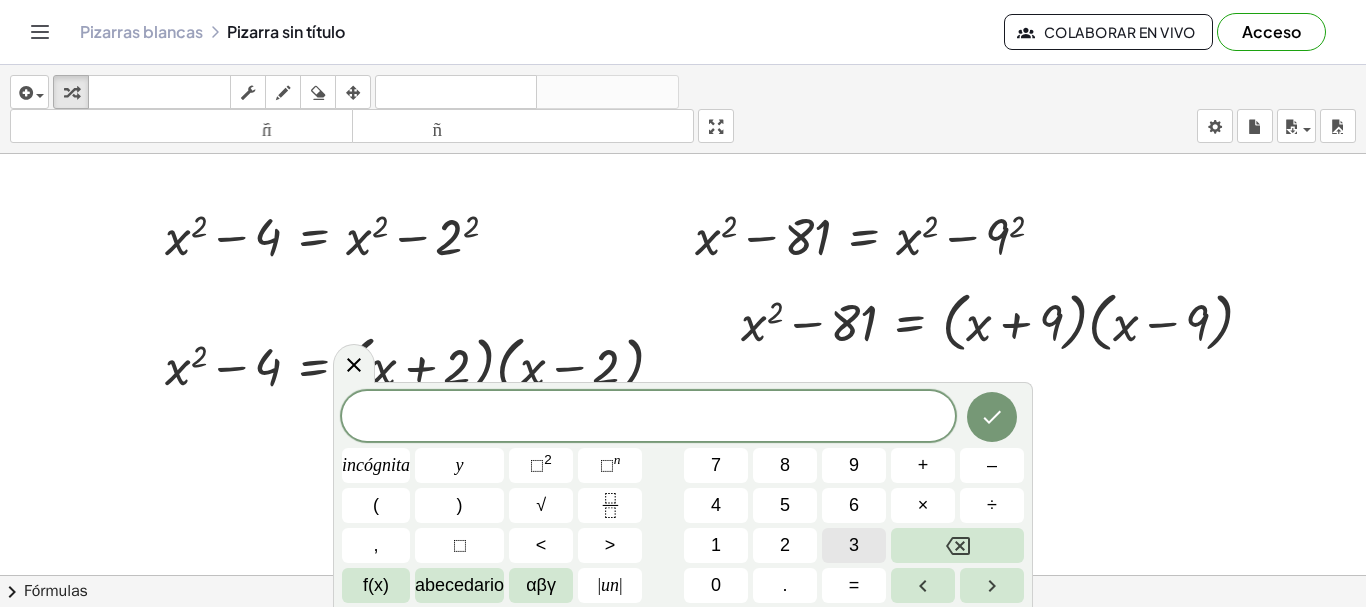 click on "3" at bounding box center [854, 545] 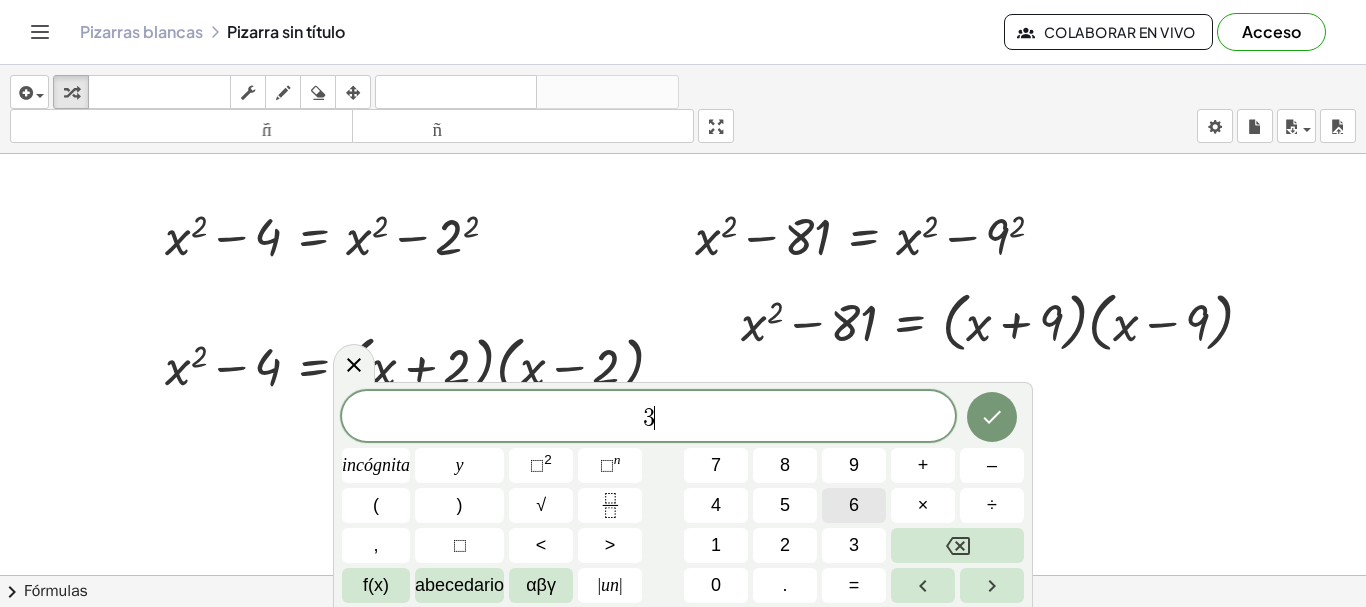 click on "6" at bounding box center [854, 505] 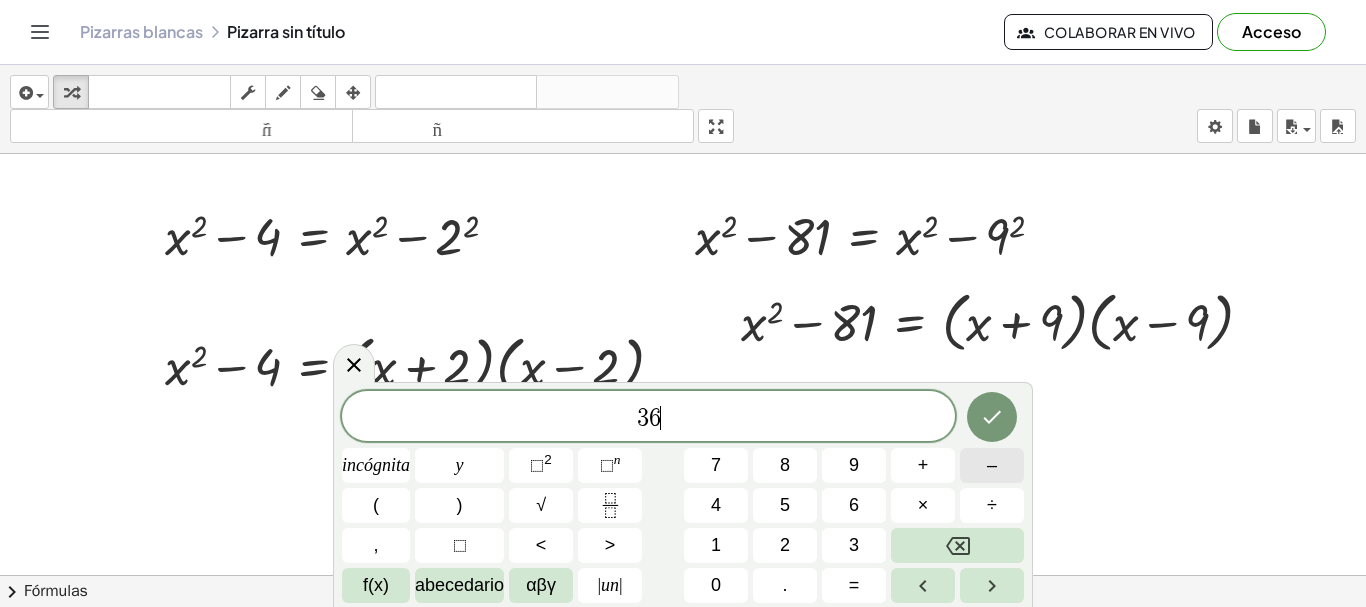 click on "–" at bounding box center (992, 465) 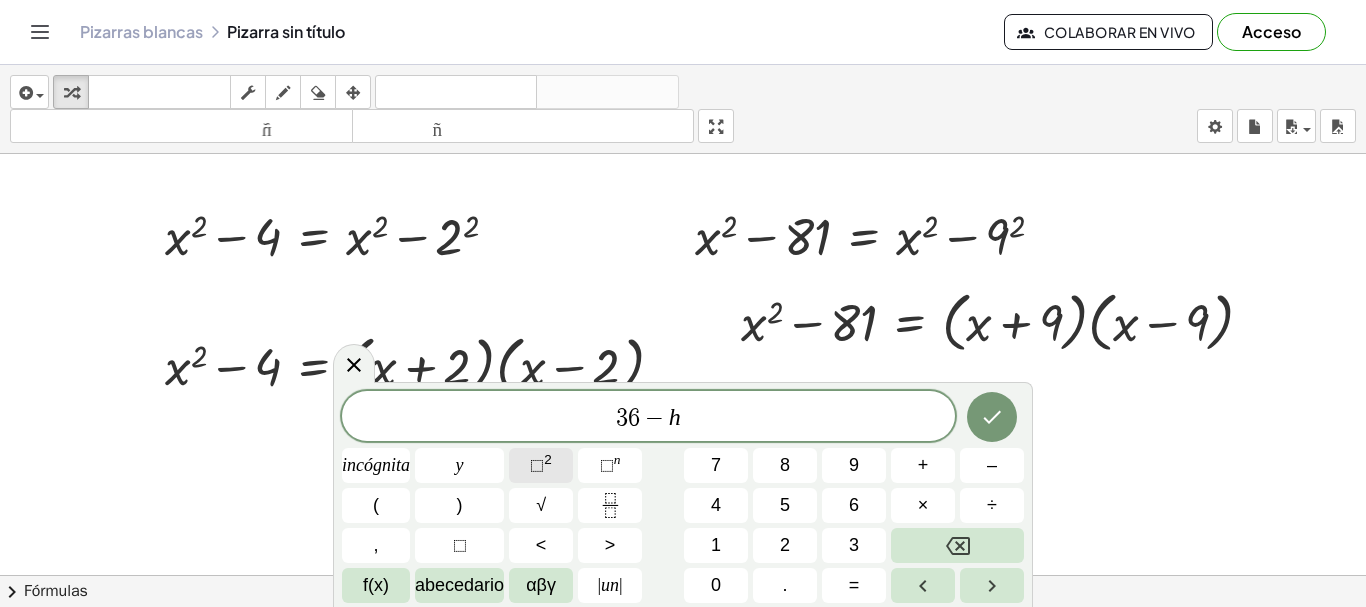click on "⬚" at bounding box center [537, 465] 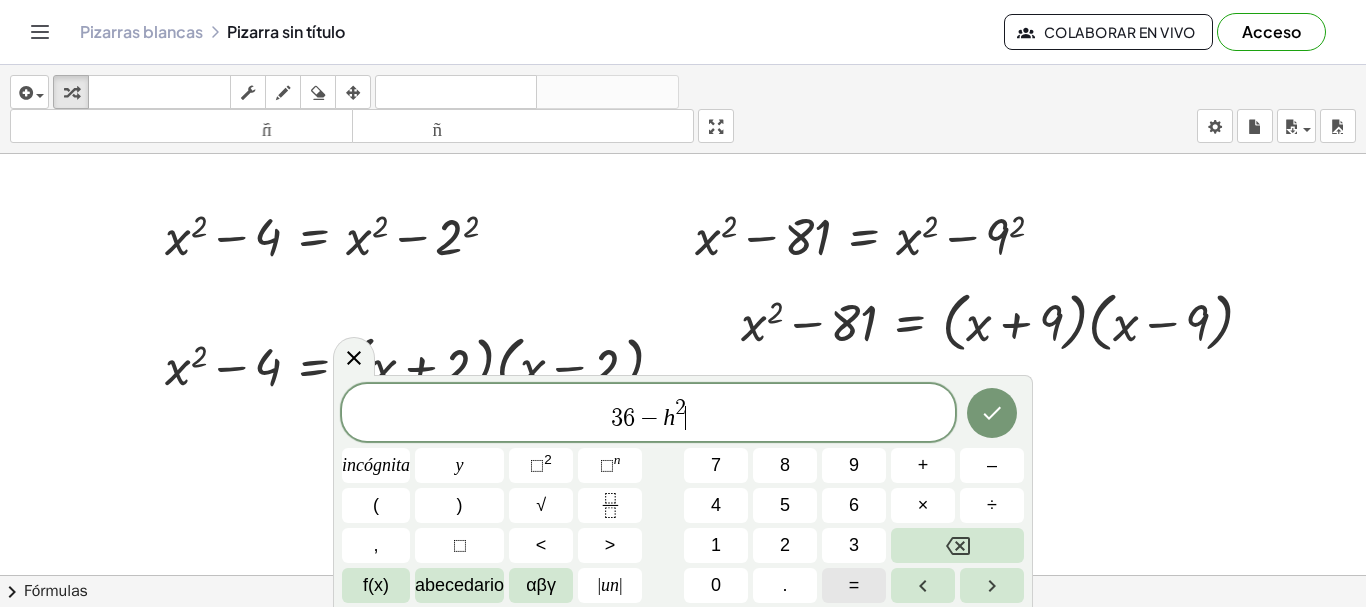 click on "=" at bounding box center (854, 585) 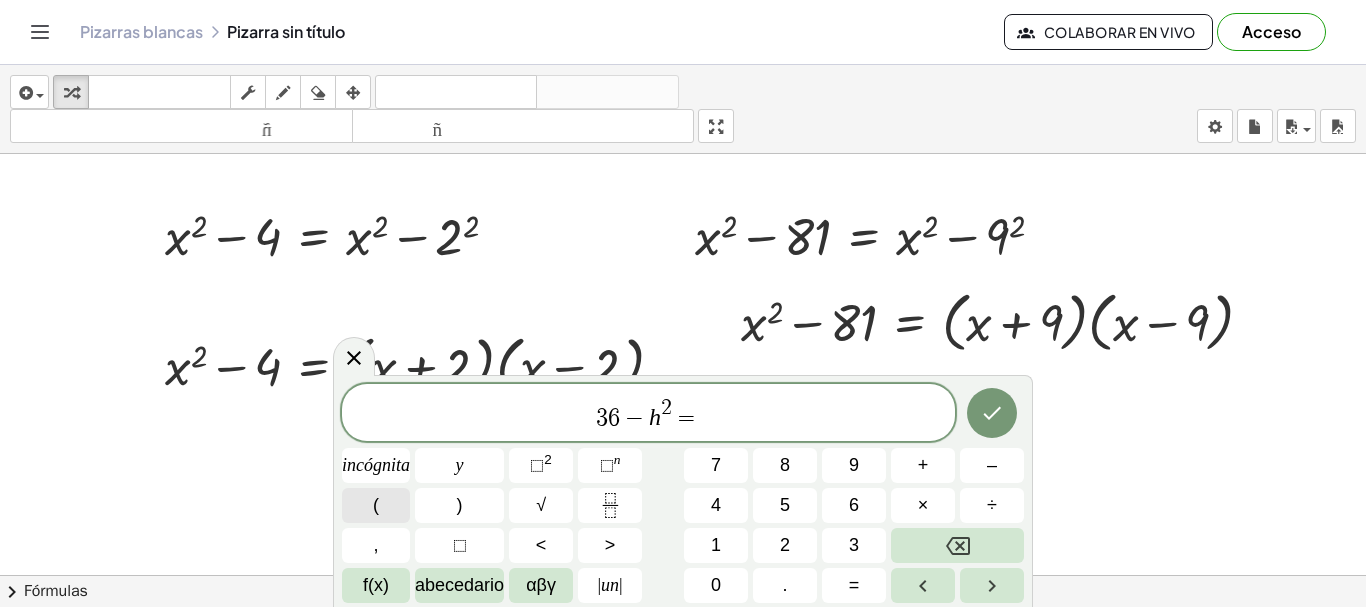 click on "(" at bounding box center (376, 505) 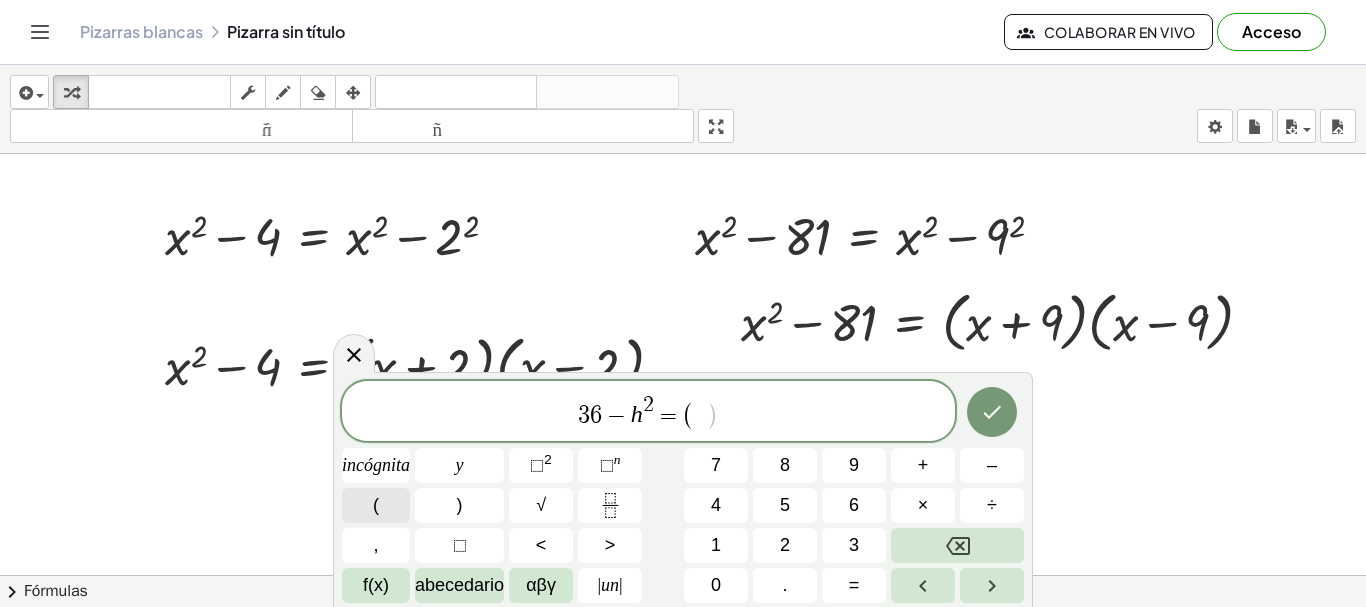 click on "(" at bounding box center [376, 505] 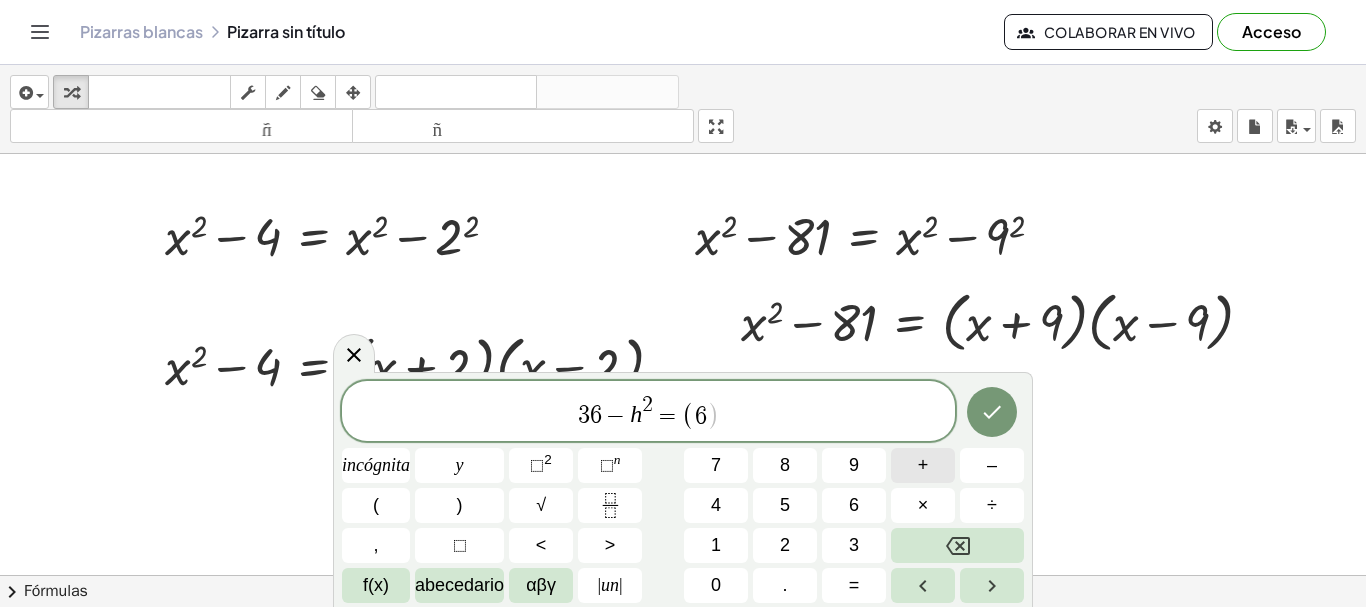 click on "+" at bounding box center [923, 465] 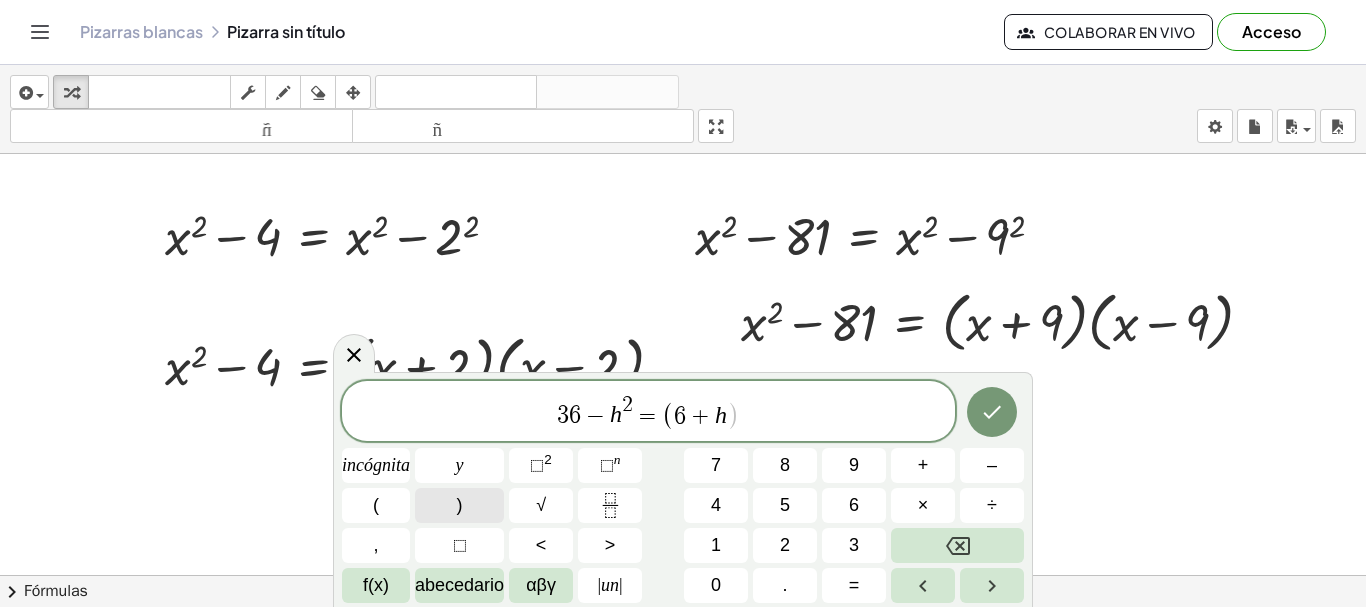 click on ")" at bounding box center (460, 505) 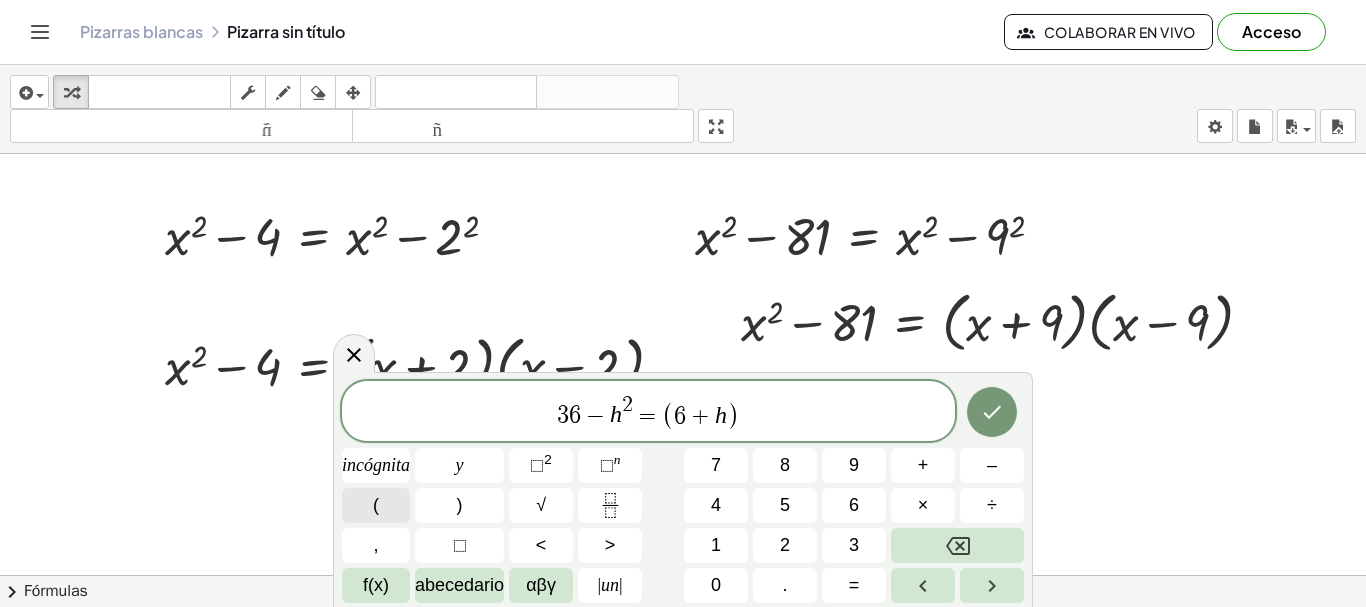 click on "(" at bounding box center (376, 505) 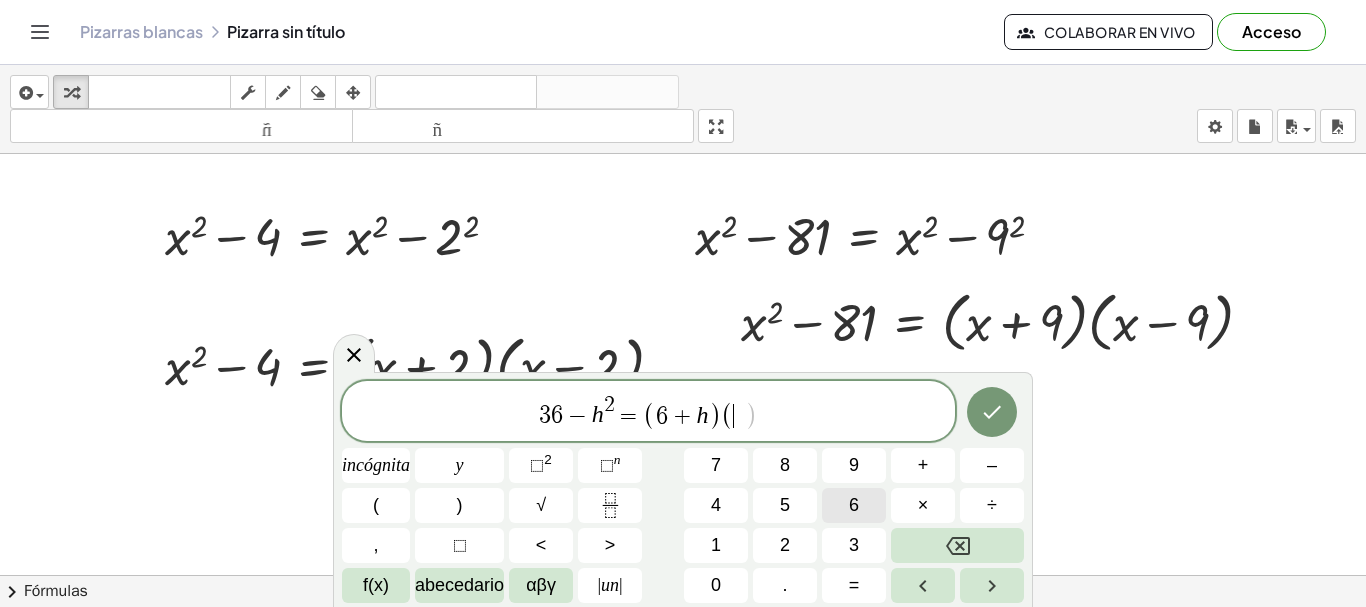 click on "6" at bounding box center (854, 505) 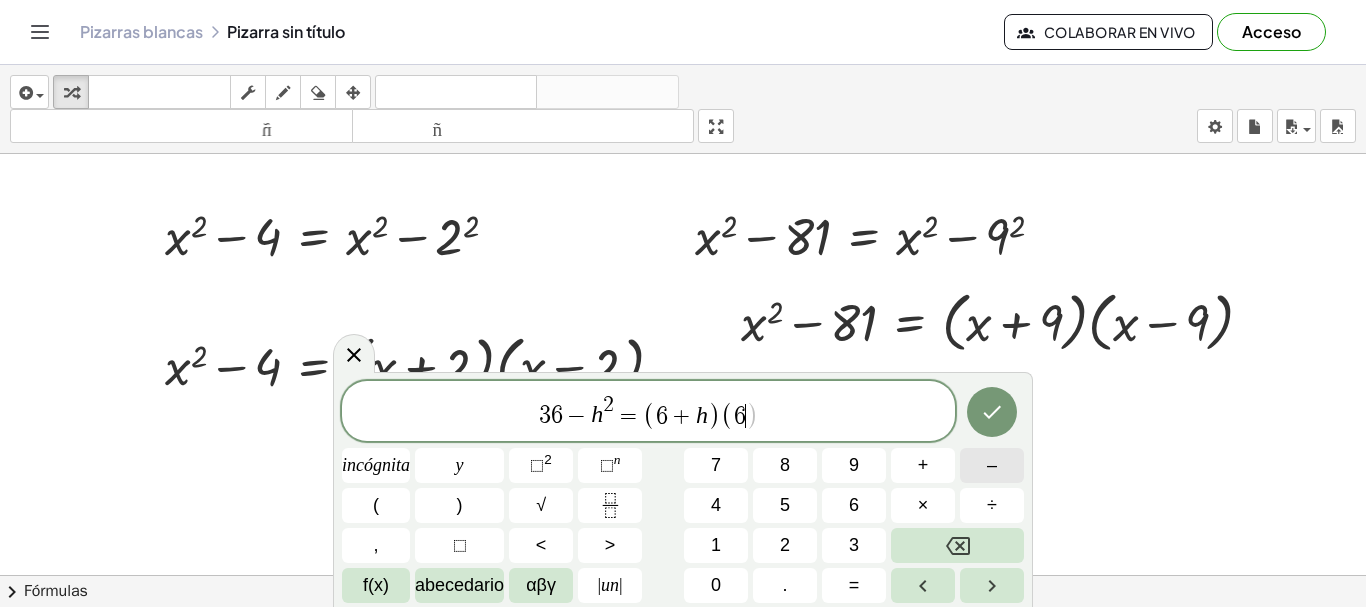 click on "–" at bounding box center (992, 465) 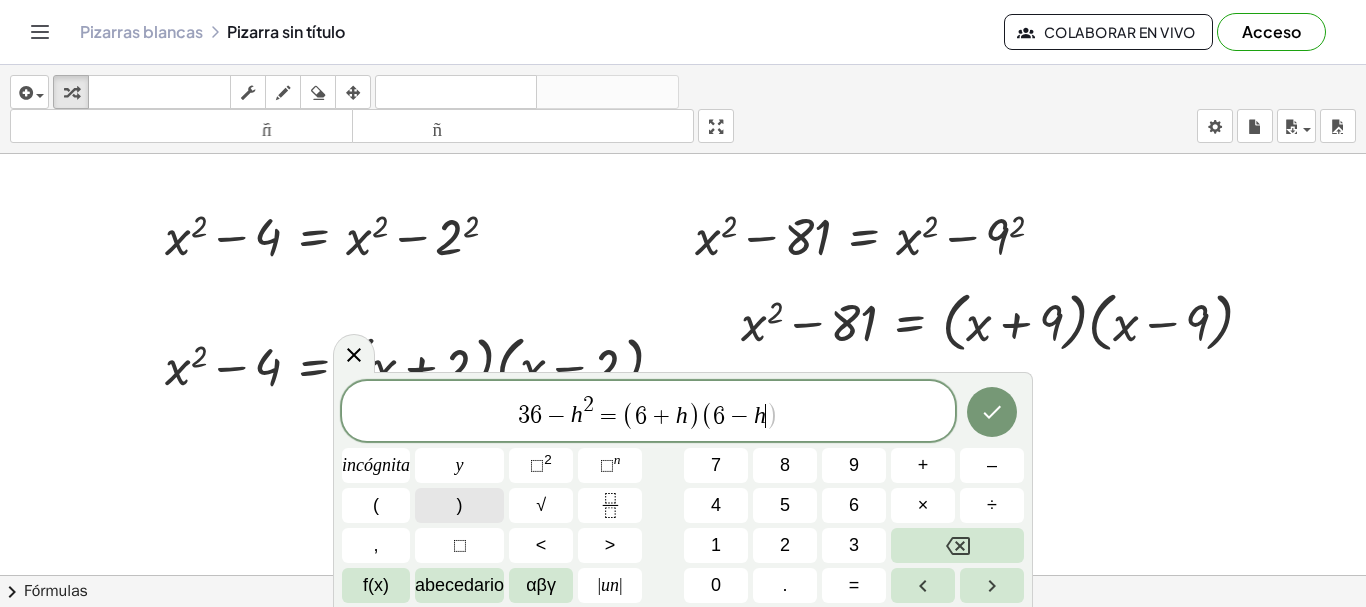 click on ")" at bounding box center [460, 505] 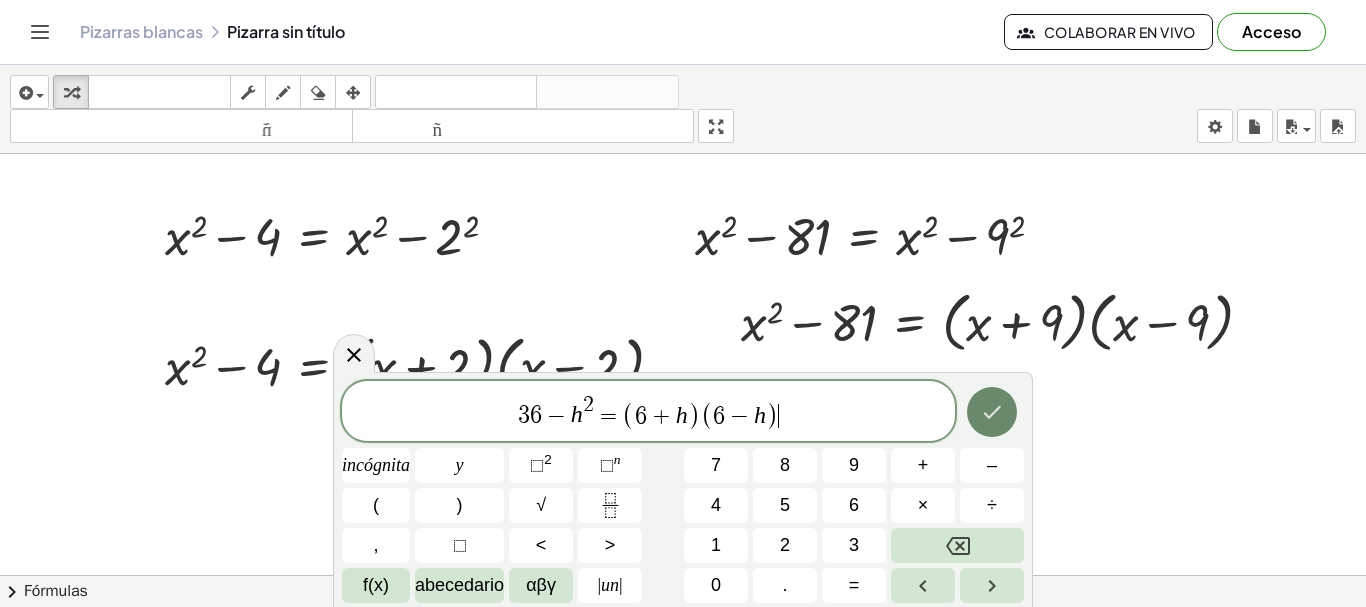 click 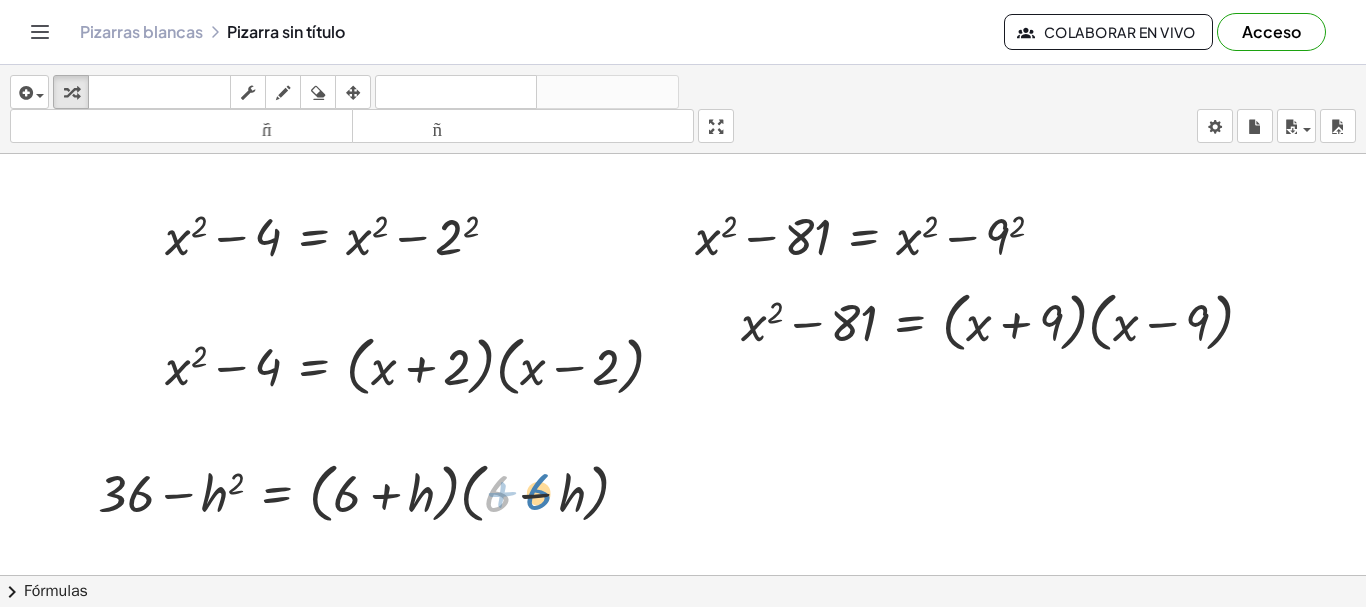 click at bounding box center (372, 492) 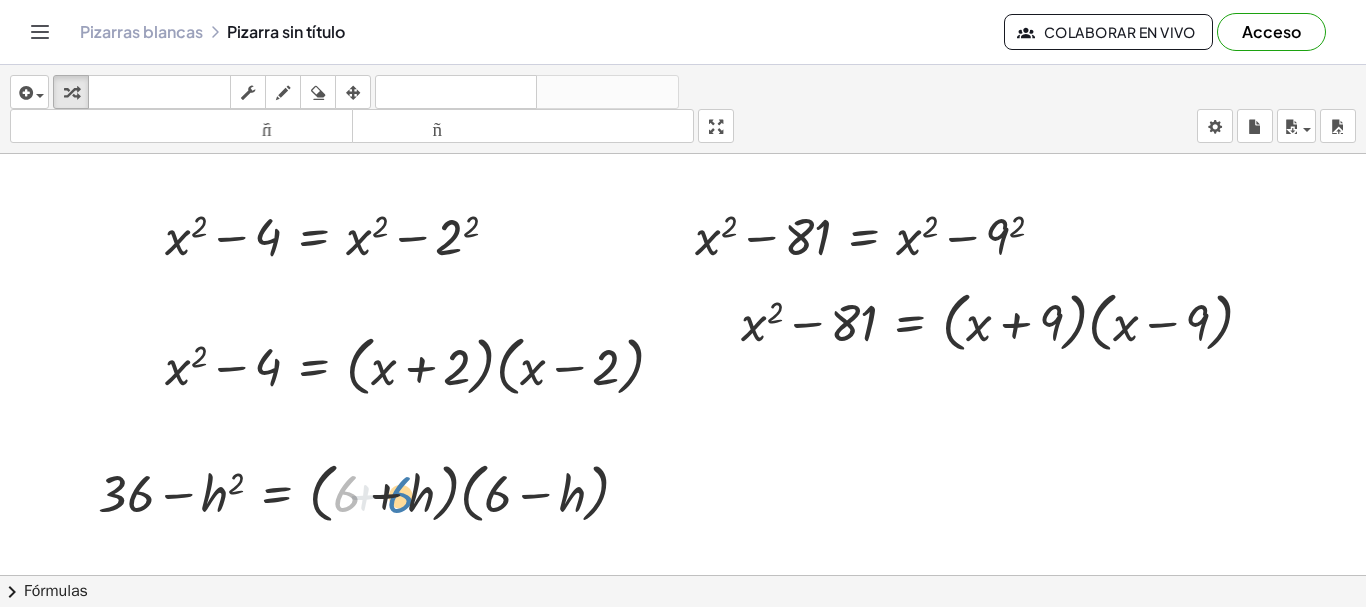 click at bounding box center (372, 492) 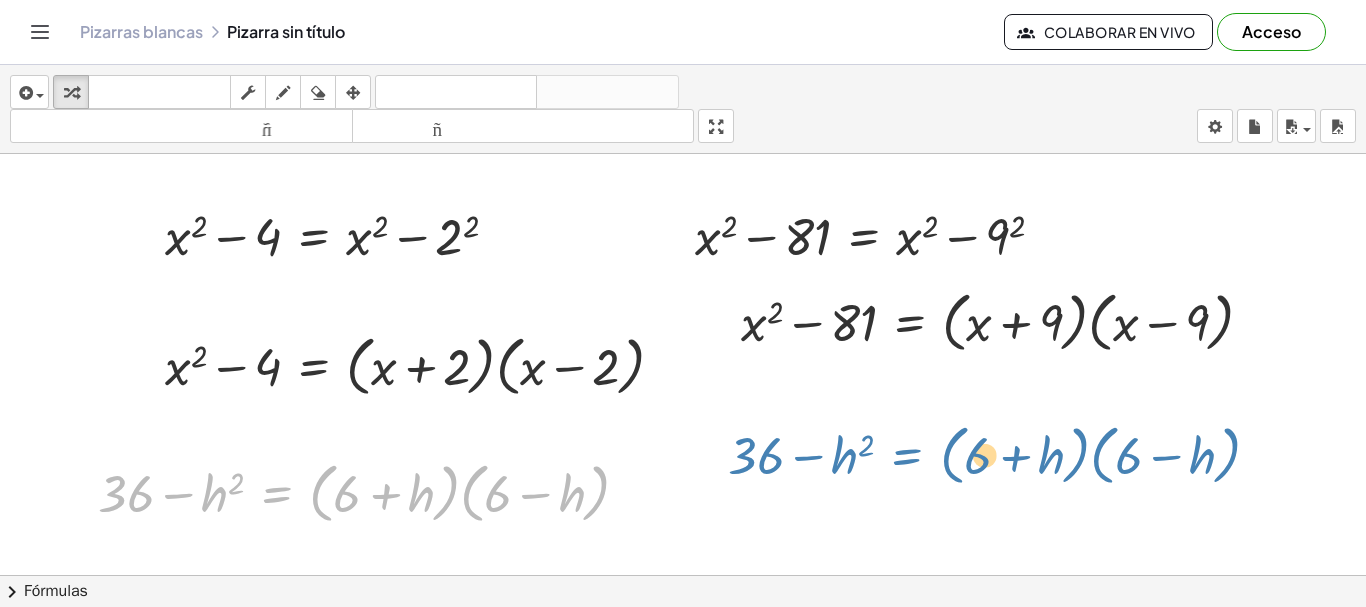 drag, startPoint x: 259, startPoint y: 494, endPoint x: 889, endPoint y: 456, distance: 631.145 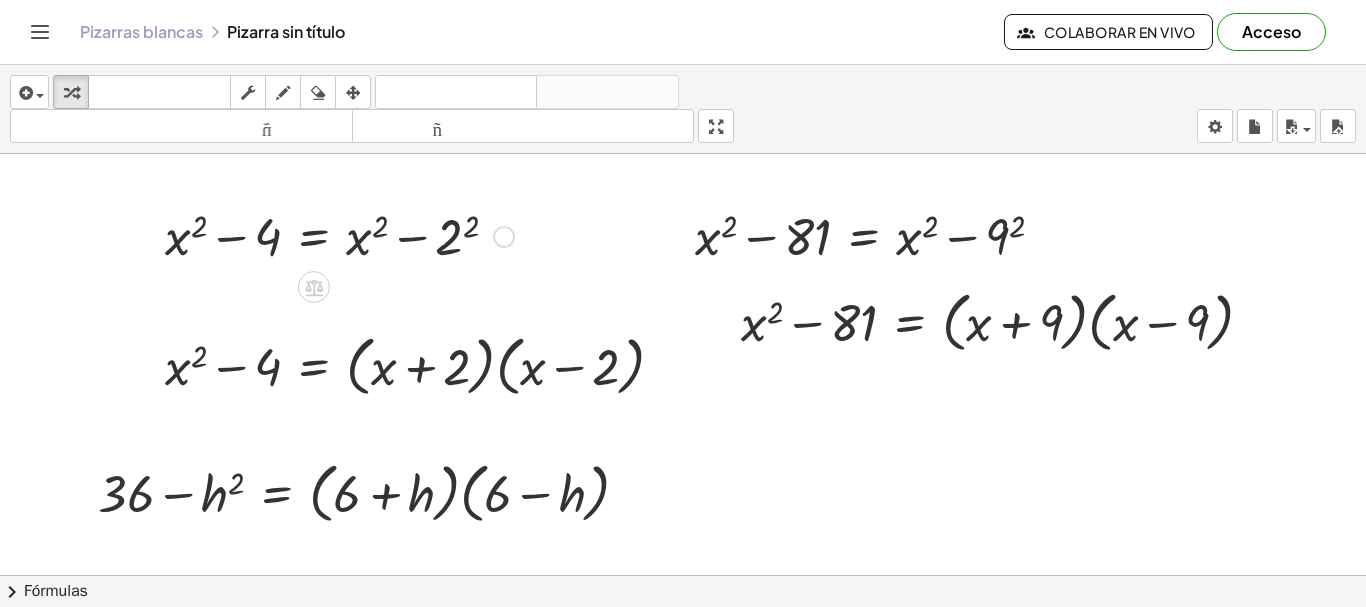 click at bounding box center (504, 237) 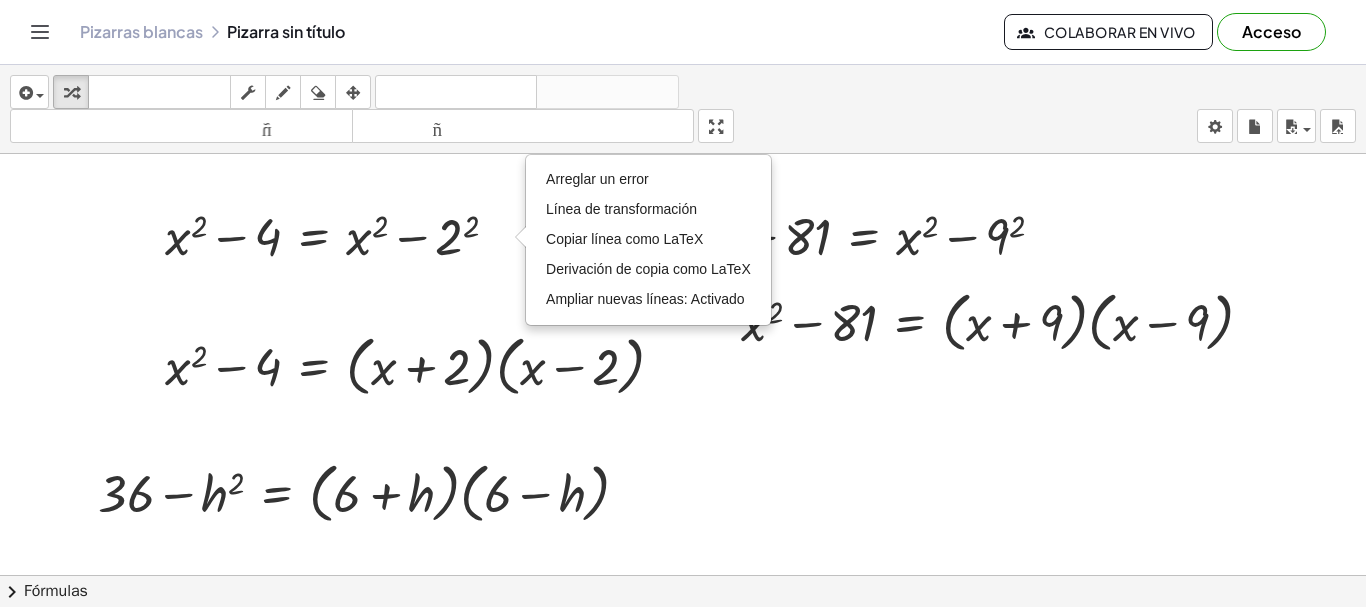 click at bounding box center (683, 654) 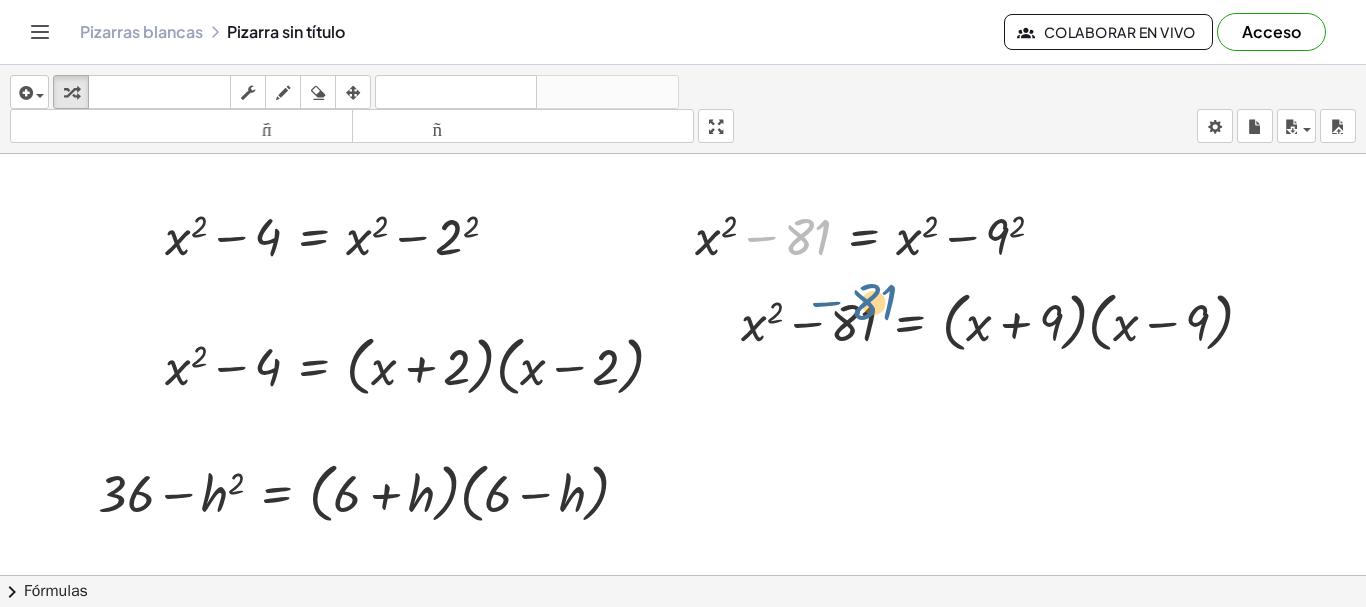 drag, startPoint x: 809, startPoint y: 229, endPoint x: 866, endPoint y: 281, distance: 77.155685 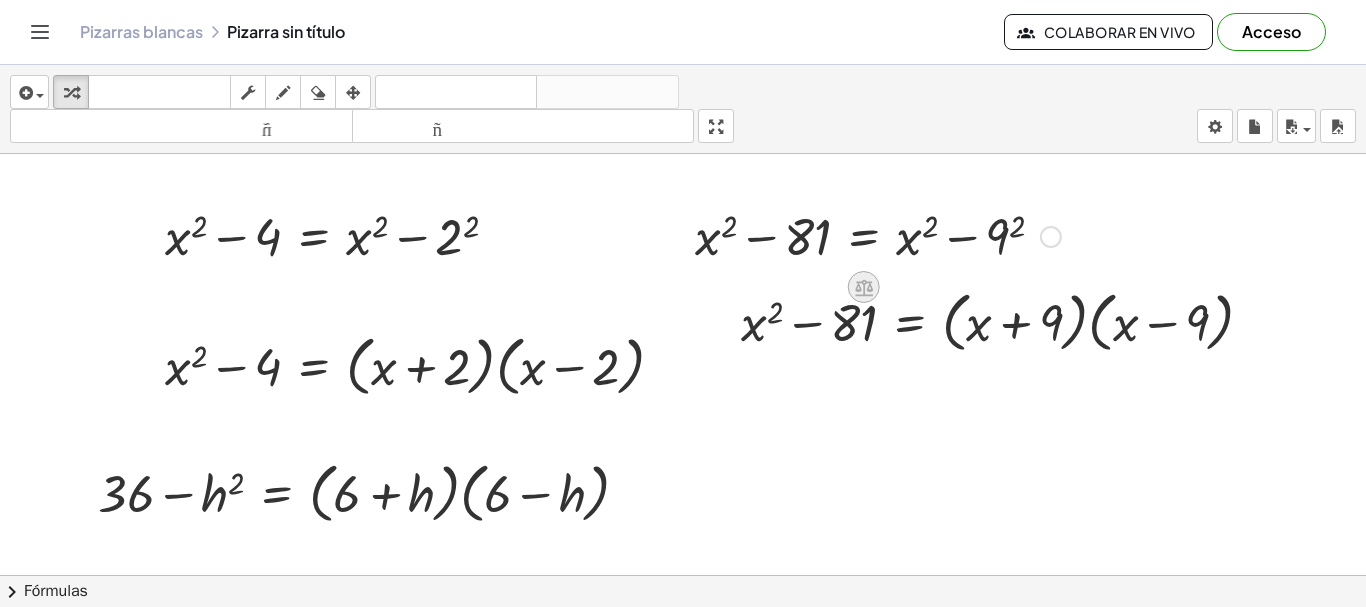 click 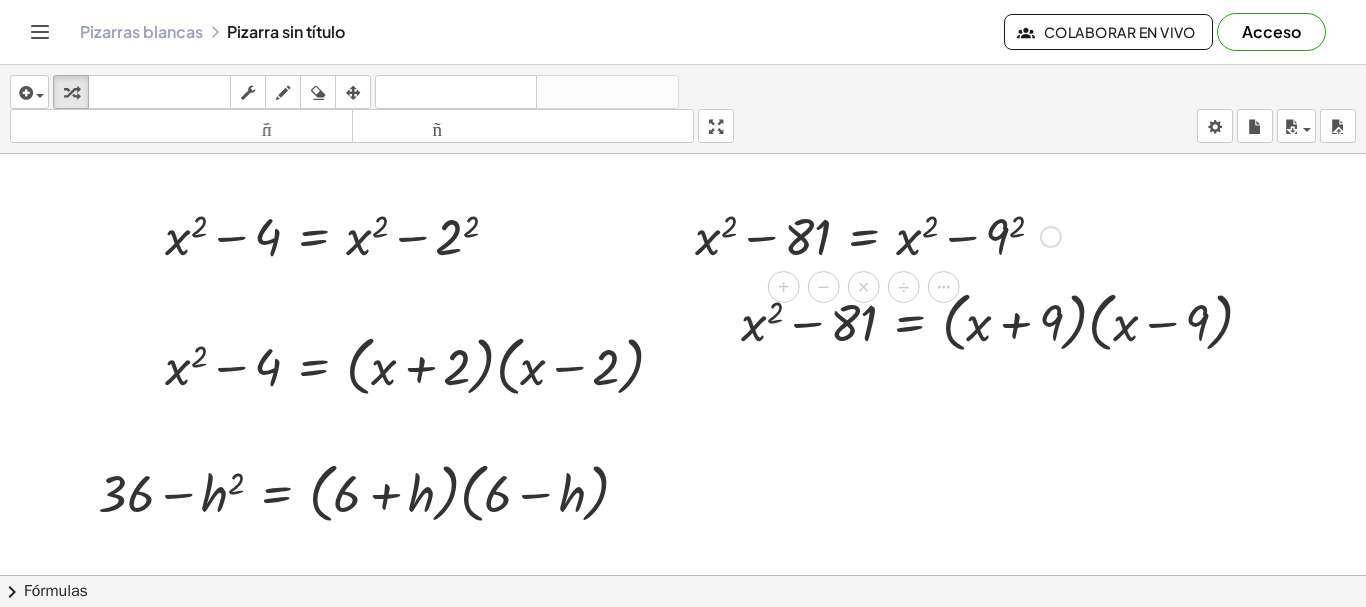 click on "×" at bounding box center [864, 287] 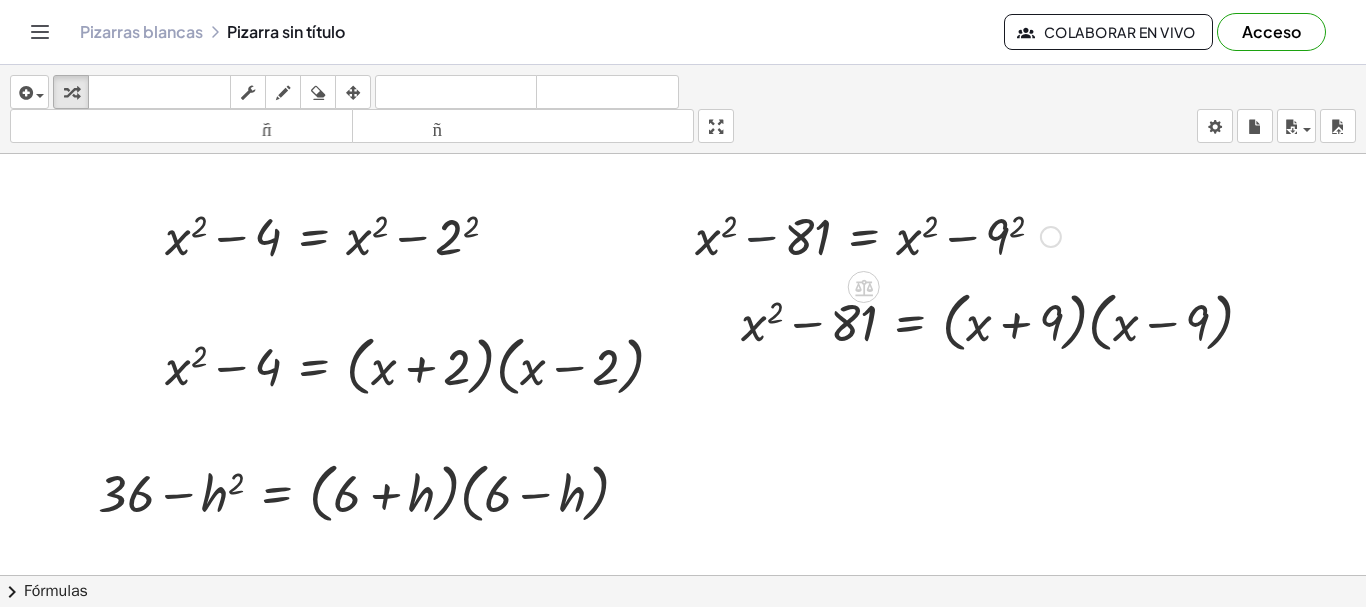 click at bounding box center (878, 235) 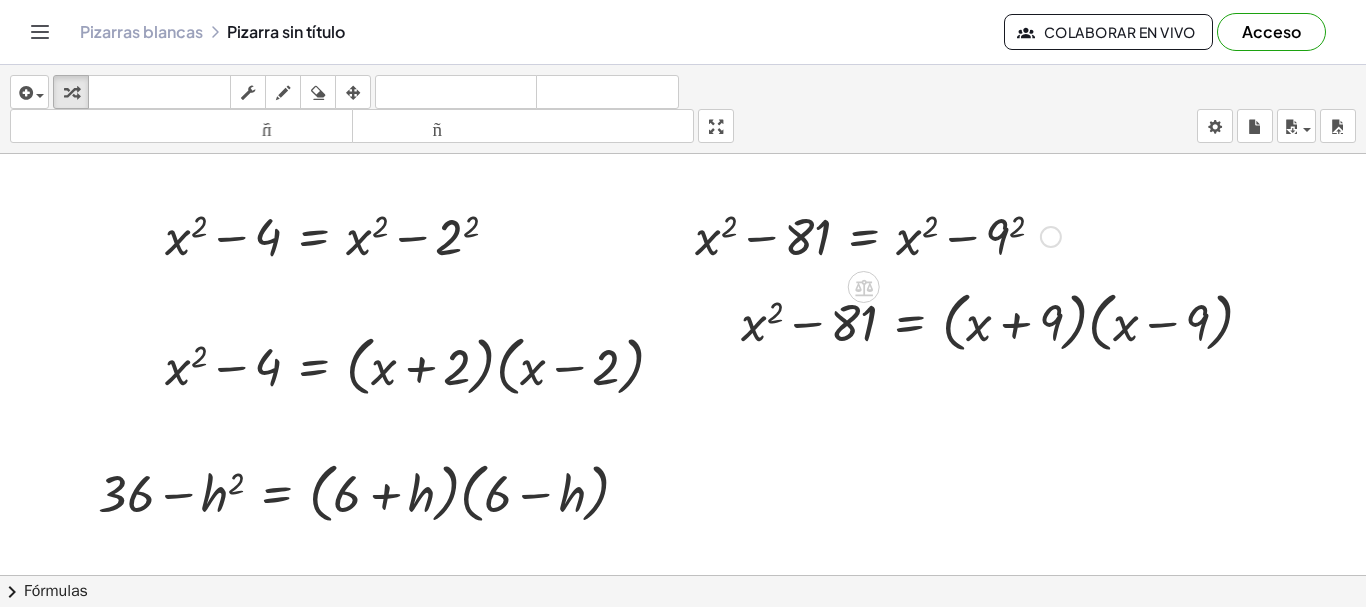 click at bounding box center (878, 235) 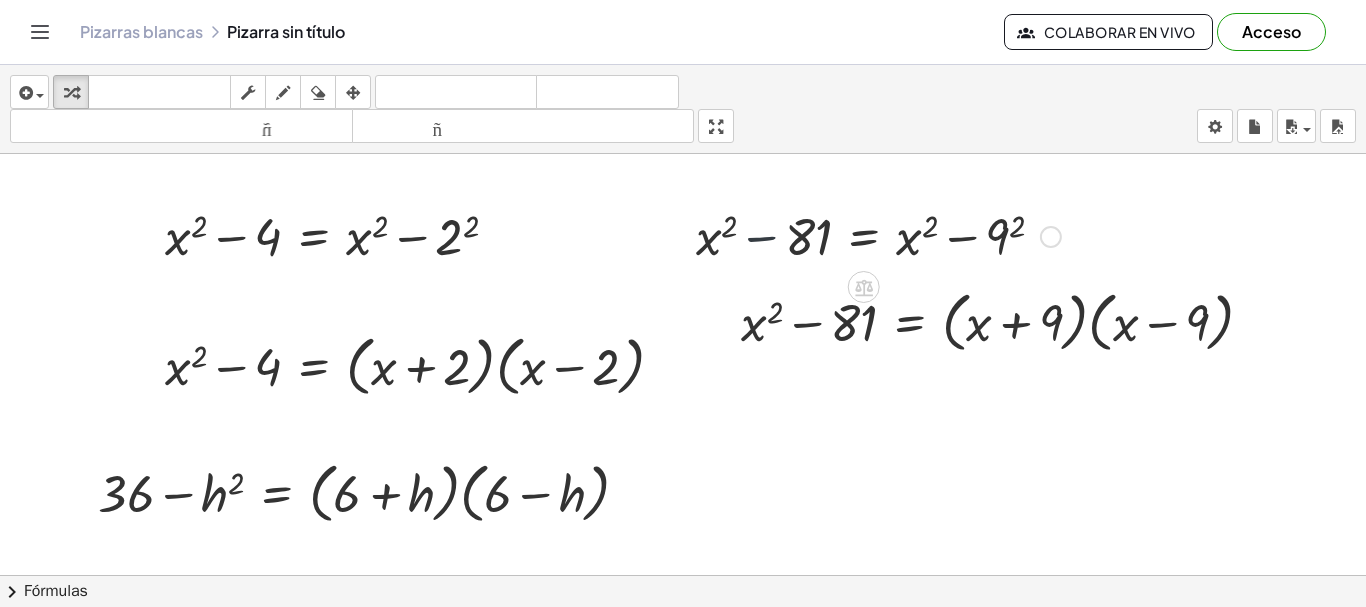 click at bounding box center (878, 235) 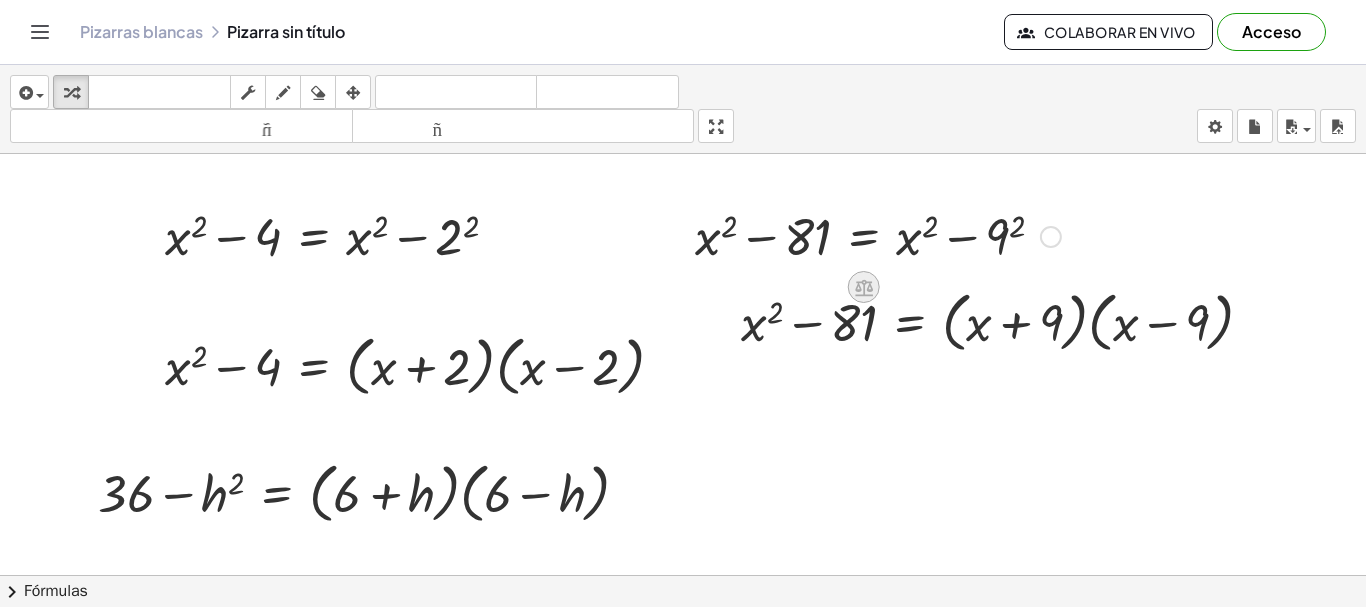 click 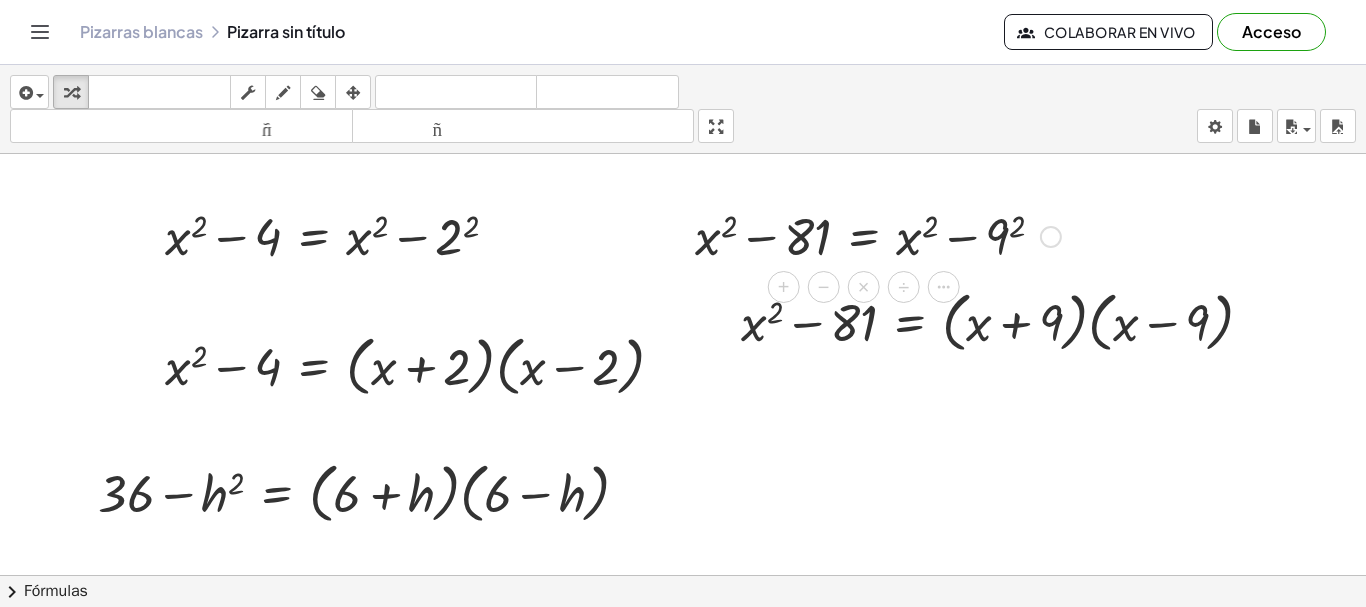 click at bounding box center (1051, 237) 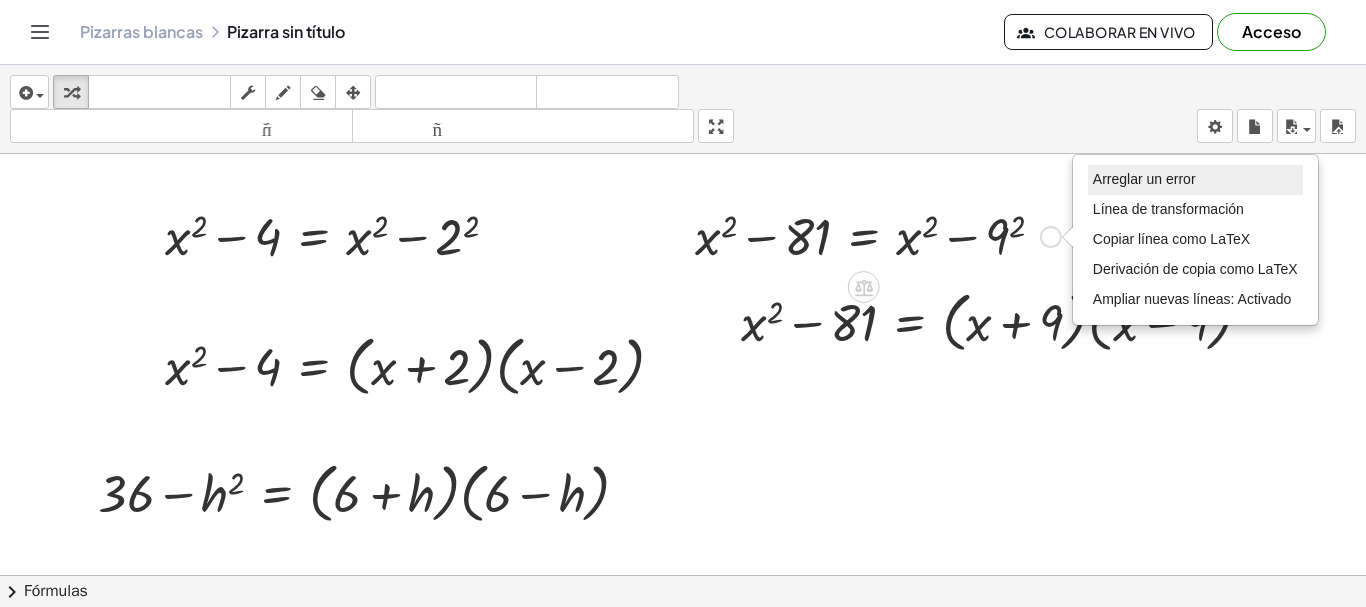 click on "Arreglar un error" at bounding box center [1144, 179] 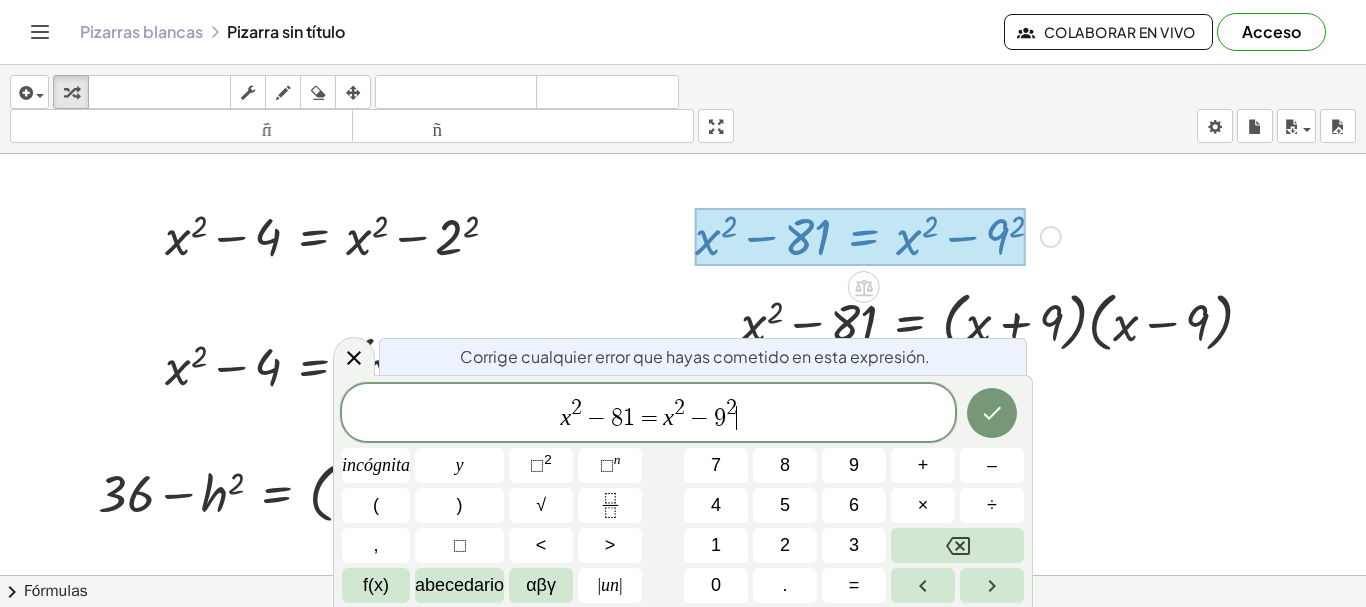 click on "x" at bounding box center [565, 417] 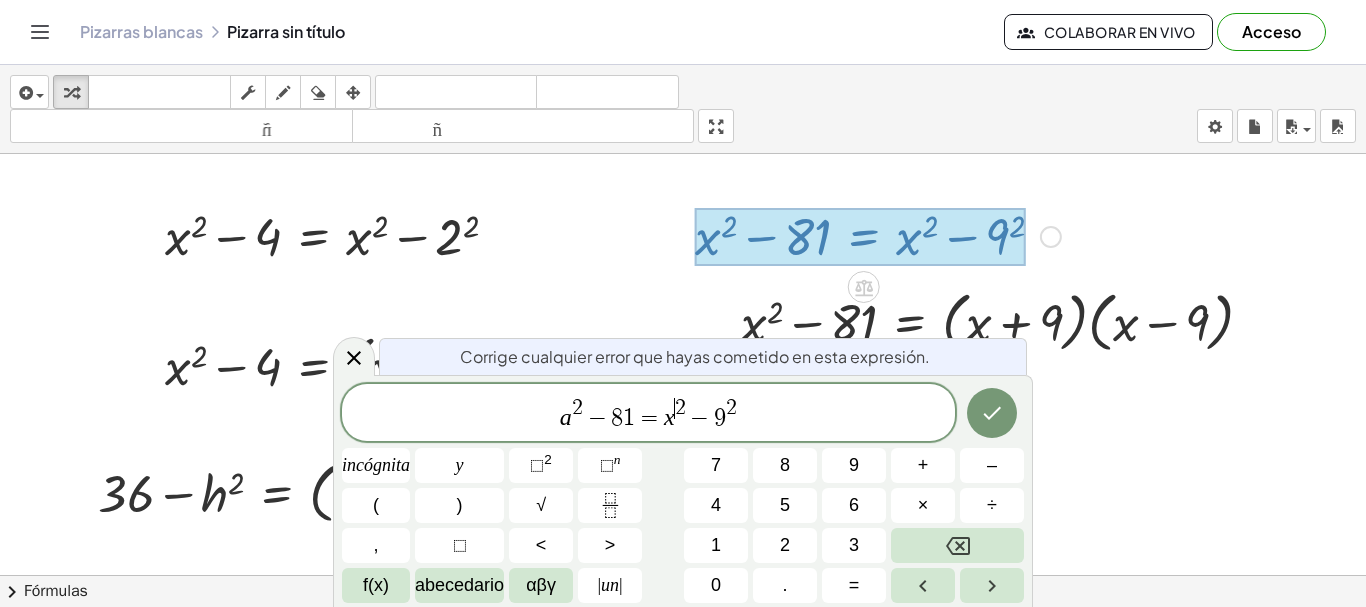 click on "​ 2" at bounding box center [680, 409] 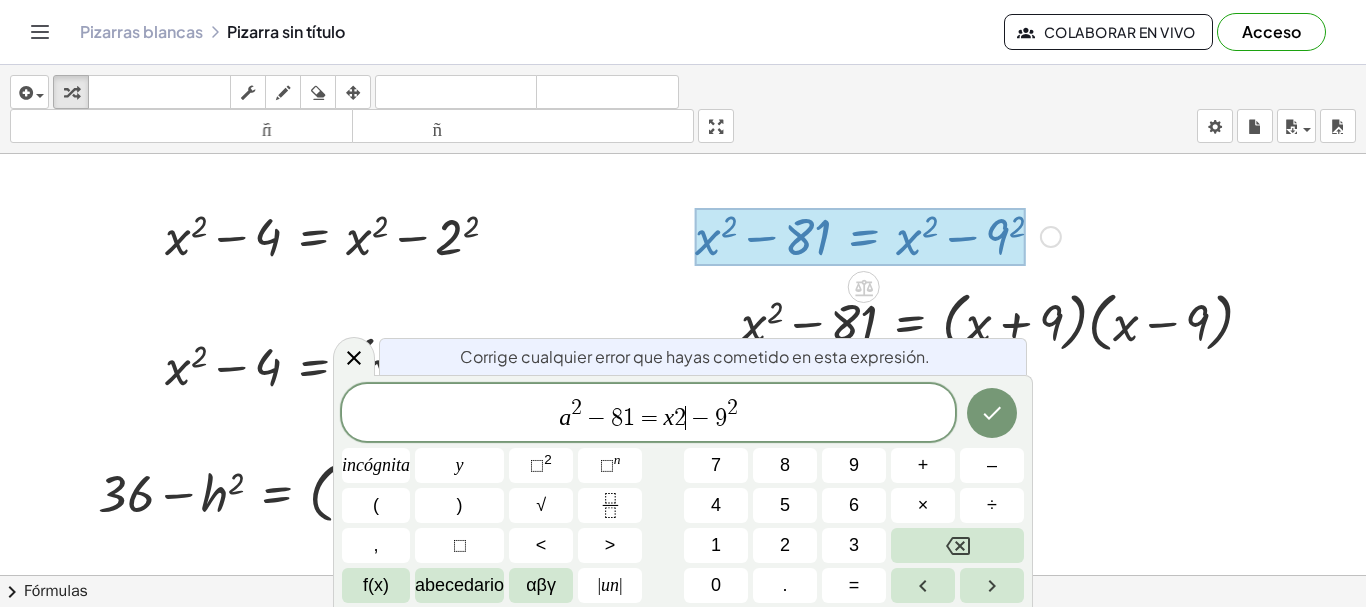click on "−" at bounding box center (700, 418) 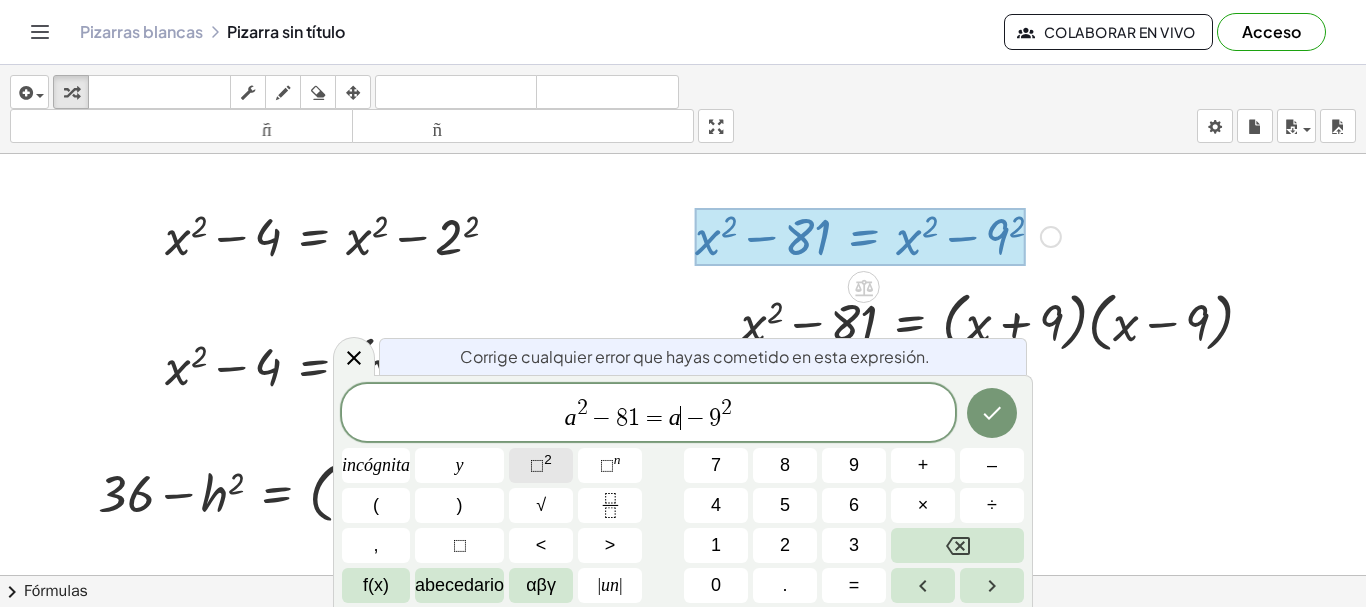 click on "⬚" at bounding box center (537, 465) 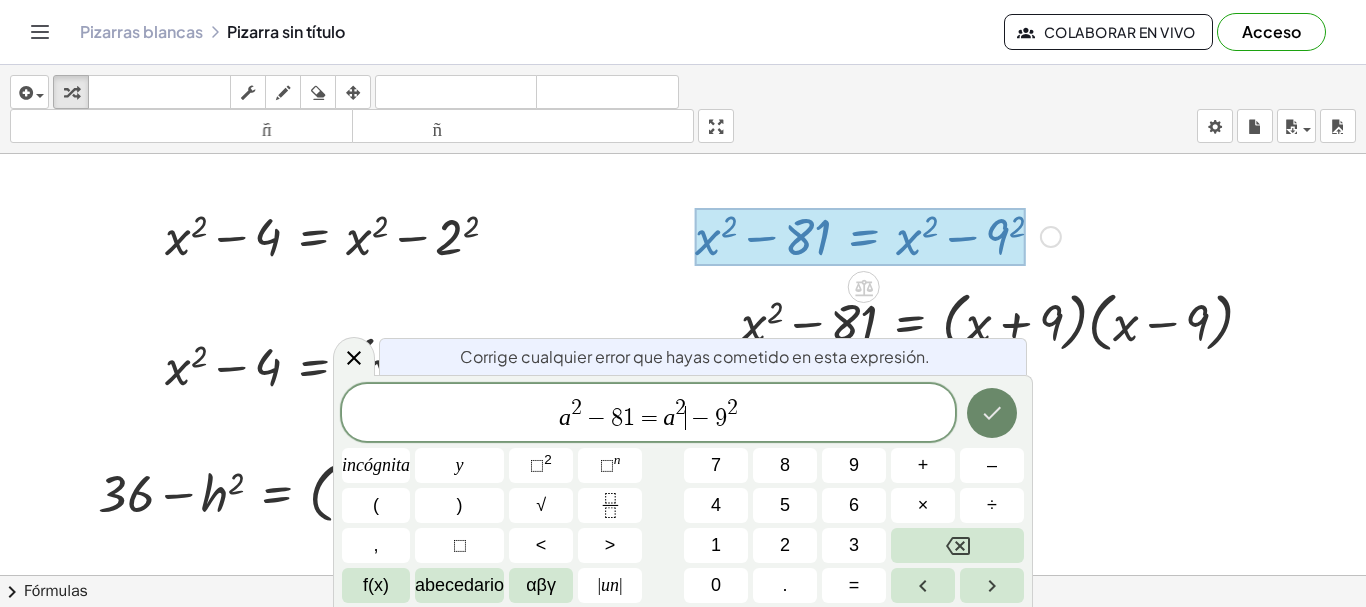 click 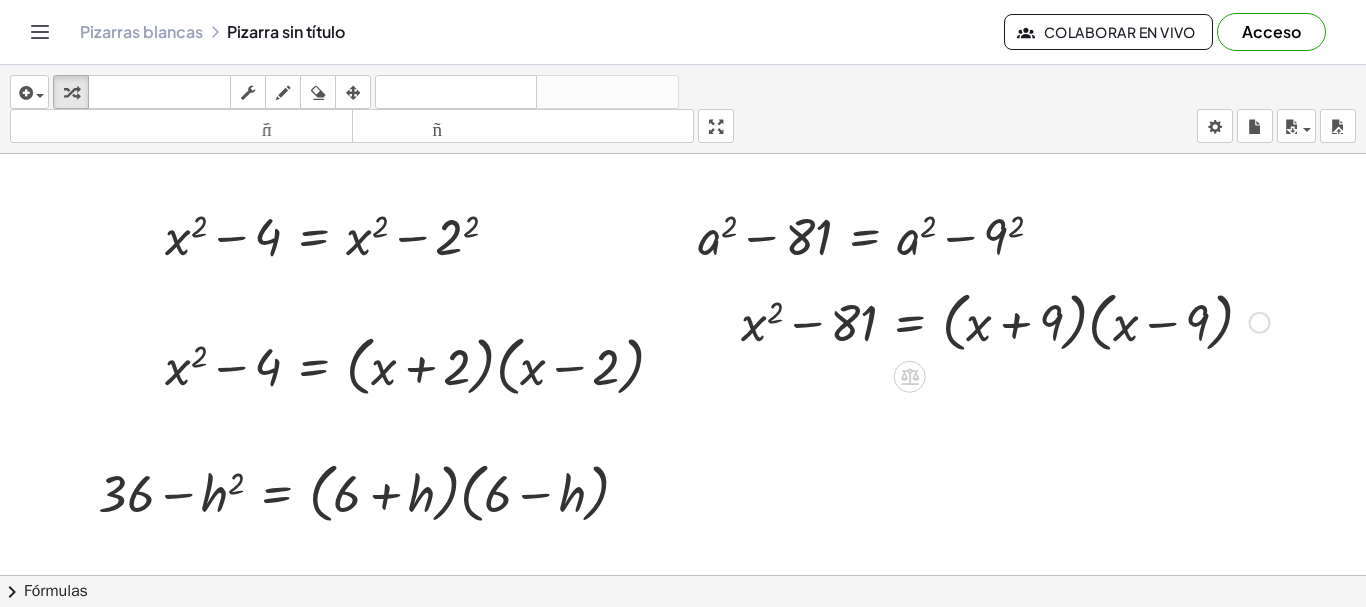 click at bounding box center (1260, 323) 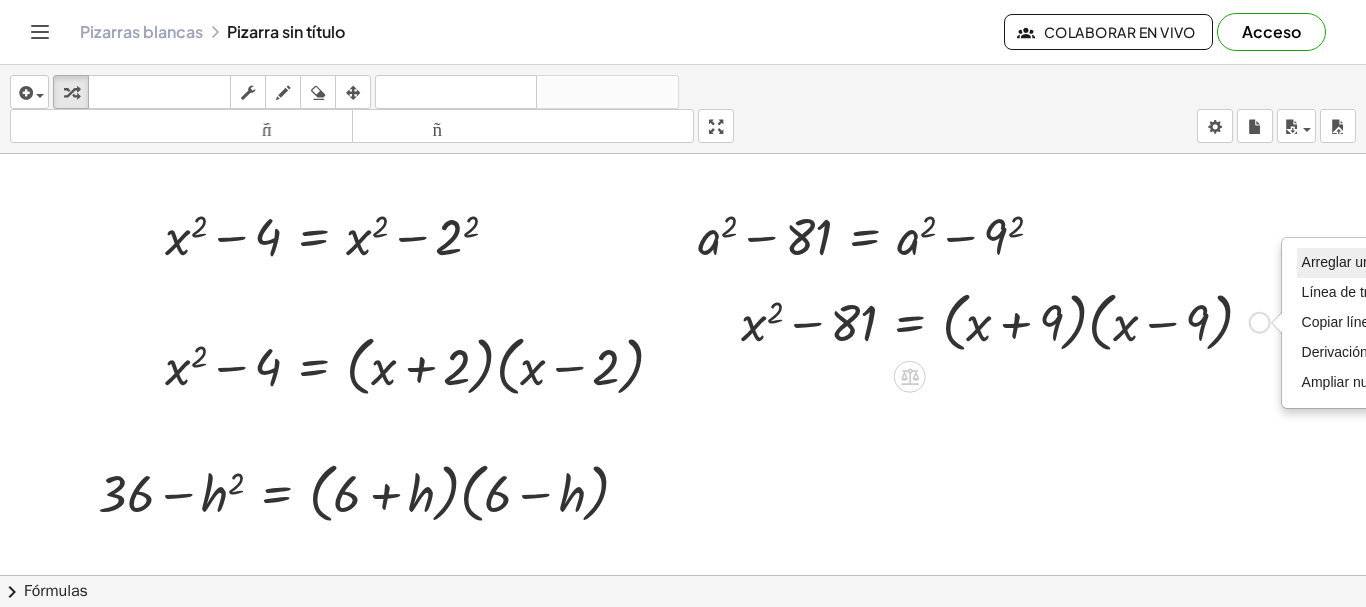 click on "Arreglar un error" at bounding box center [1353, 262] 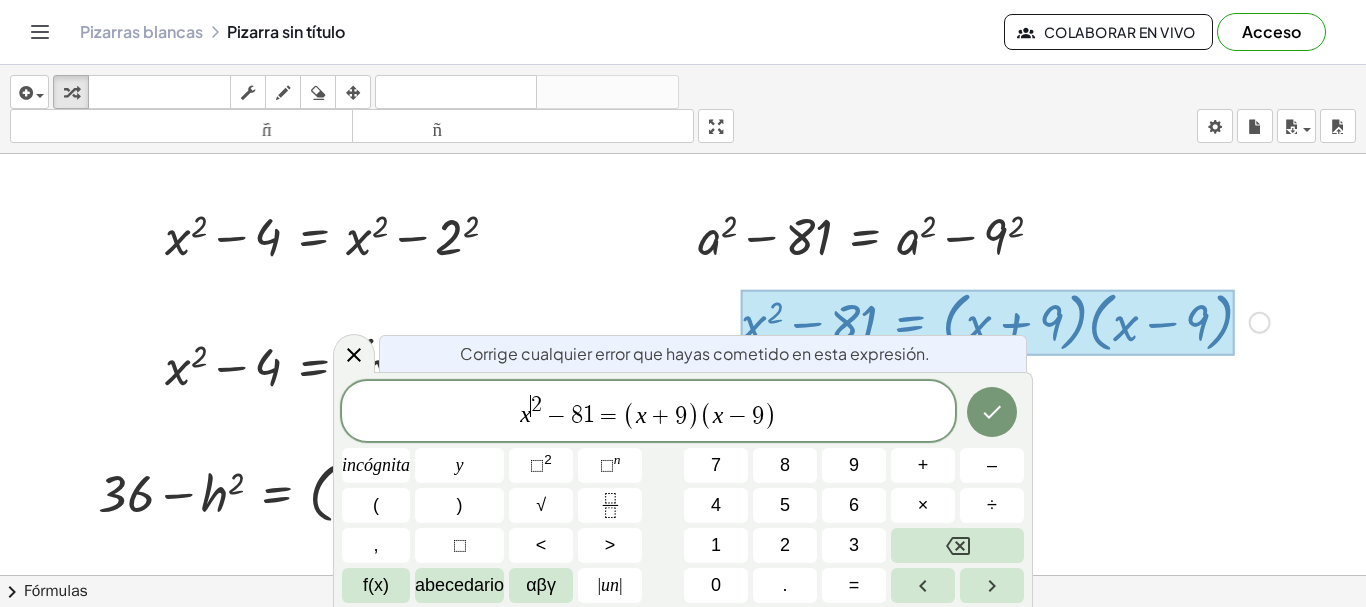 click on "x ​ 2 − 8 1 = ( x + 9 ) ( x − 9 )" at bounding box center [648, 412] 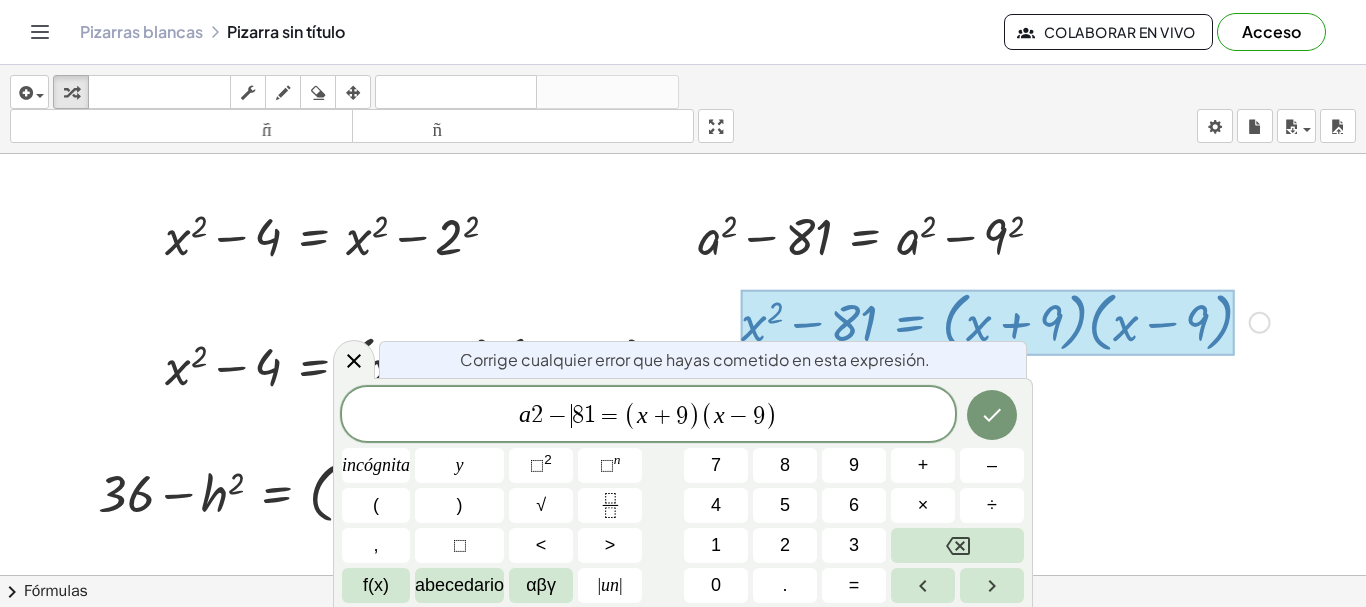 click on "a 2 − ​ 8 1 = ( x + 9 ) ( x − 9 )" 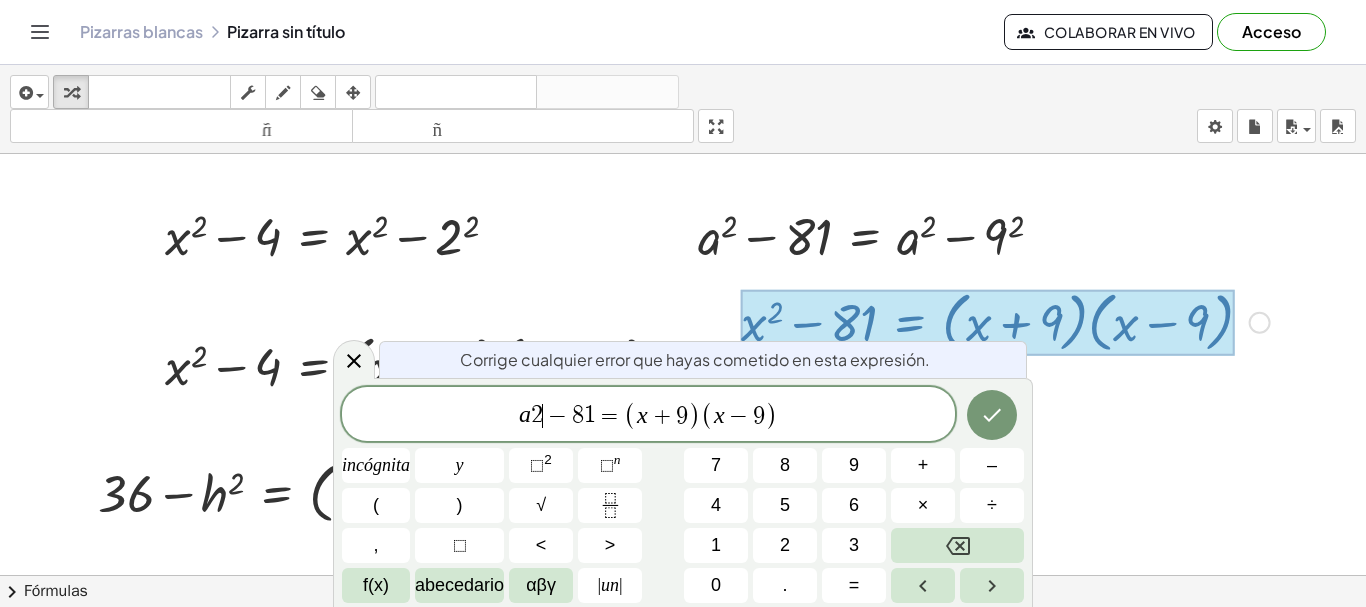 click on "a 2 ​ − 8 1 = ( x + 9 ) ( x − 9 )" at bounding box center [648, 415] 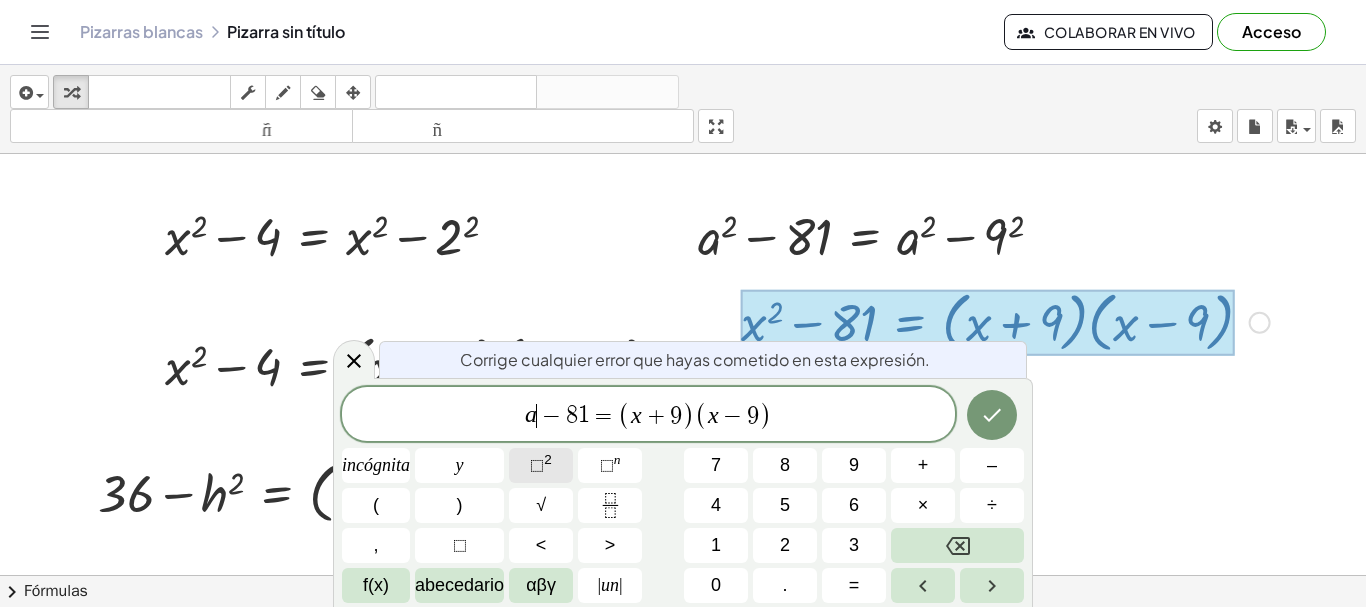 click on "⬚" at bounding box center (537, 465) 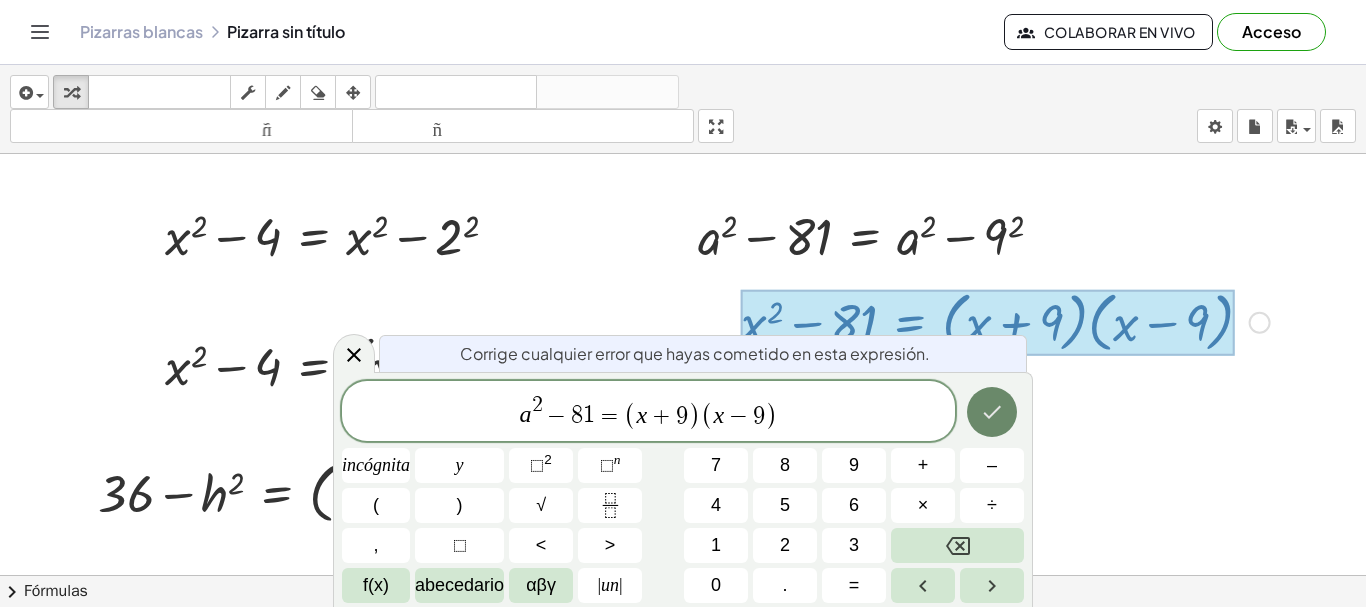 click 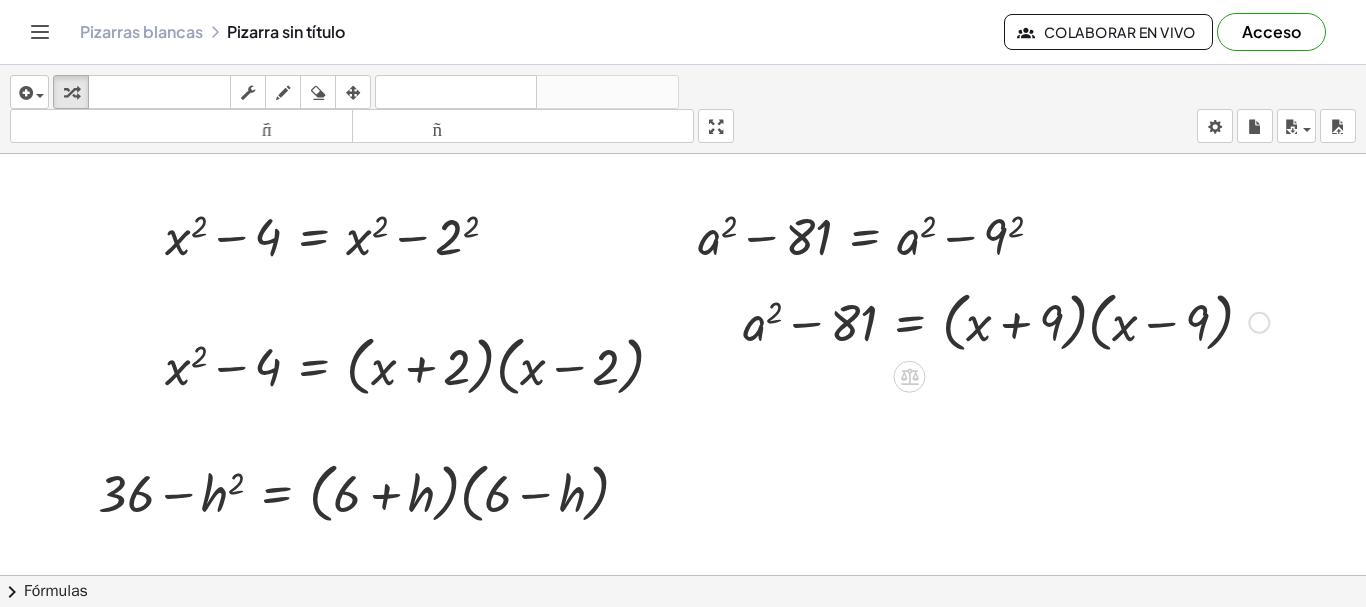 click on "Arreglar un error Línea de transformación Copiar línea como LaTeX Derivación de copia como LaTeX Ampliar nuevas líneas: Activado" at bounding box center (1259, 323) 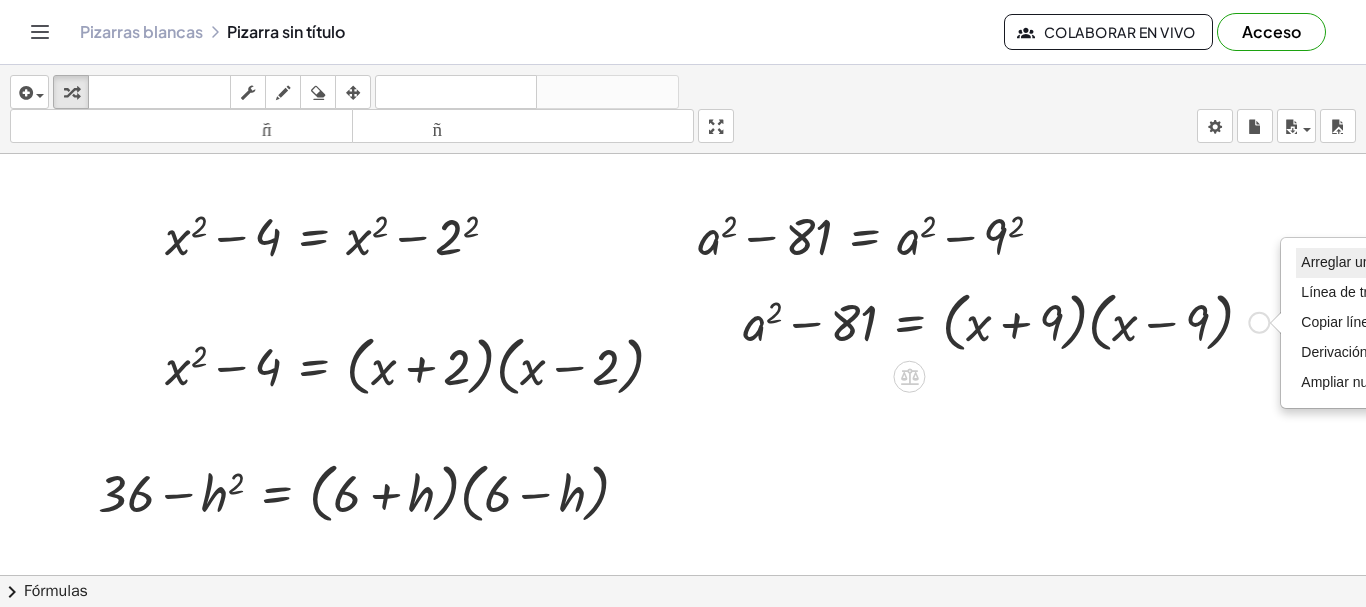click on "Arreglar un error" at bounding box center (1352, 262) 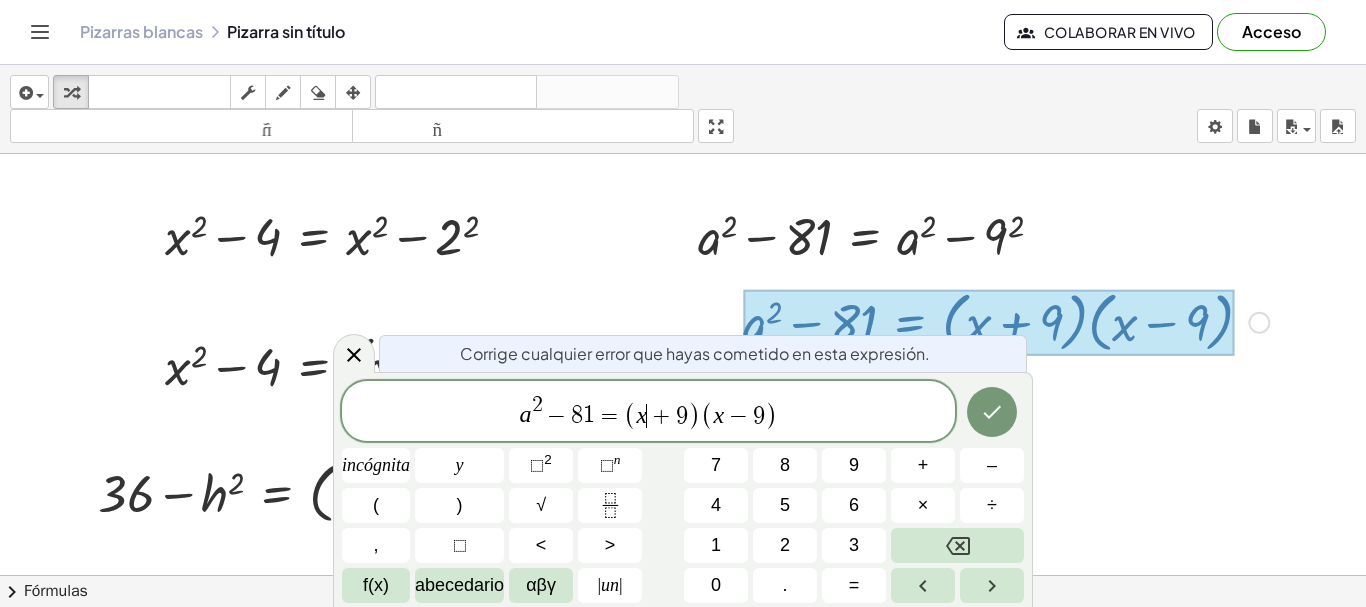 click on "x" at bounding box center [642, 415] 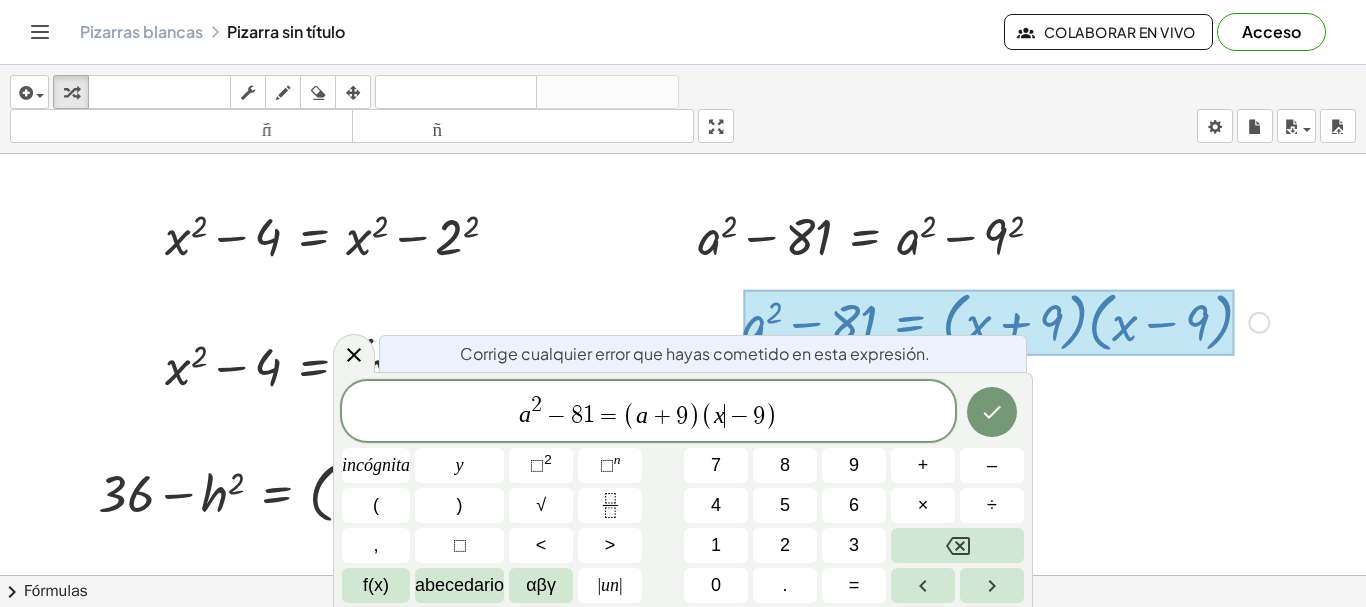 click on "x" at bounding box center (719, 415) 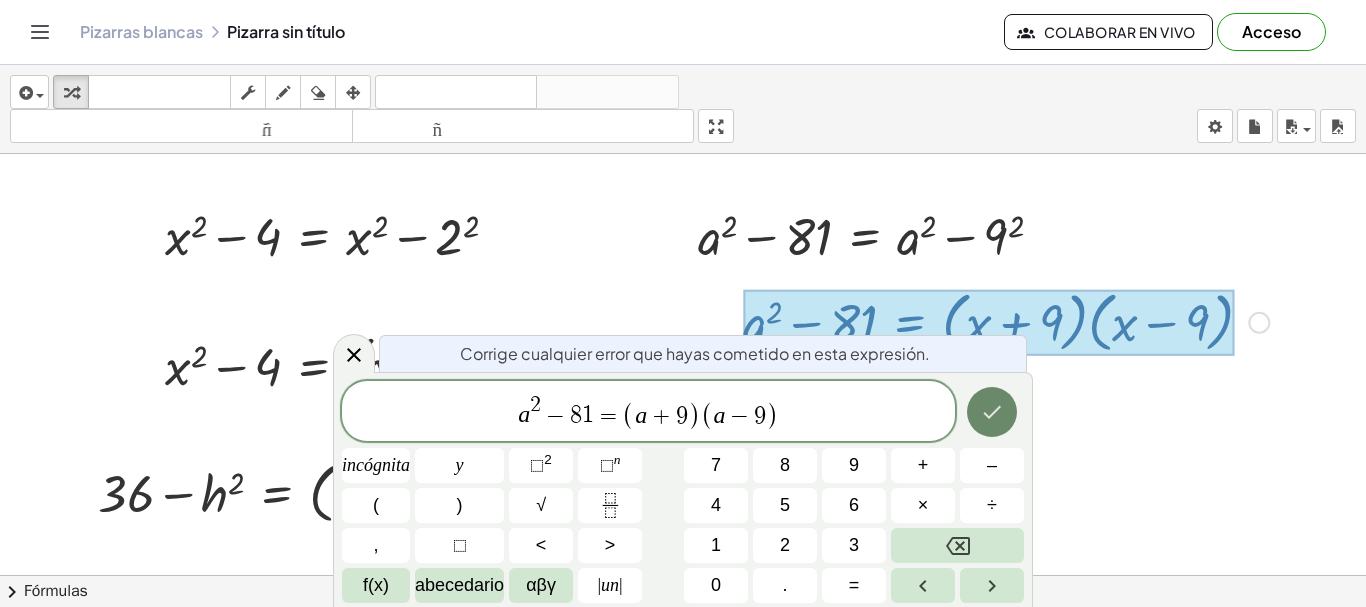 click 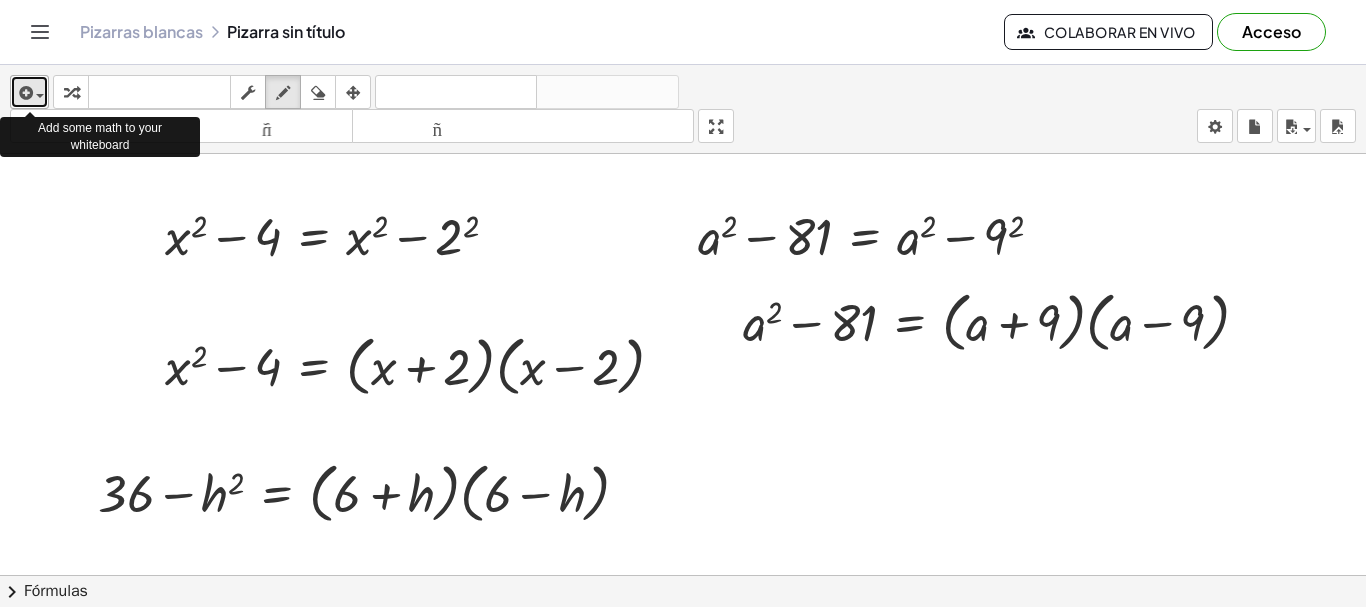 click at bounding box center (24, 93) 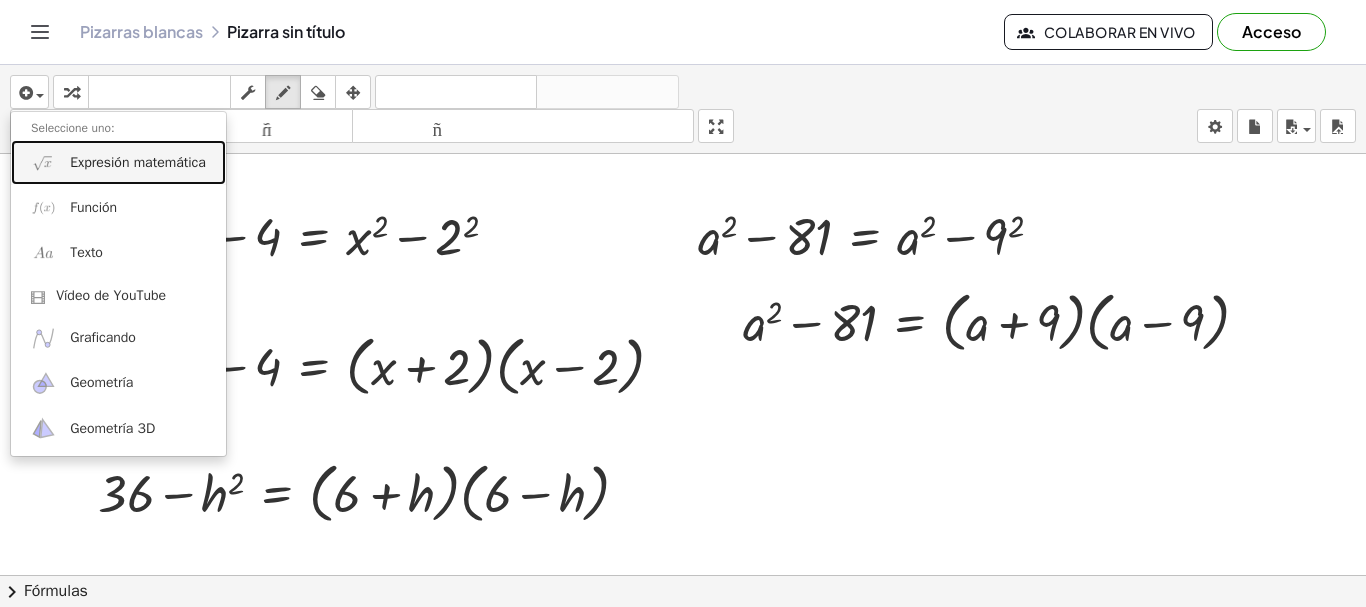 click on "Expresión matemática" at bounding box center [138, 162] 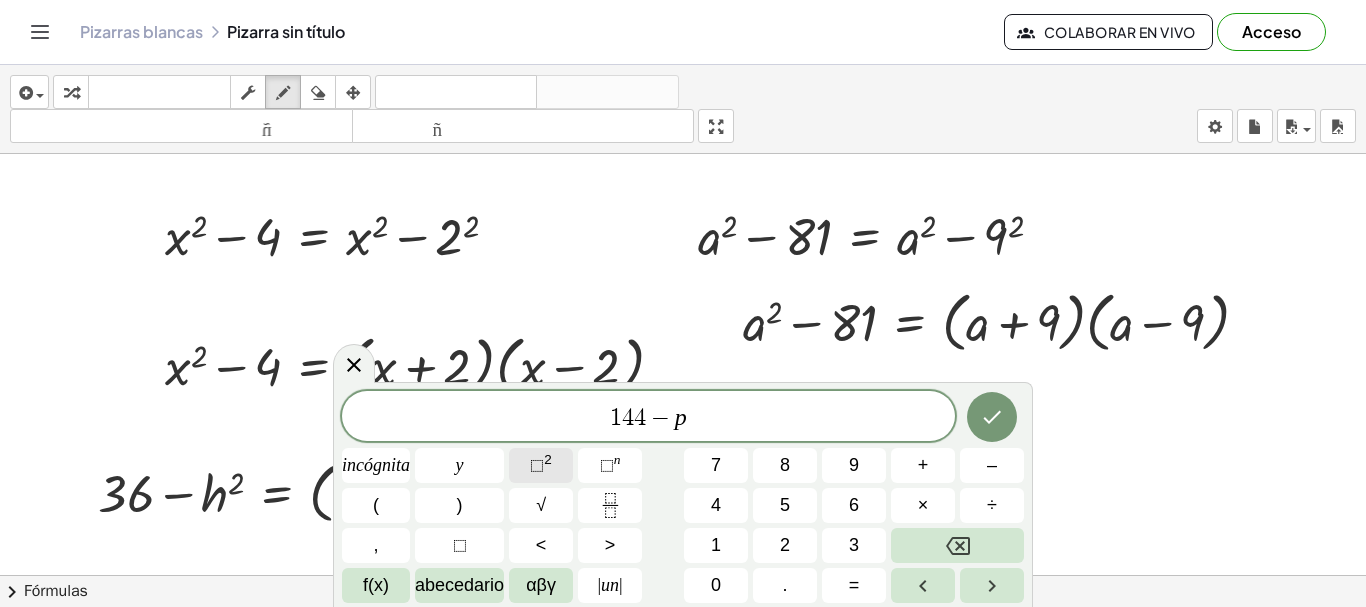 click on "⬚" at bounding box center [537, 465] 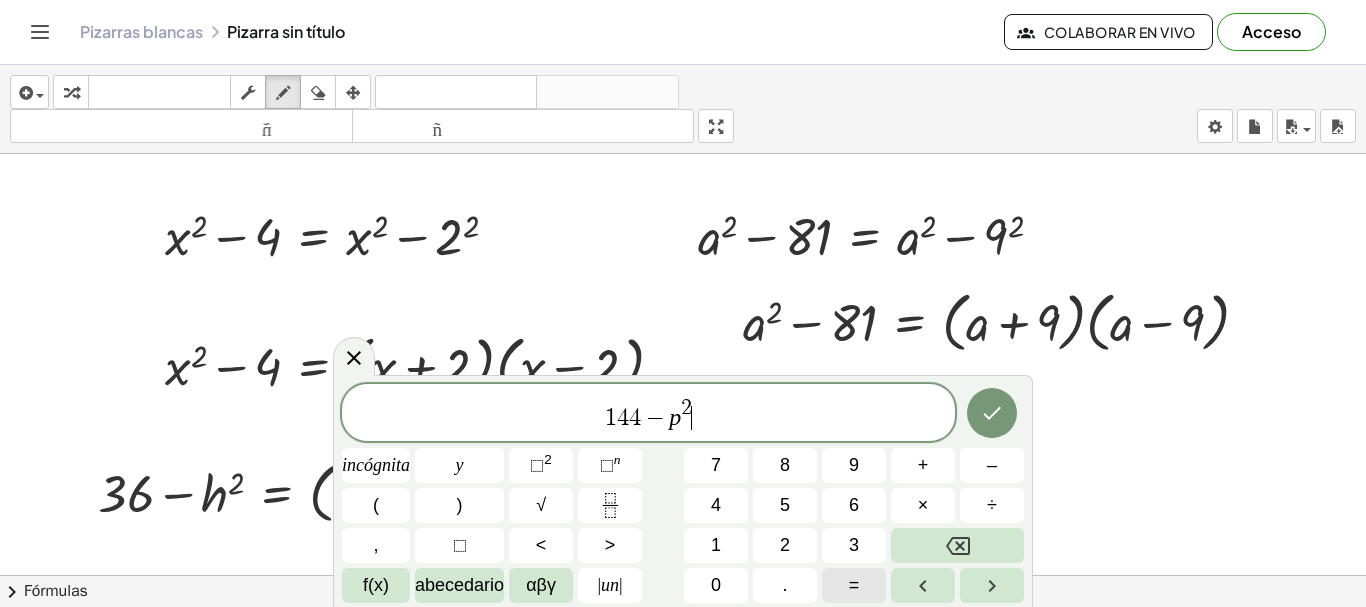click on "=" at bounding box center (854, 585) 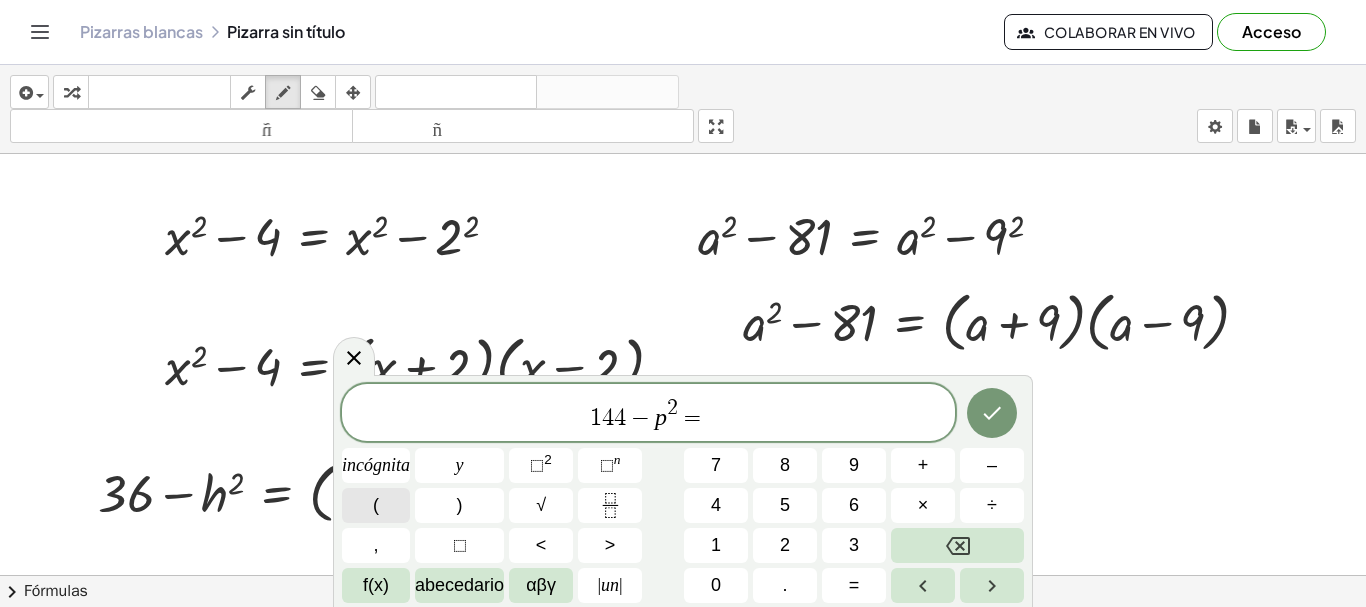 click on "(" at bounding box center [376, 505] 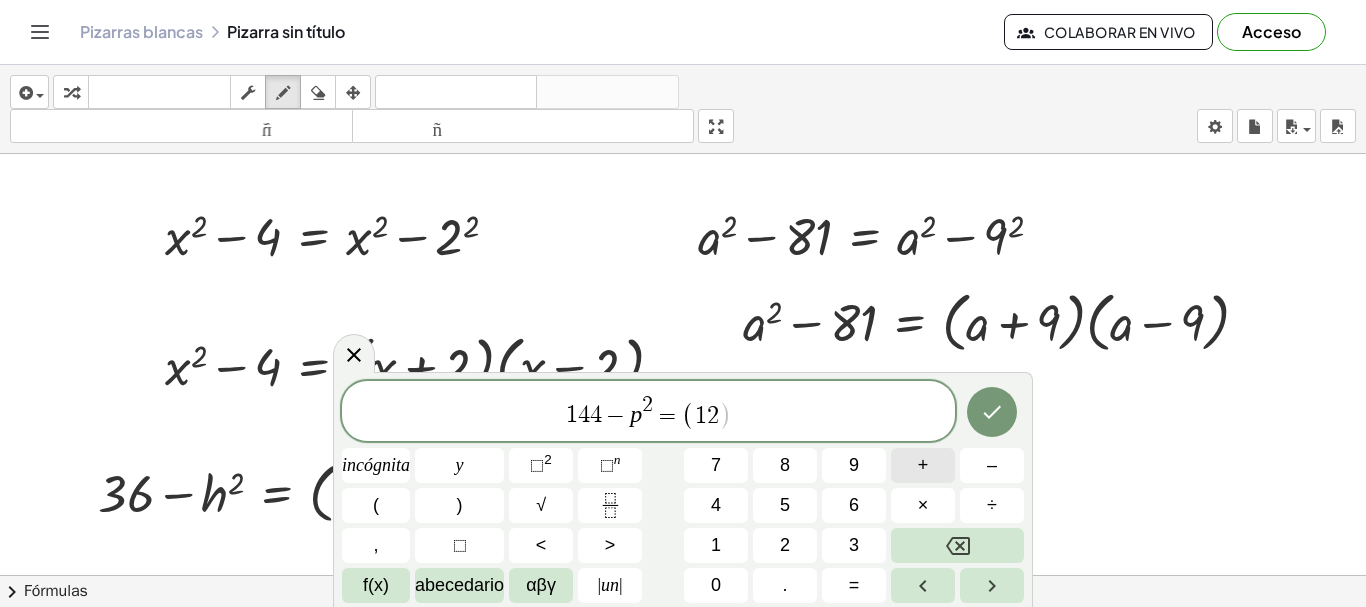 click on "+" at bounding box center [923, 465] 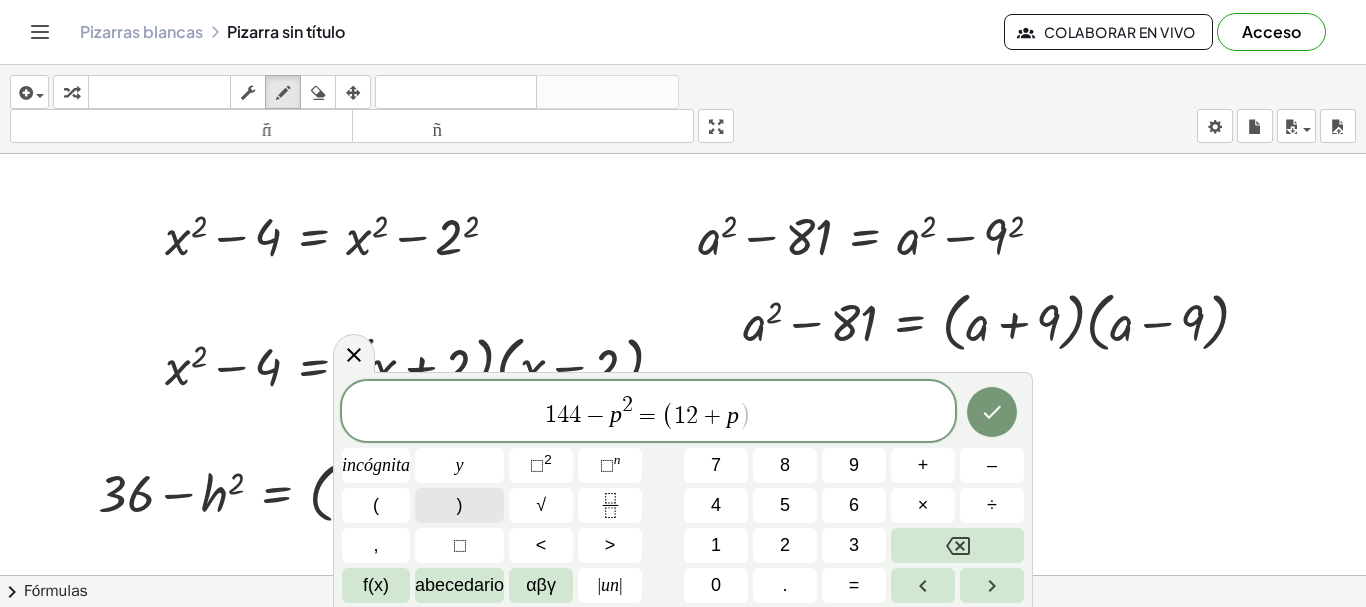 click on ")" at bounding box center (460, 505) 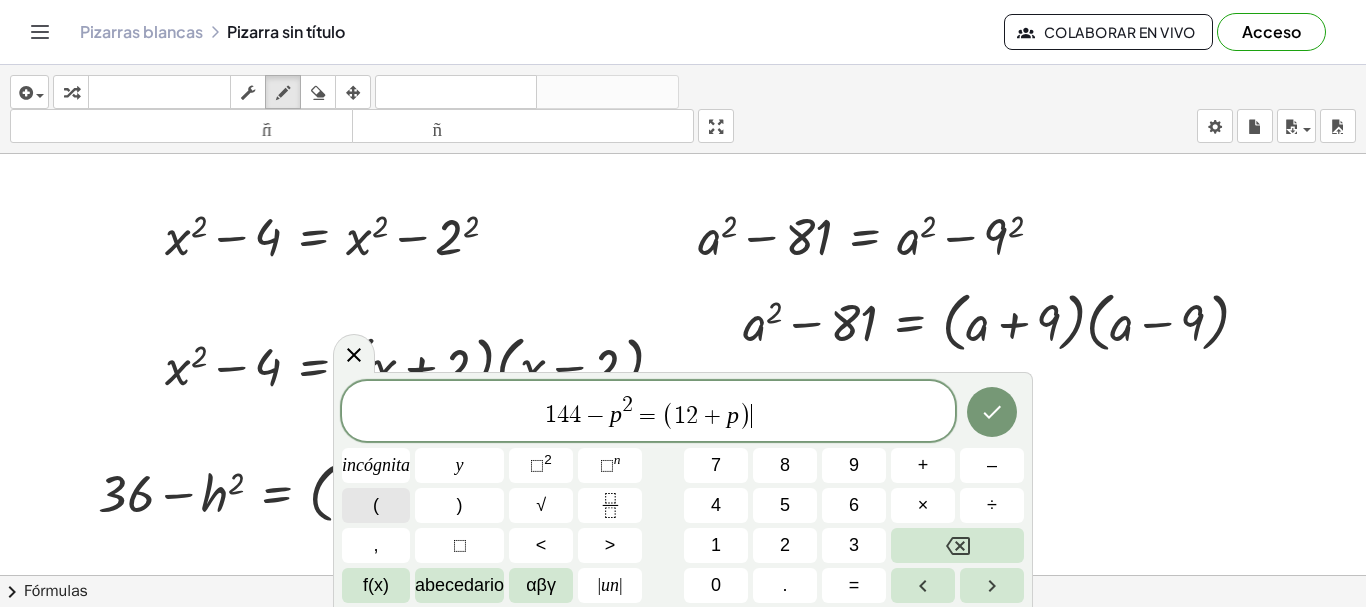 click on "(" at bounding box center [376, 505] 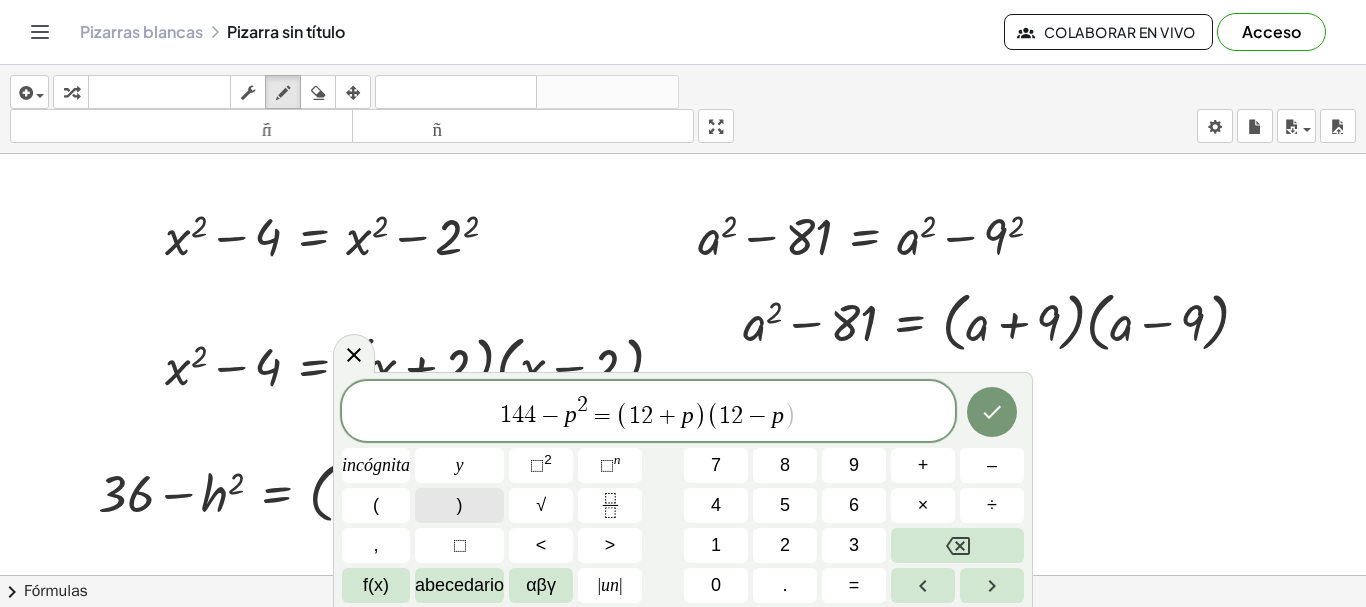 click on ")" at bounding box center (460, 505) 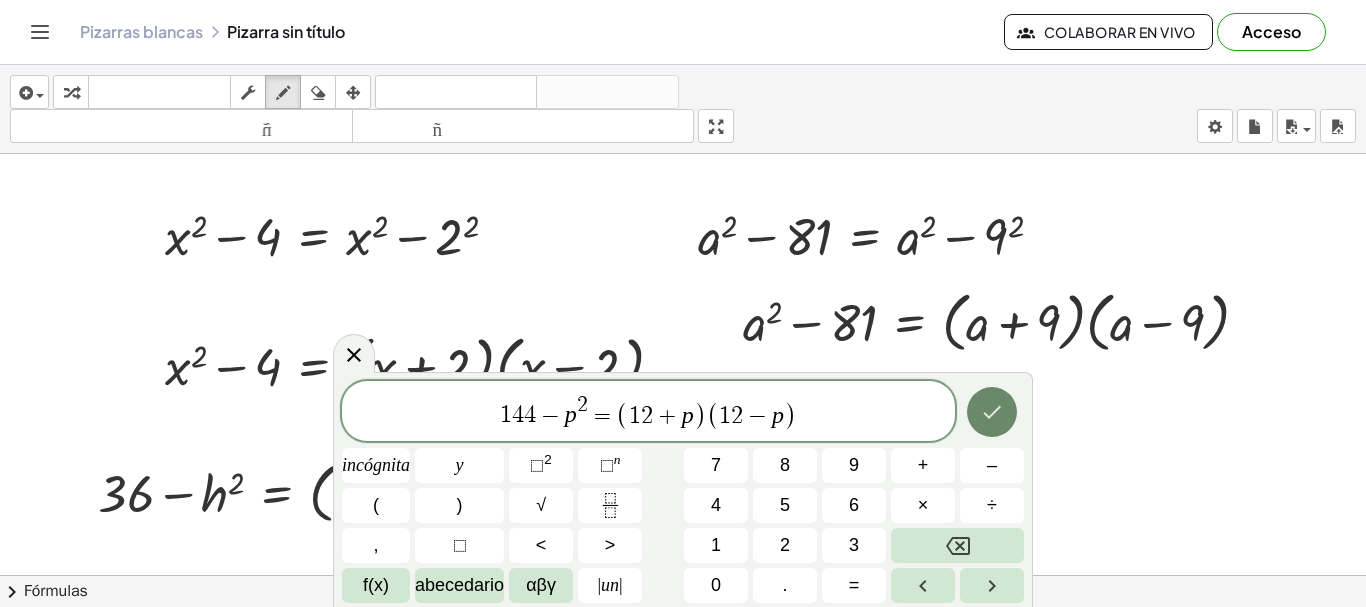 click 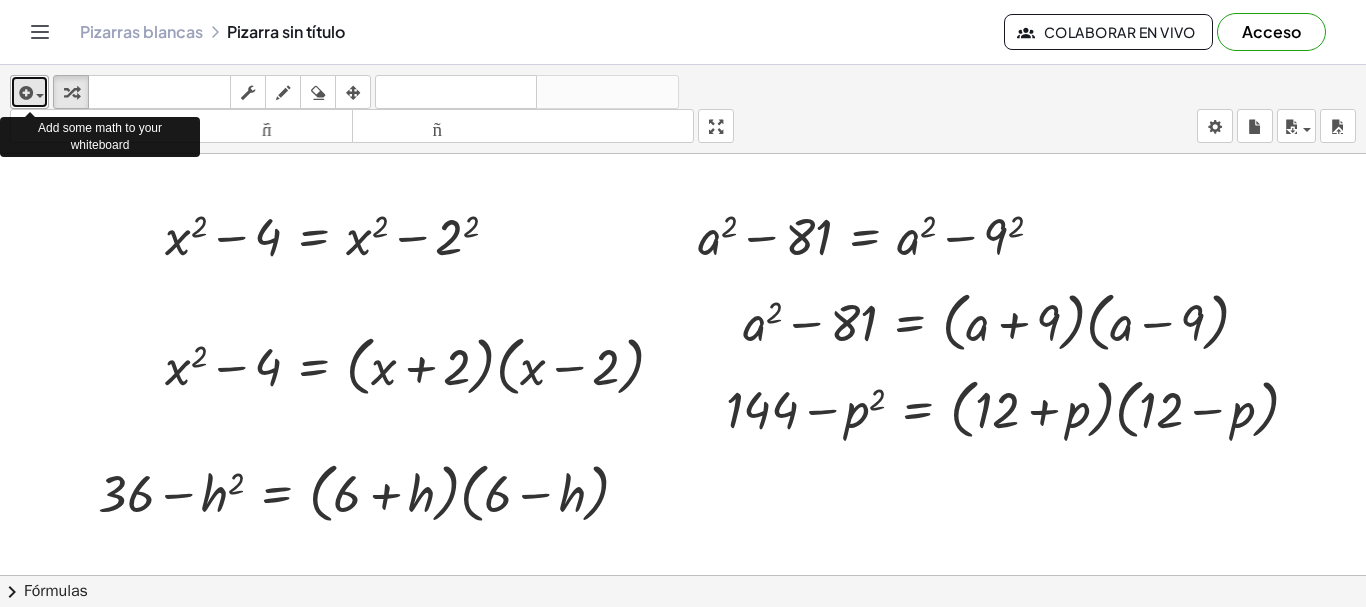click at bounding box center [24, 93] 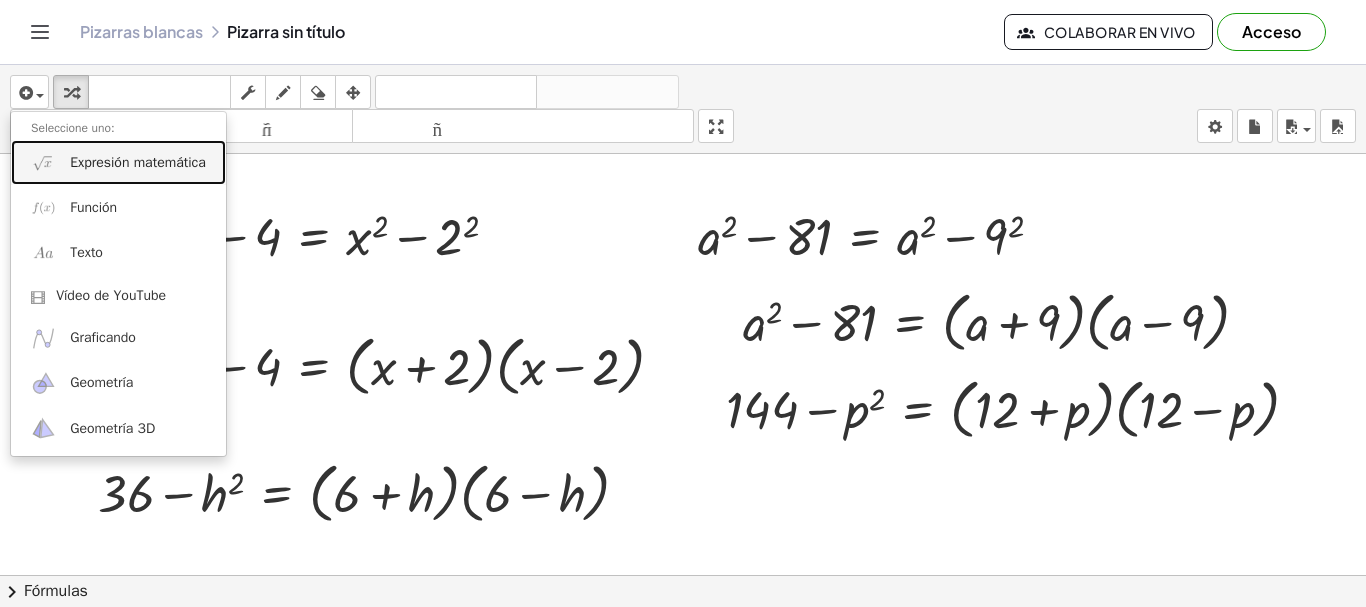 click on "Expresión matemática" at bounding box center [138, 162] 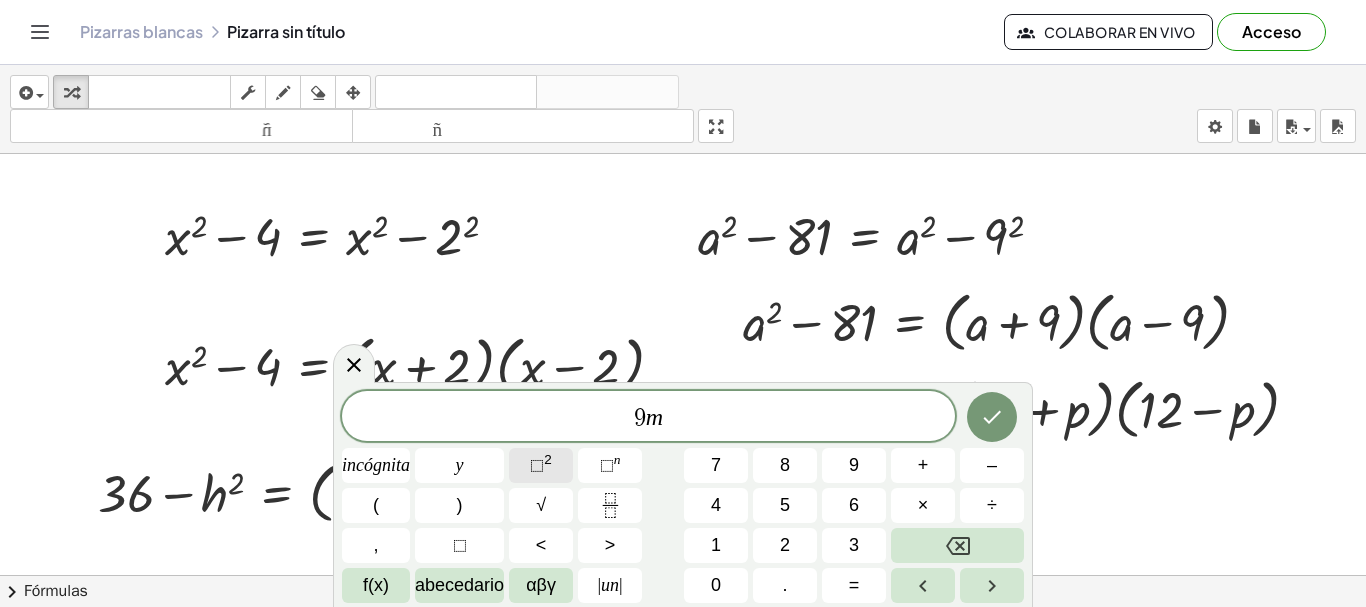 click on "⬚" at bounding box center [537, 465] 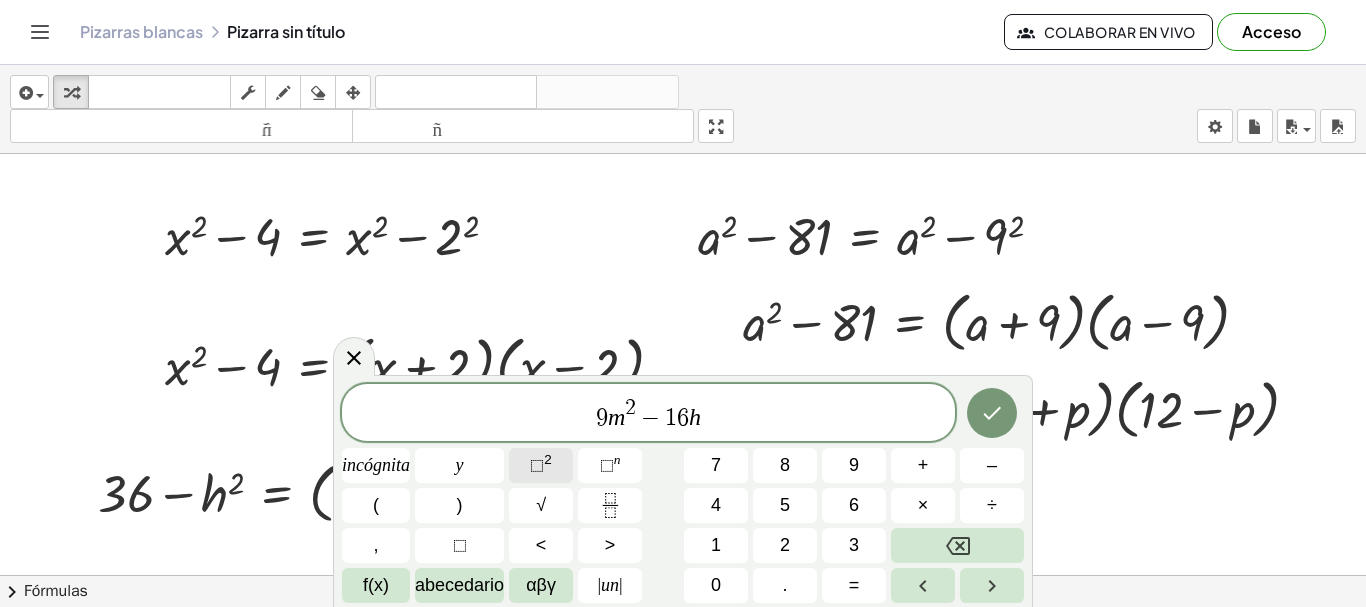 click on "⬚" at bounding box center (537, 465) 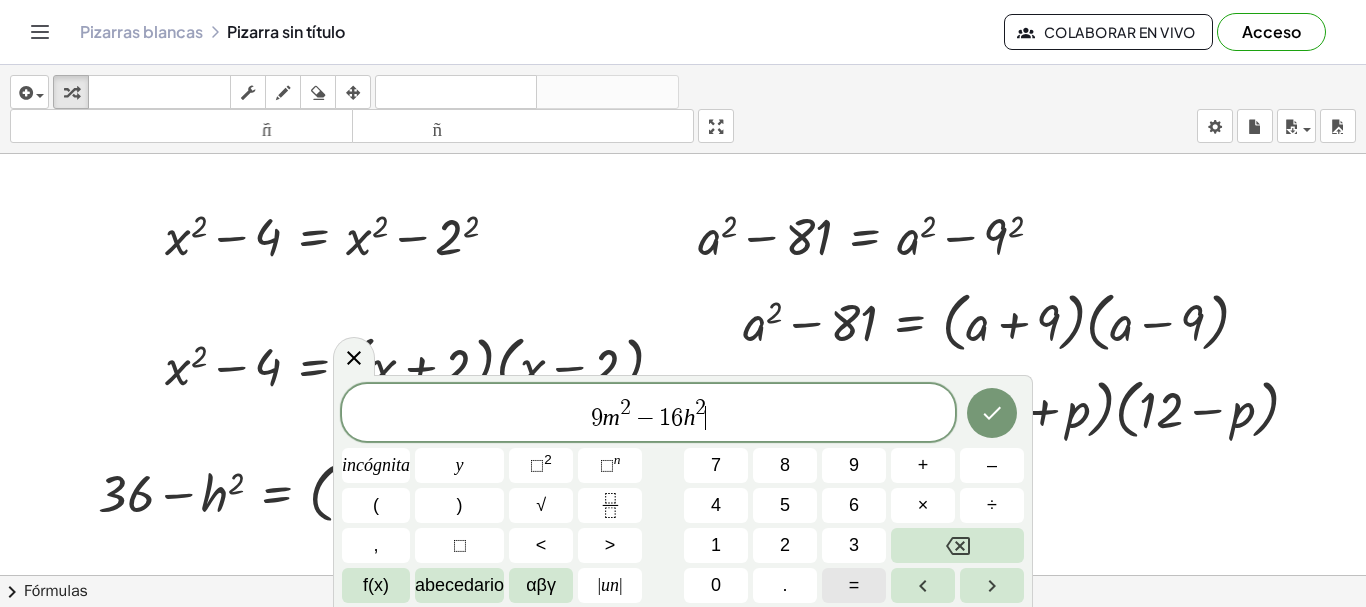 click on "=" at bounding box center (854, 585) 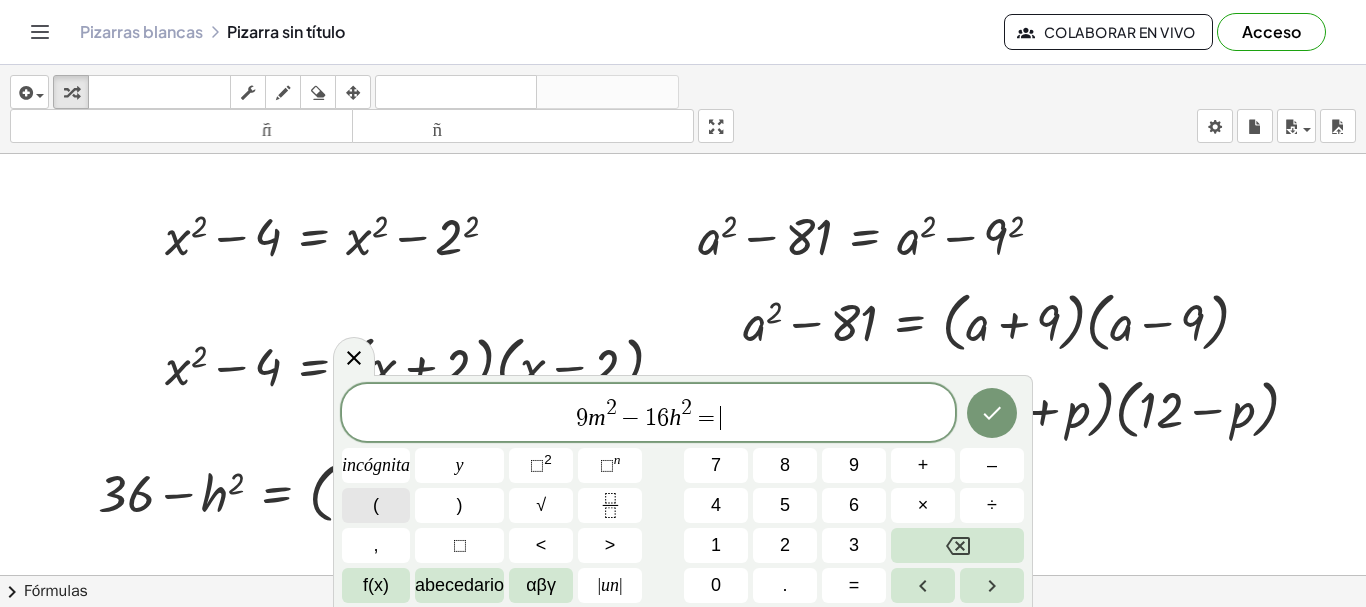 click on "(" at bounding box center (376, 505) 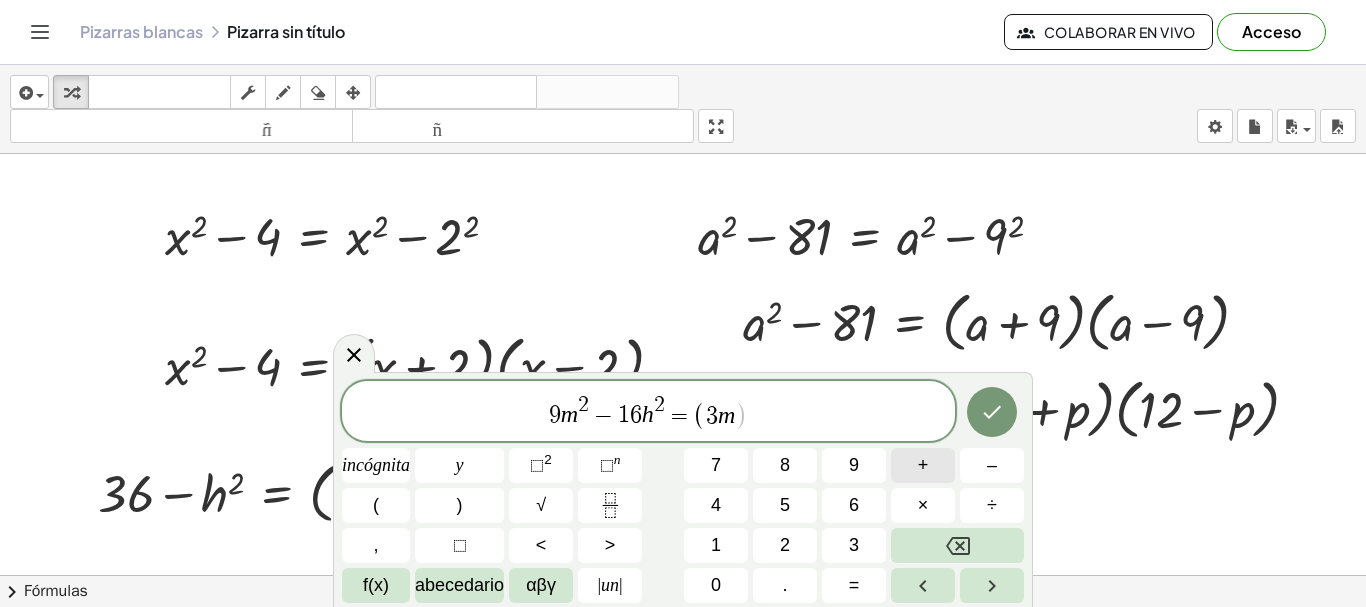 click on "+" at bounding box center (923, 465) 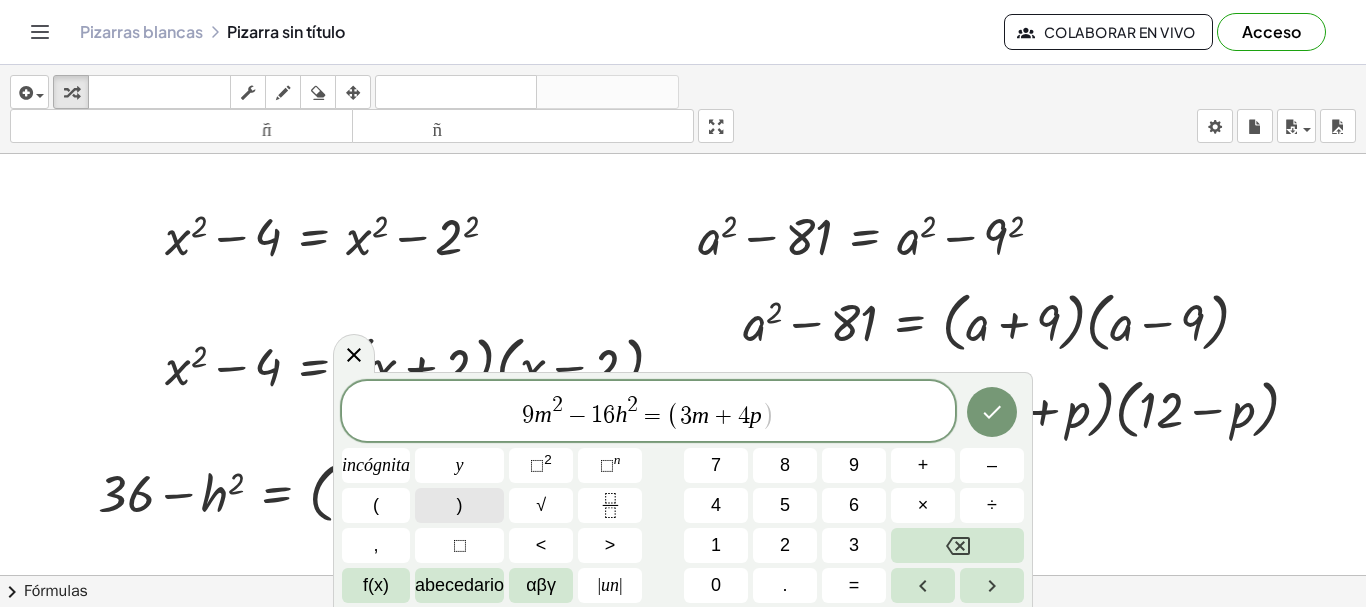 click on ")" at bounding box center [459, 505] 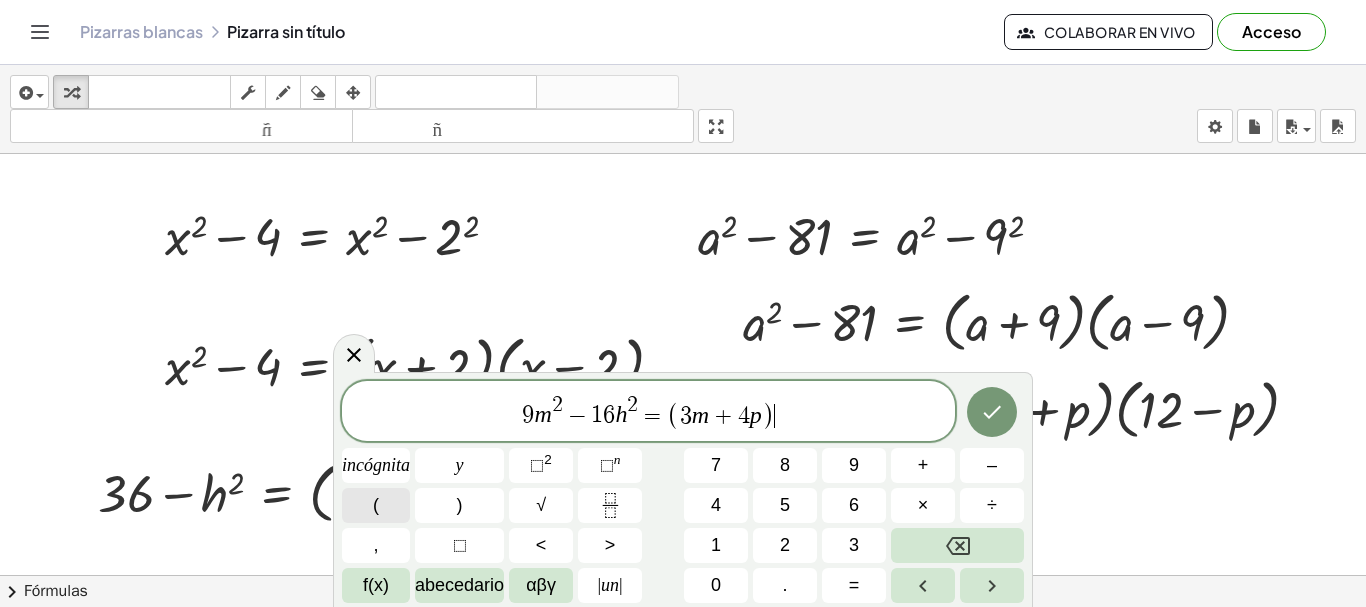 click on "(" at bounding box center [376, 505] 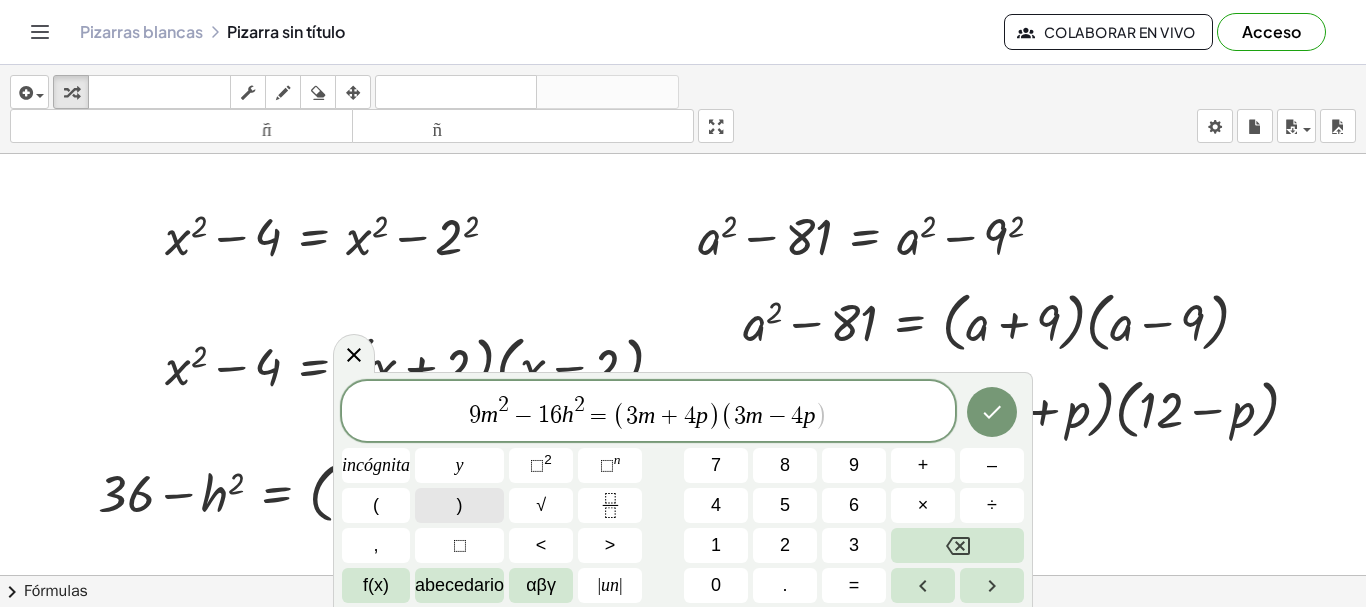 click on ")" at bounding box center [460, 505] 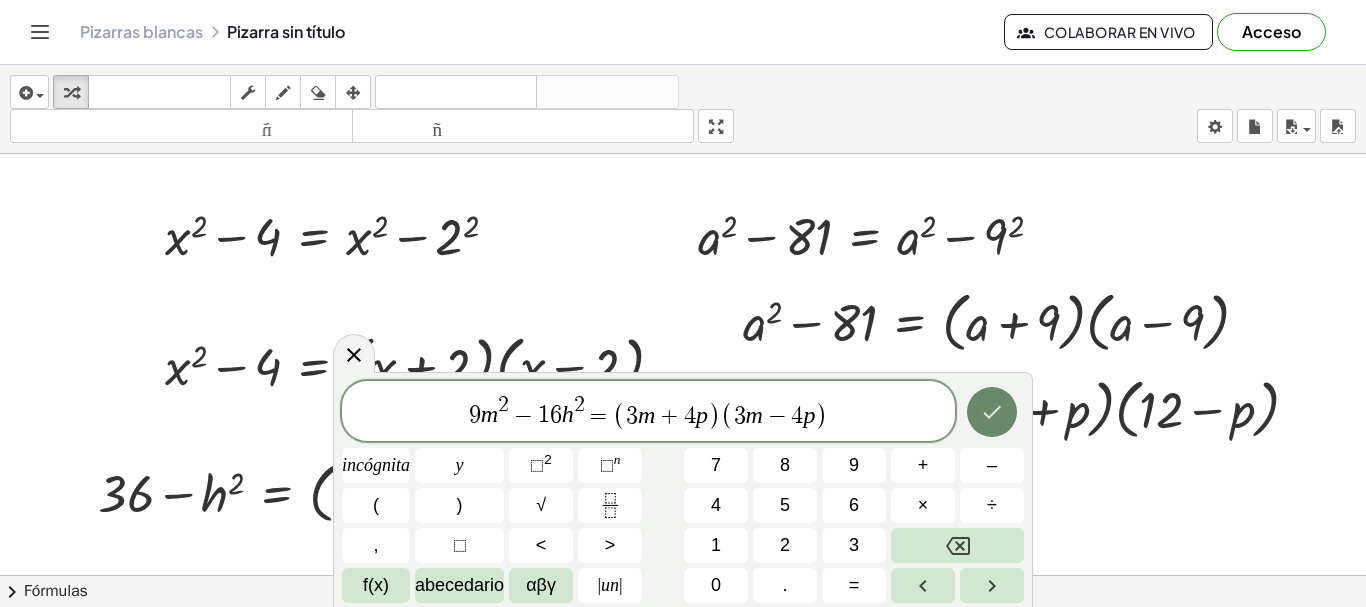 click 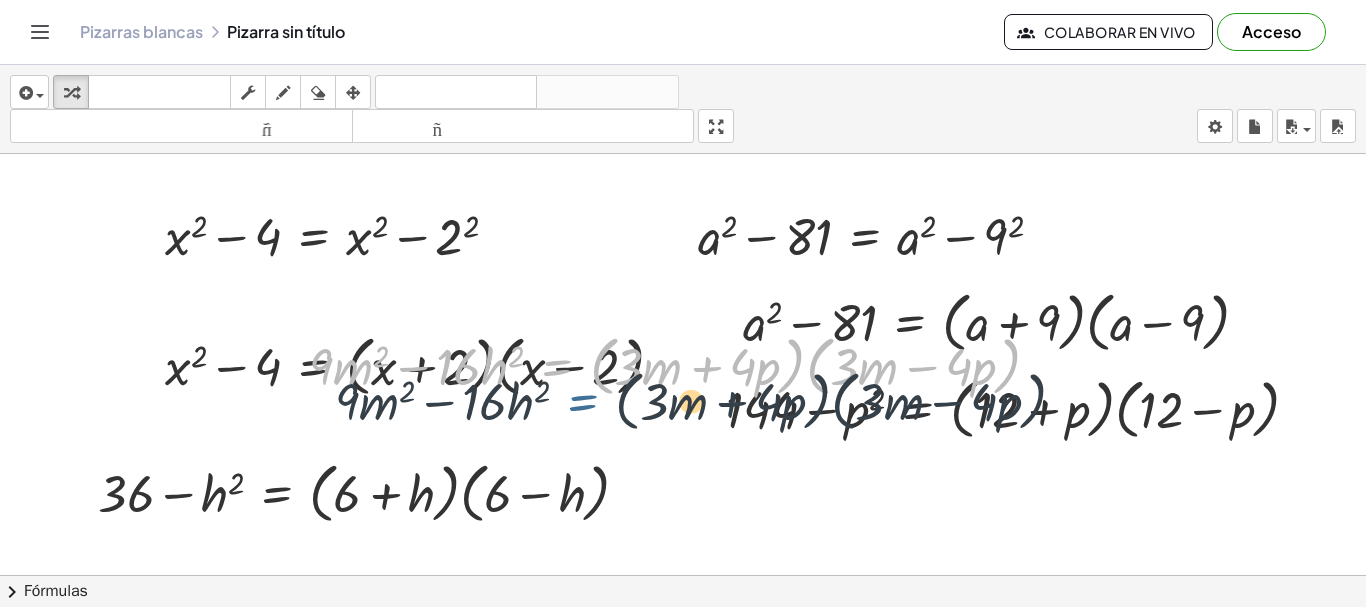 drag, startPoint x: 551, startPoint y: 360, endPoint x: 579, endPoint y: 398, distance: 47.201694 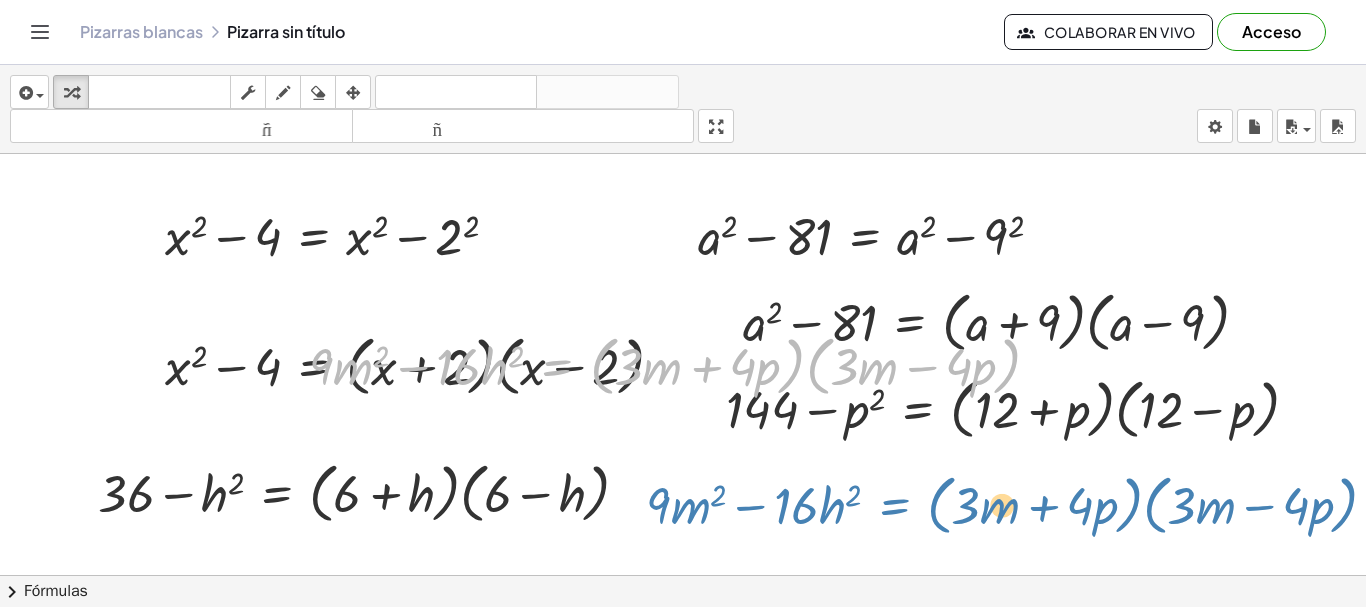 drag, startPoint x: 581, startPoint y: 368, endPoint x: 918, endPoint y: 507, distance: 364.5408 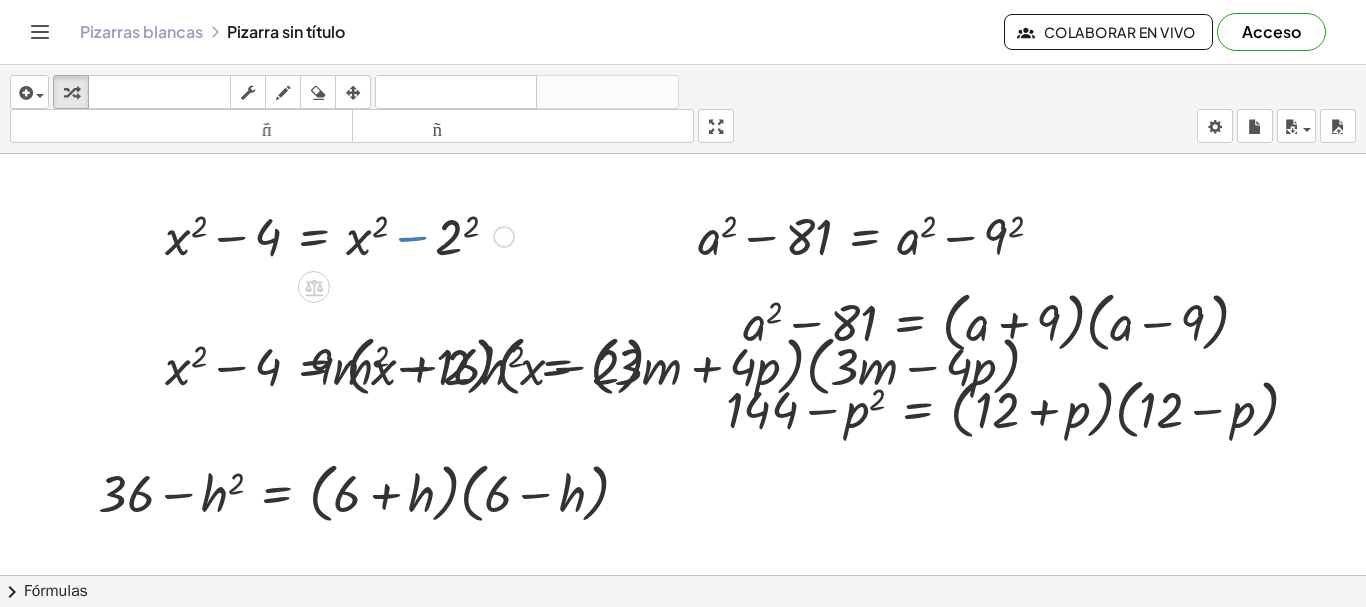 click at bounding box center [339, 235] 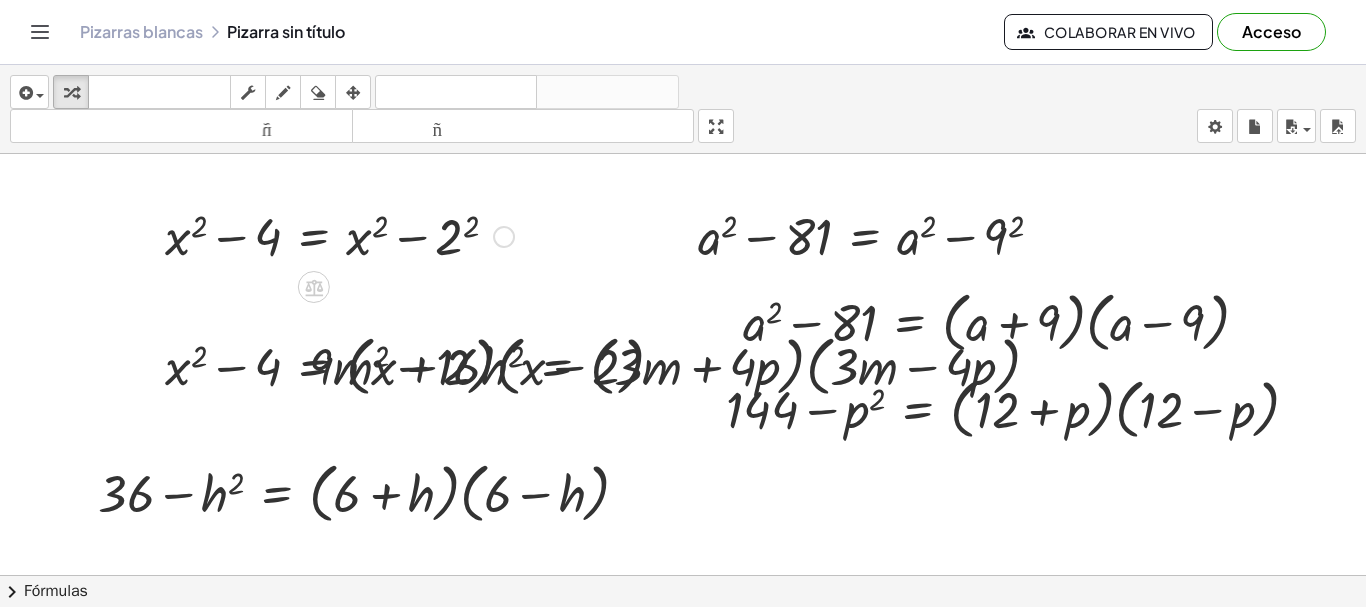 click on "Arreglar un error Línea de transformación Copiar línea como LaTeX Derivación de copia como LaTeX Ampliar nuevas líneas: Activado" at bounding box center (504, 237) 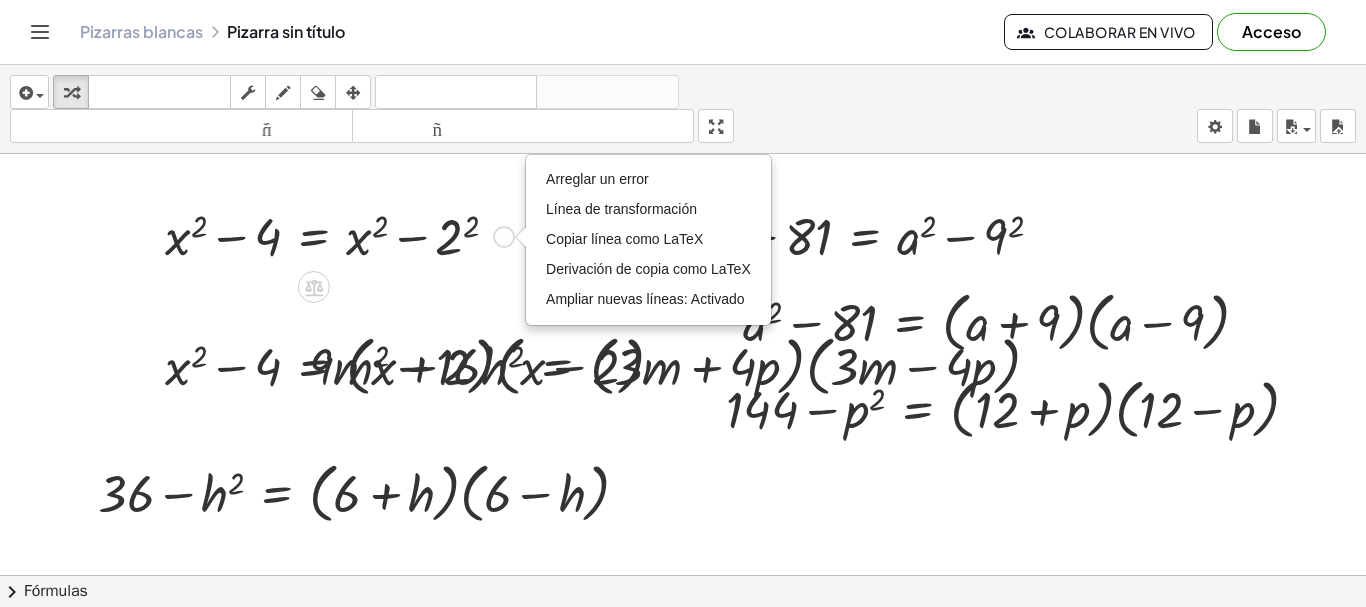 click at bounding box center [339, 235] 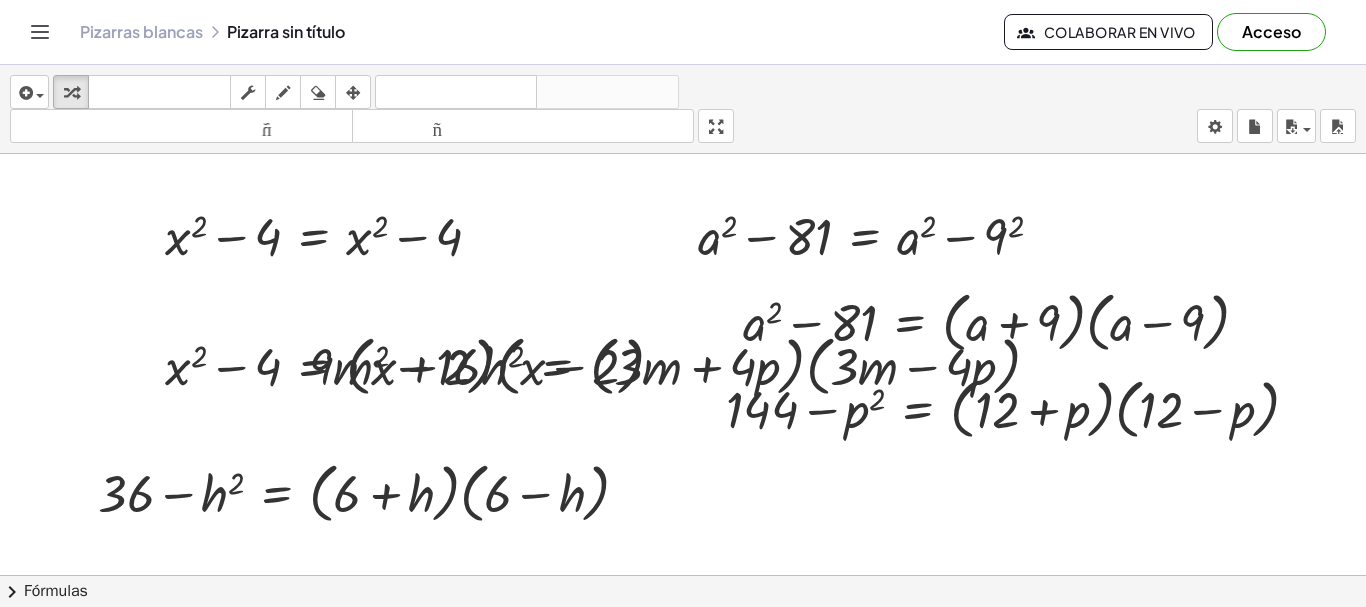 drag, startPoint x: 536, startPoint y: 316, endPoint x: 584, endPoint y: 398, distance: 95.015785 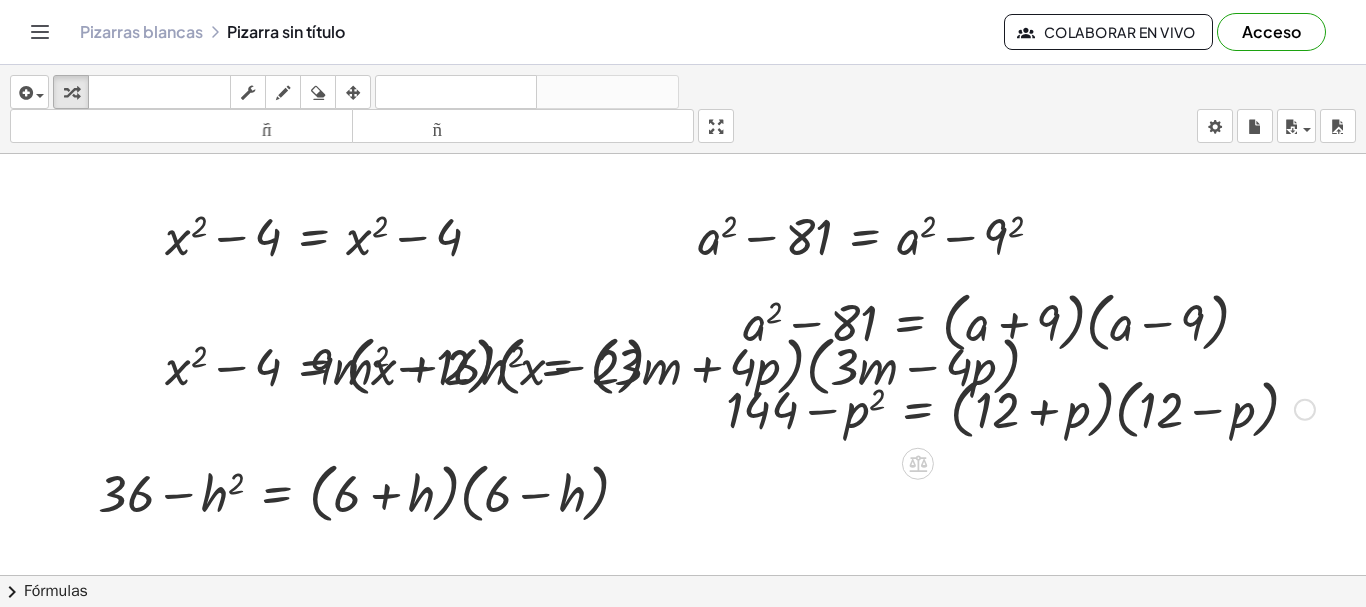 drag, startPoint x: 710, startPoint y: 526, endPoint x: 711, endPoint y: 449, distance: 77.00649 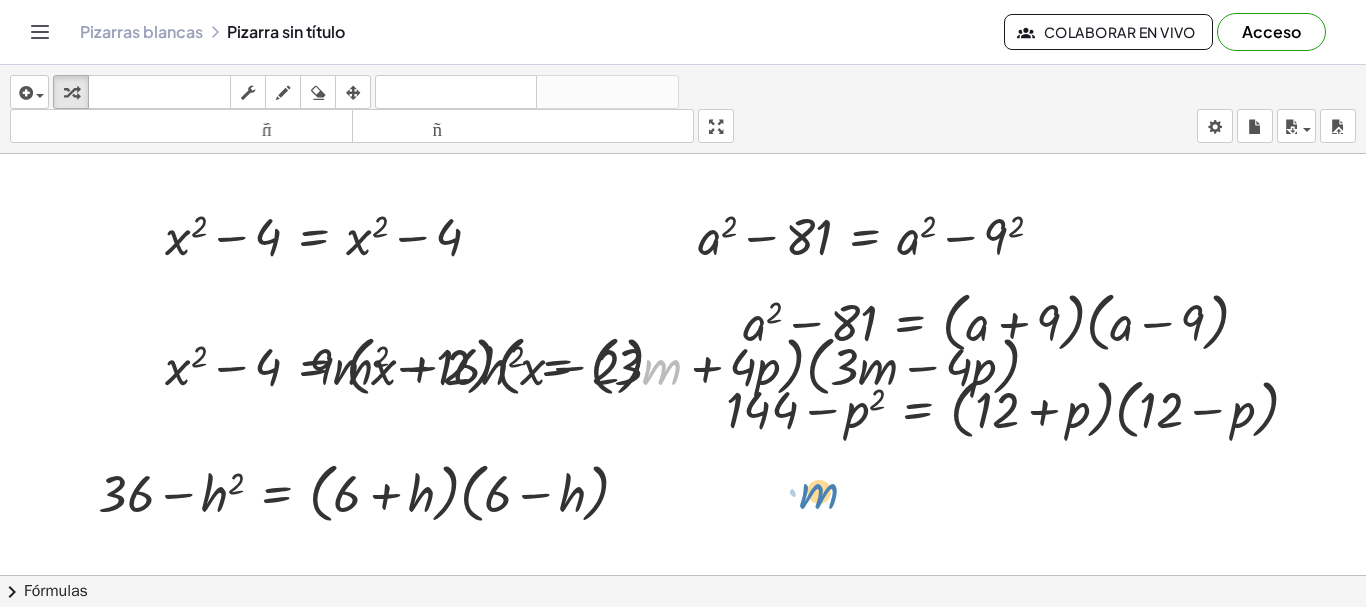 drag, startPoint x: 650, startPoint y: 377, endPoint x: 765, endPoint y: 483, distance: 156.40013 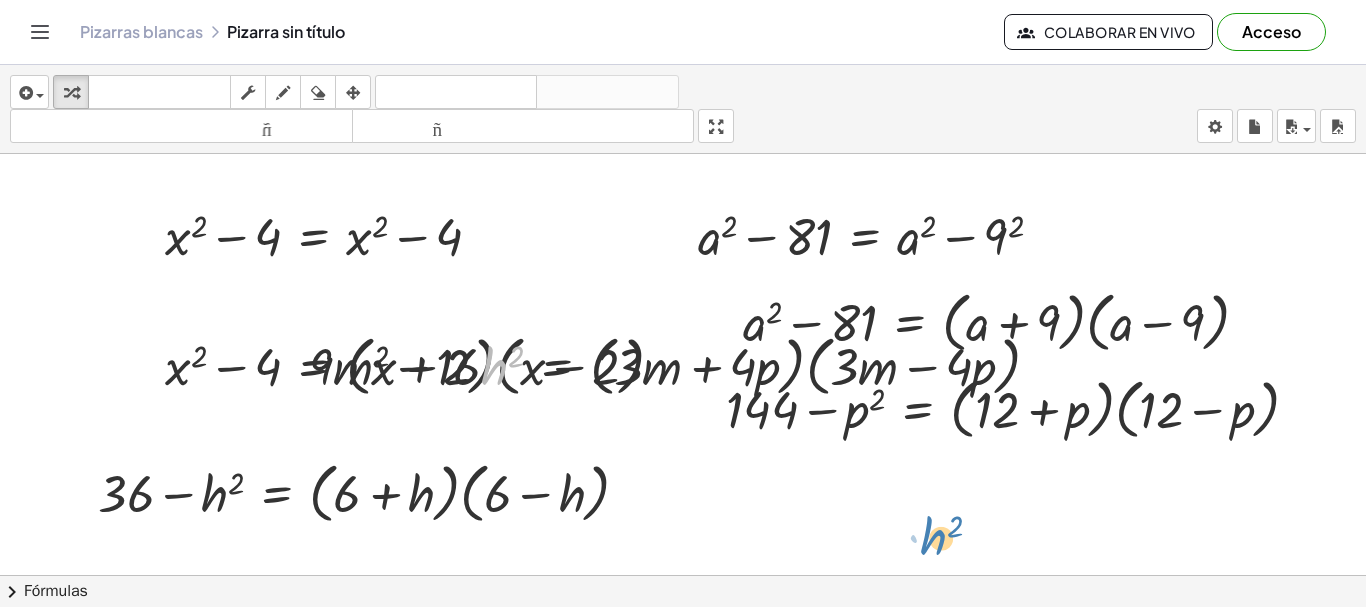 drag, startPoint x: 484, startPoint y: 361, endPoint x: 928, endPoint y: 532, distance: 475.79092 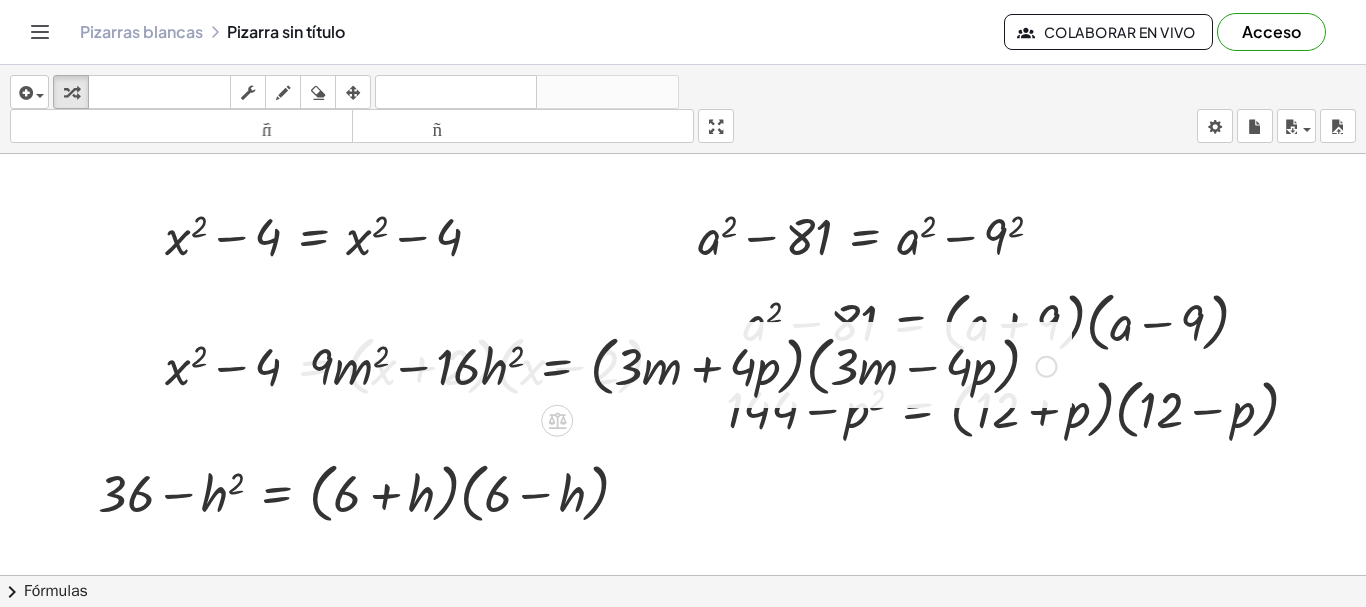 drag, startPoint x: 577, startPoint y: 315, endPoint x: 619, endPoint y: 384, distance: 80.77747 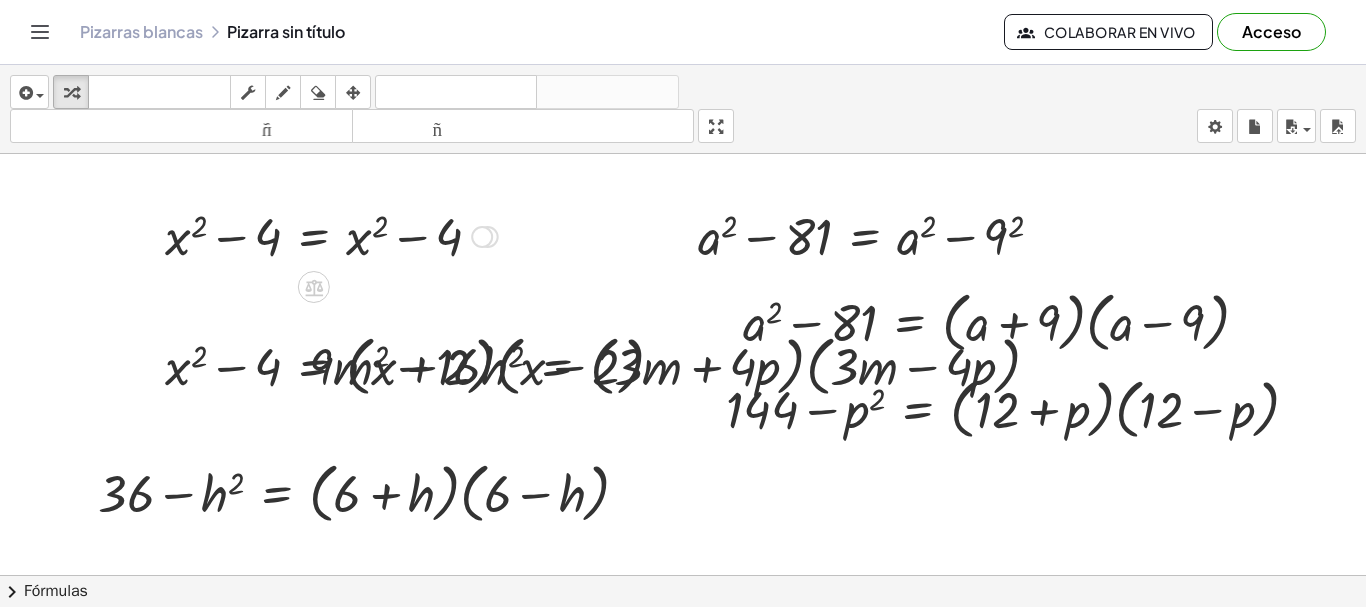click at bounding box center [331, 235] 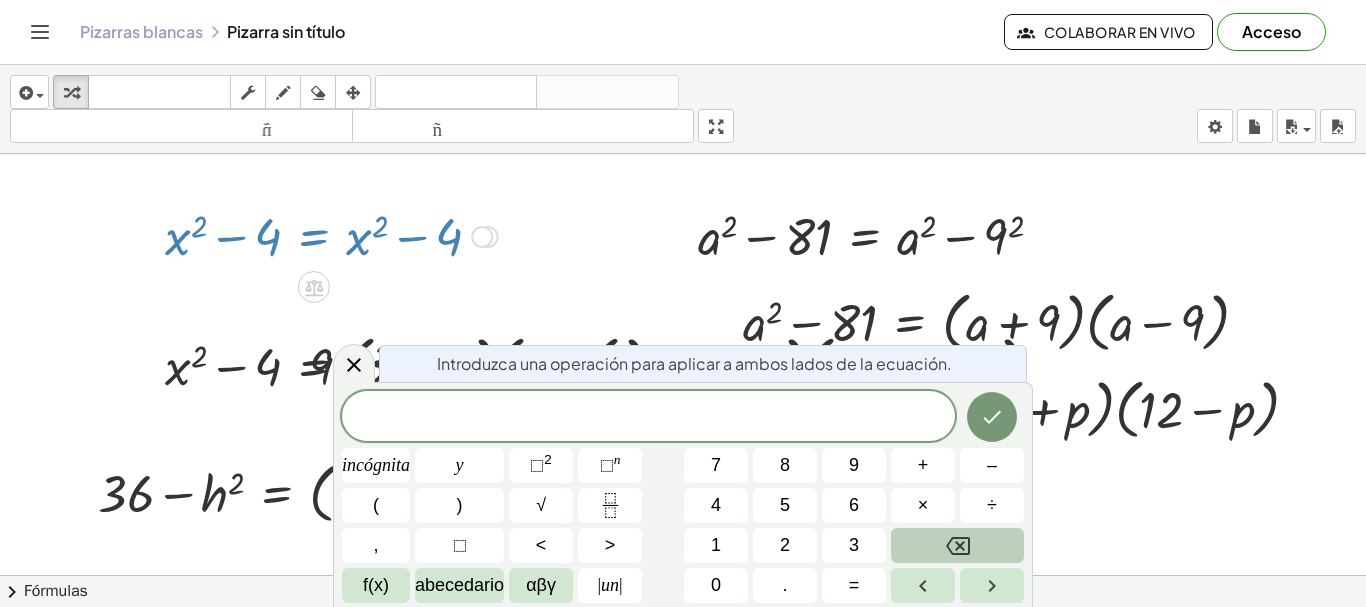 click 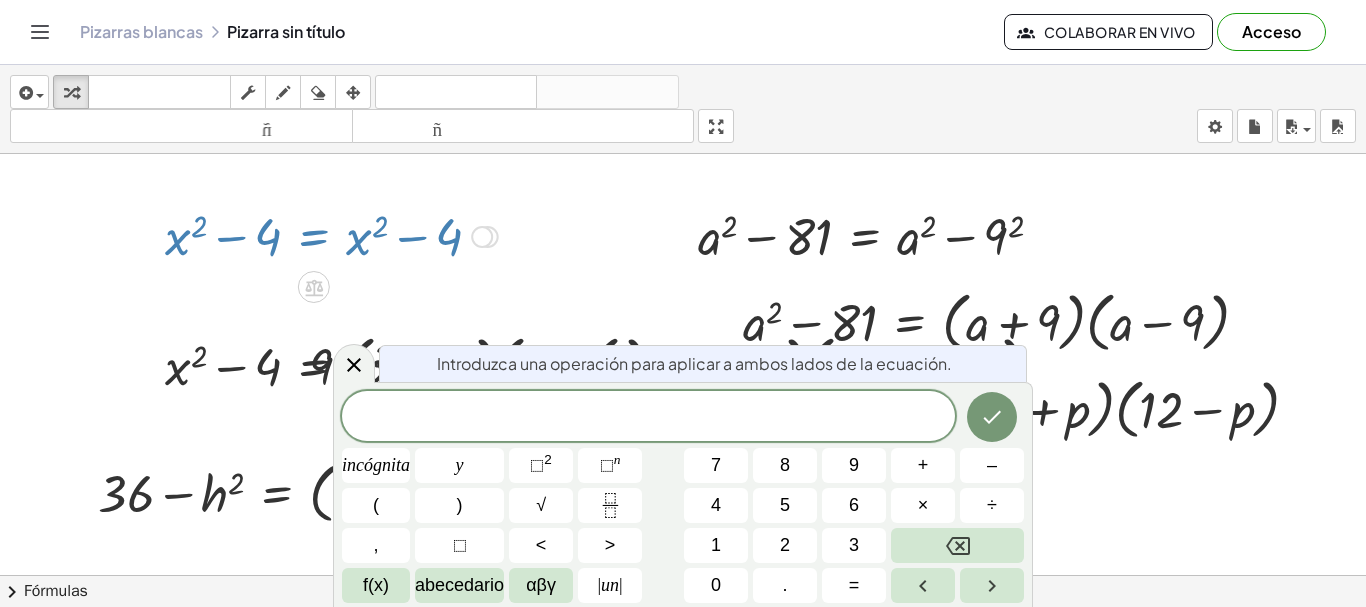 click at bounding box center [331, 235] 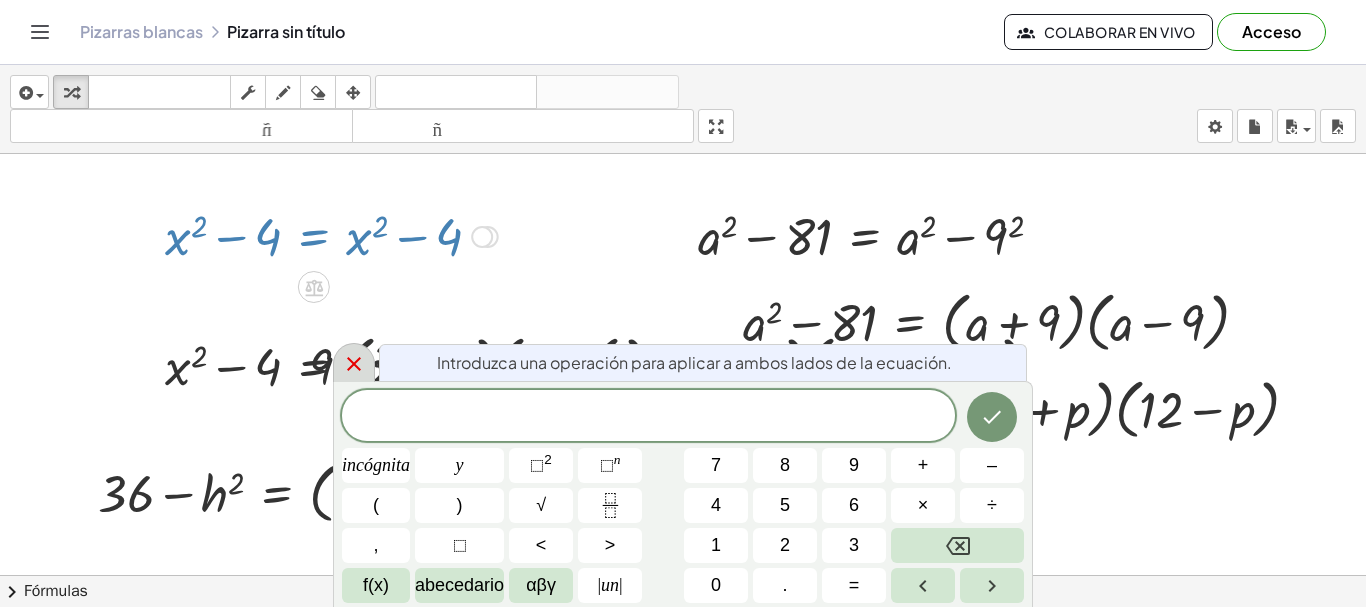 click 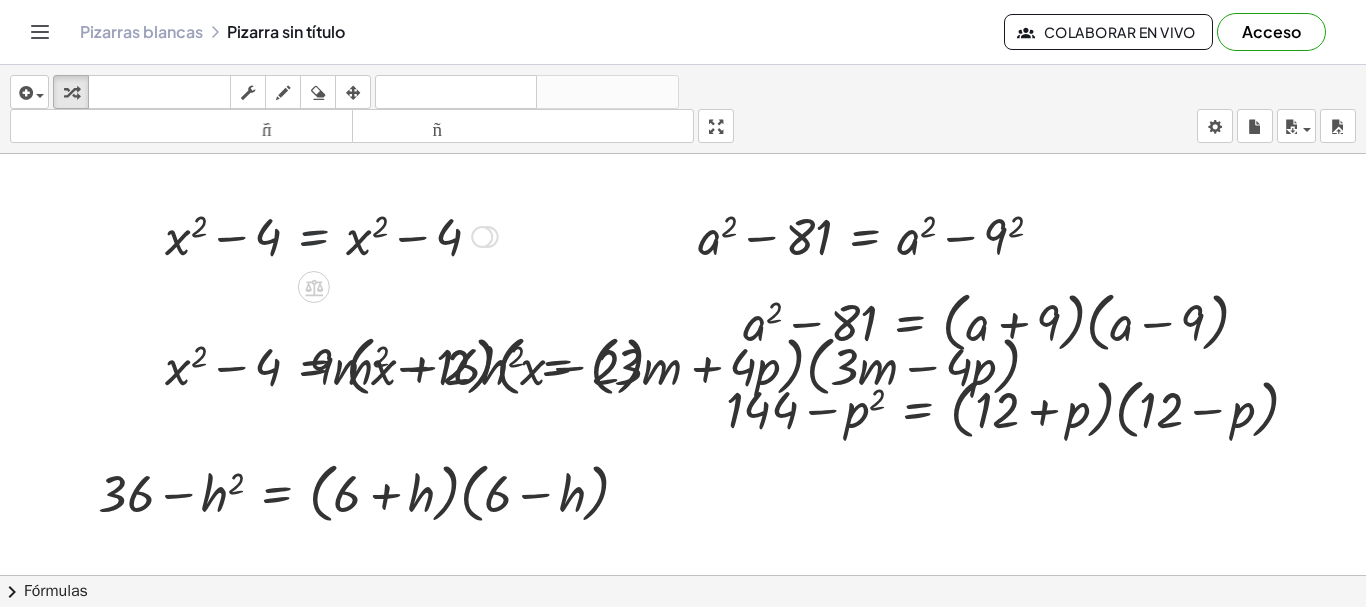 click at bounding box center (331, 235) 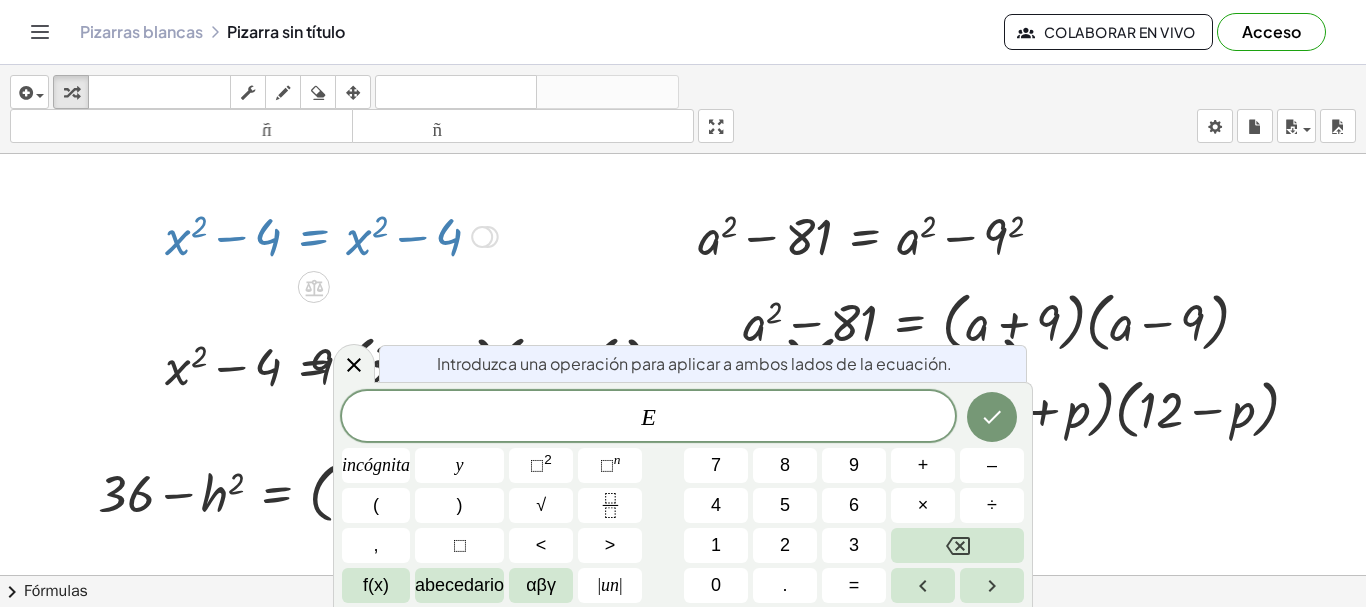 click at bounding box center (331, 235) 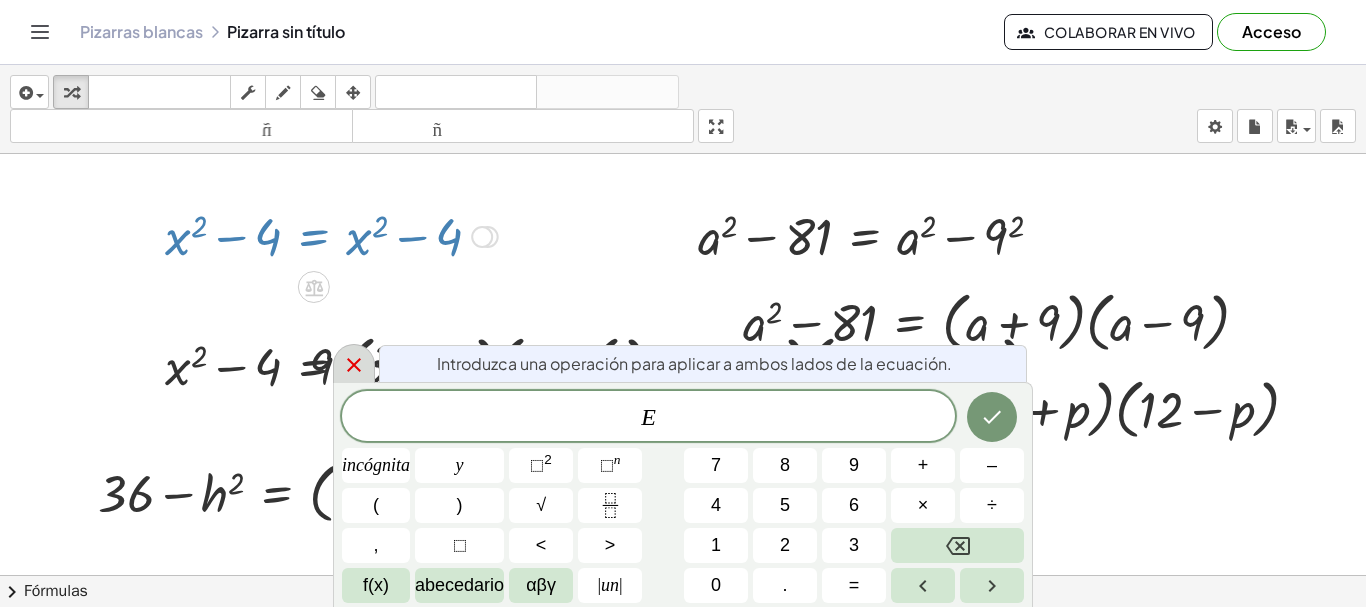 click 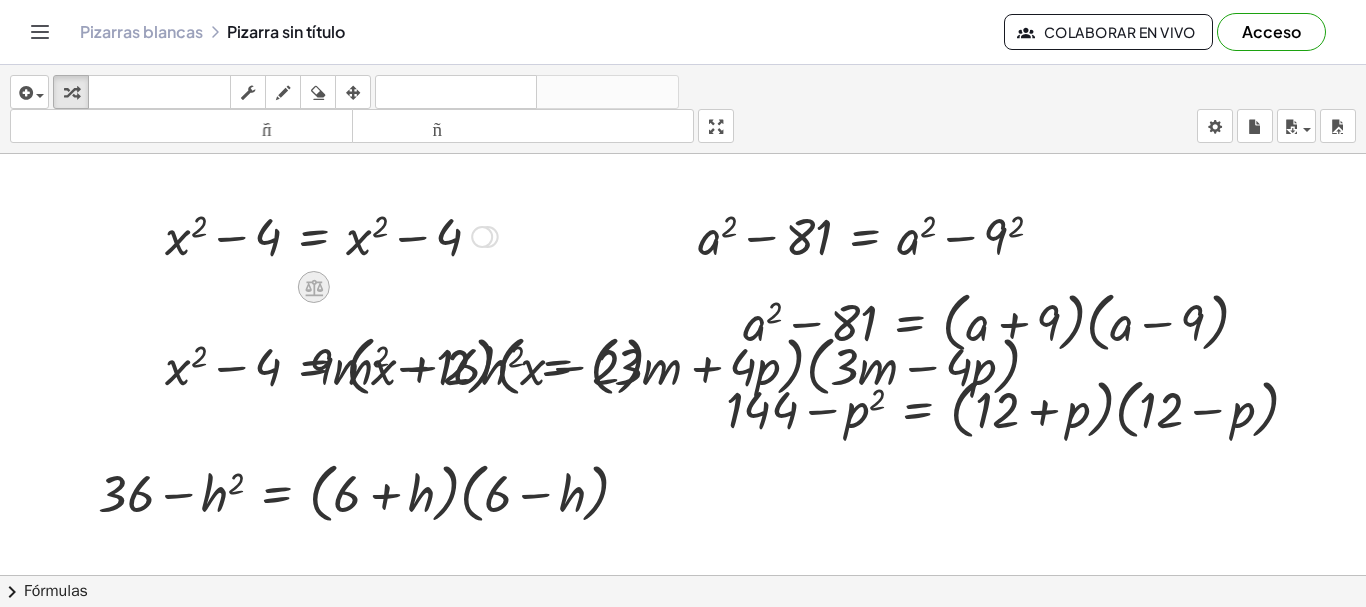 click 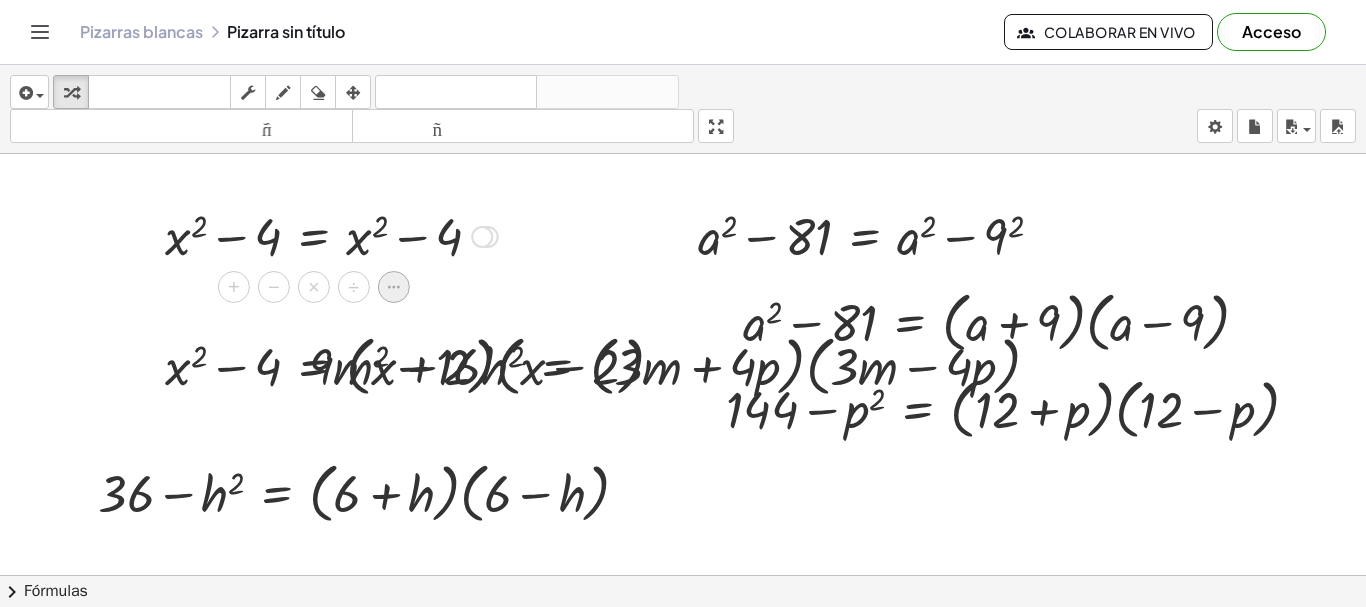 click 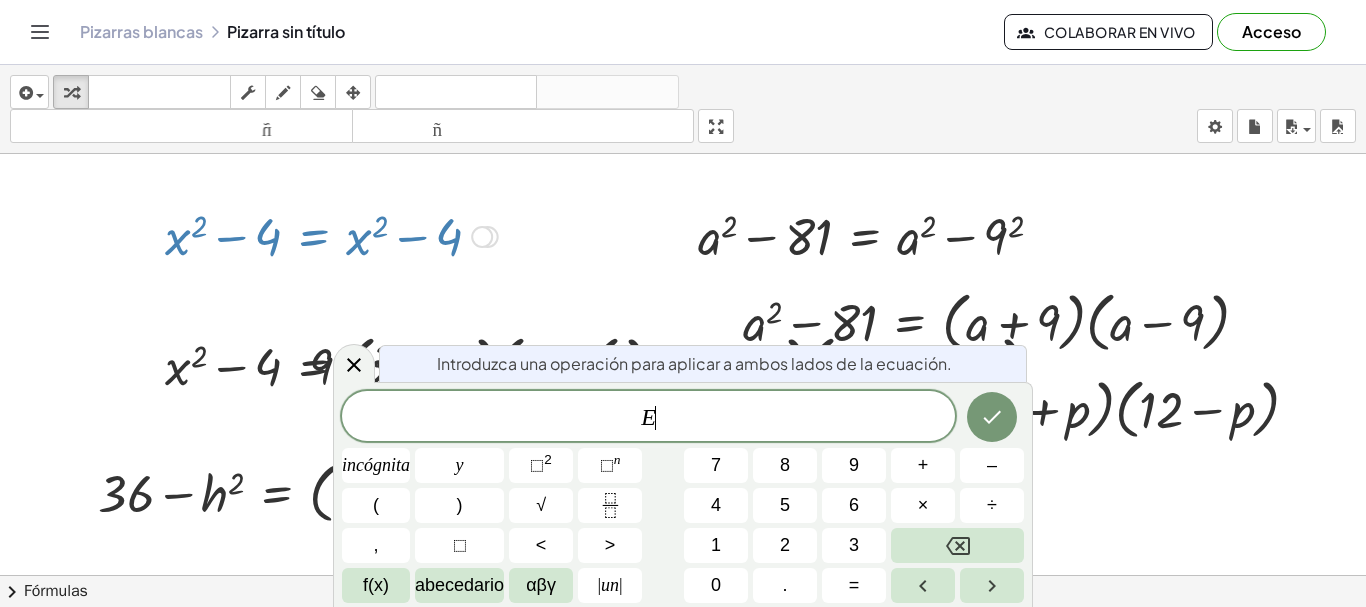 click at bounding box center (331, 235) 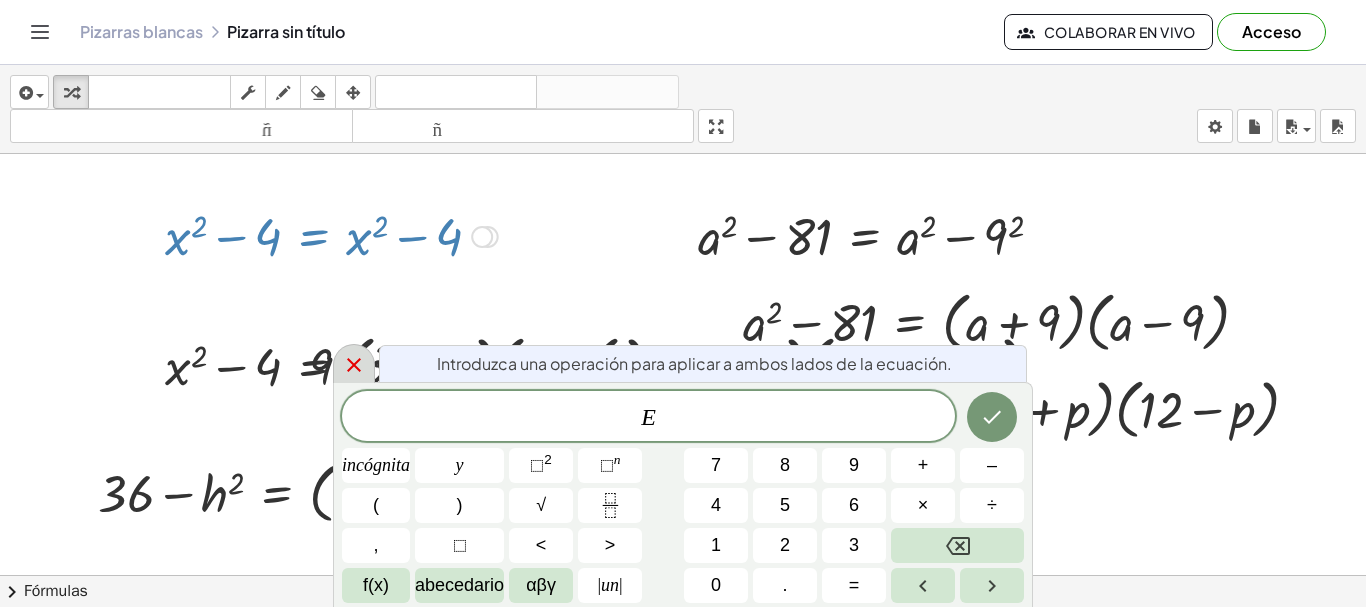 click 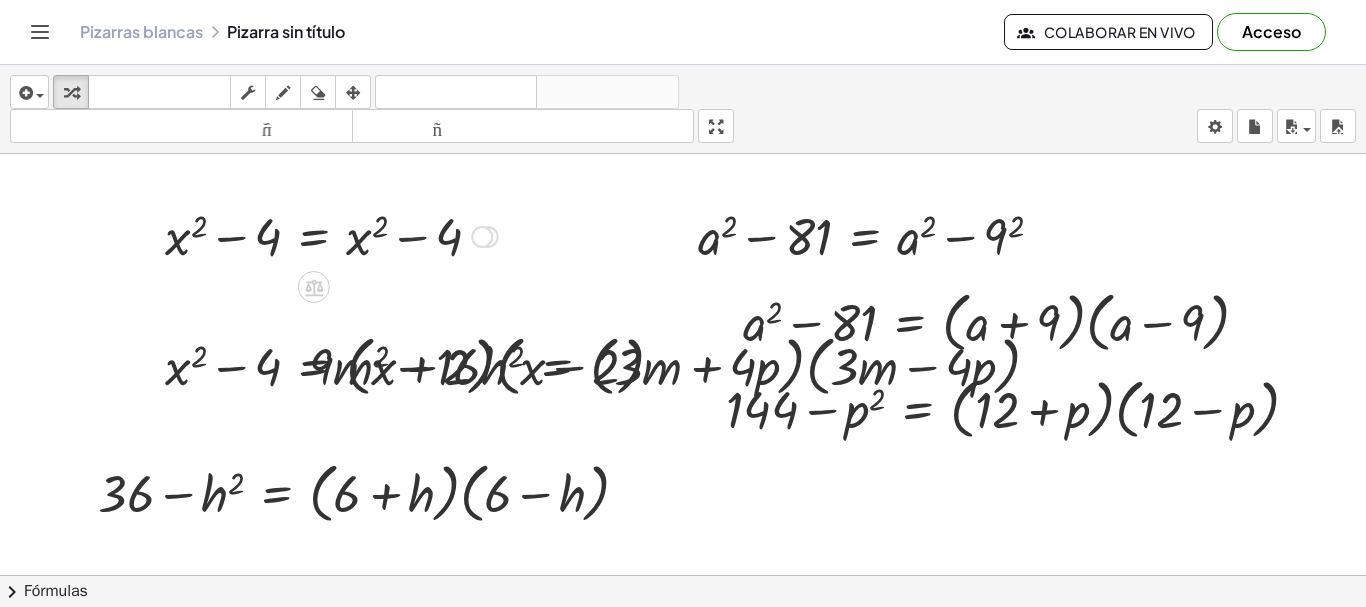 click at bounding box center [331, 235] 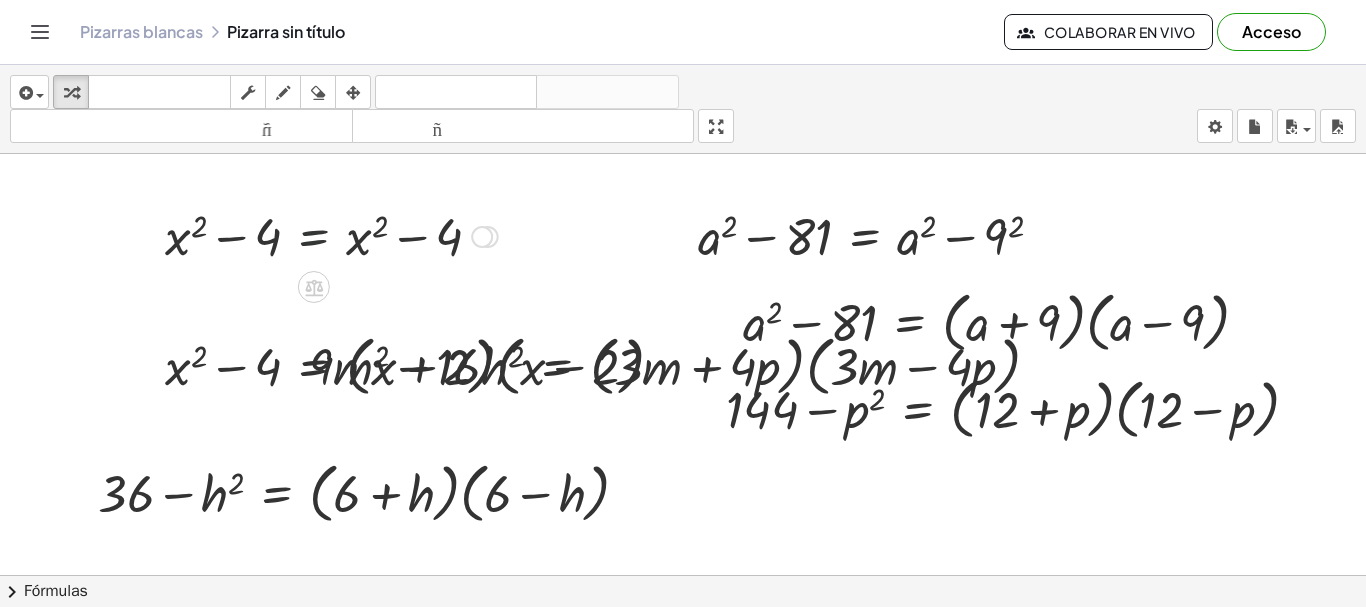 click at bounding box center (331, 235) 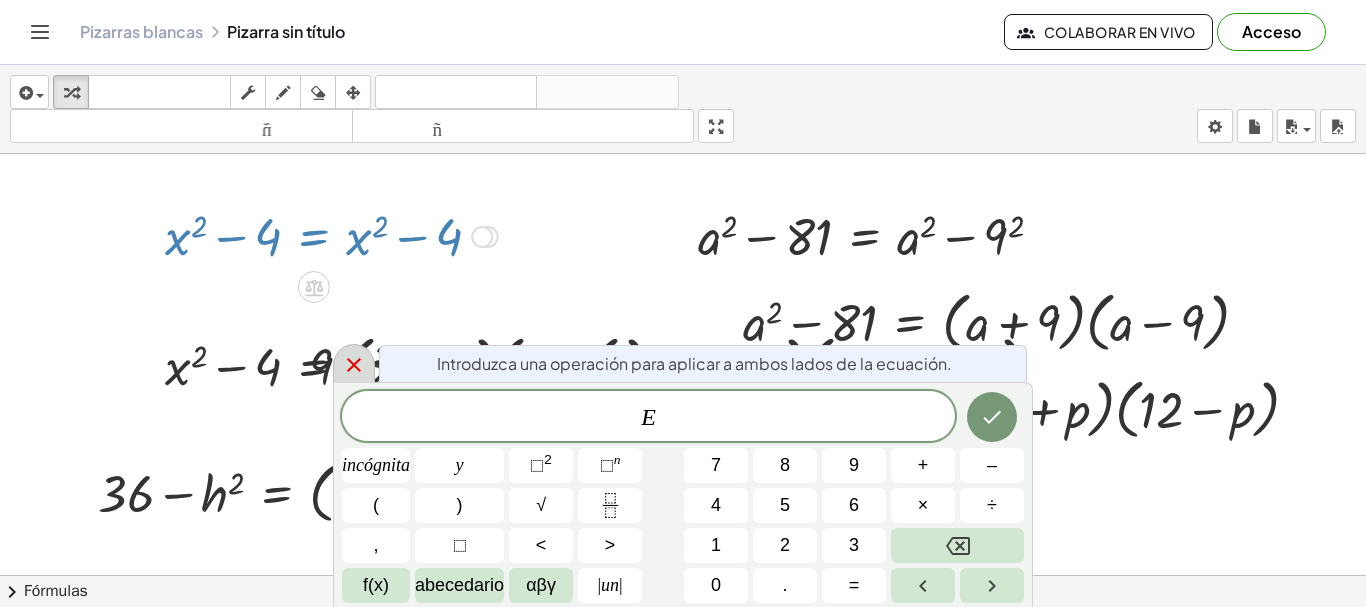 click 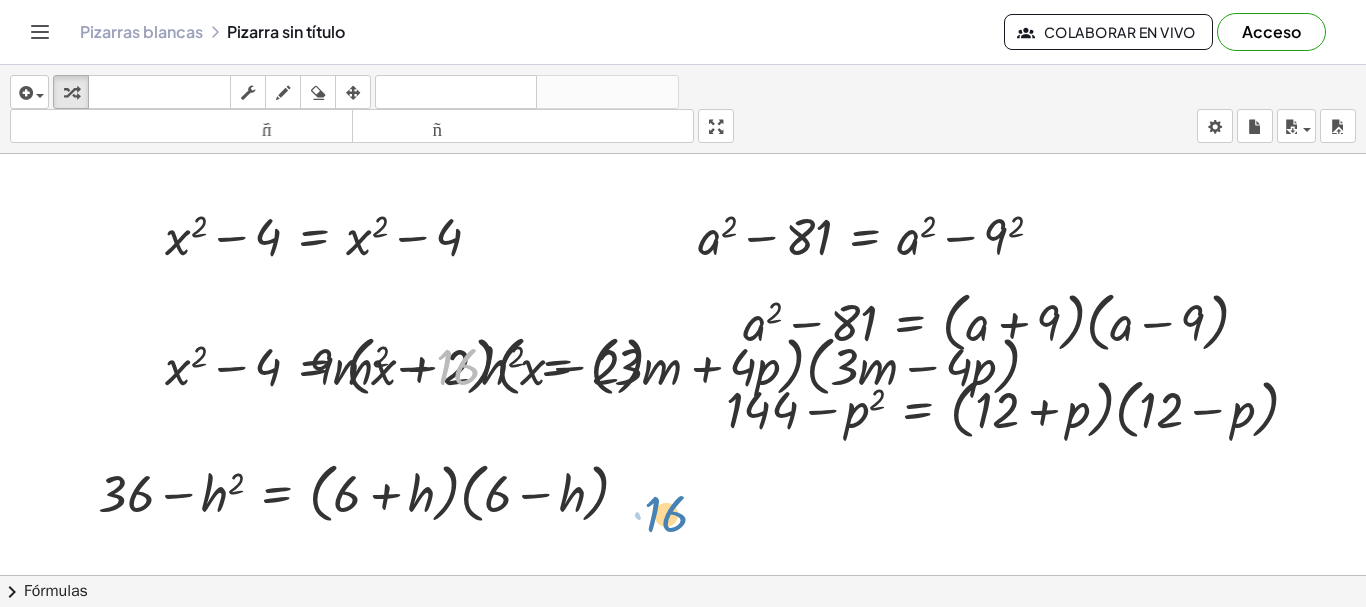 drag, startPoint x: 459, startPoint y: 384, endPoint x: 670, endPoint y: 533, distance: 258.30603 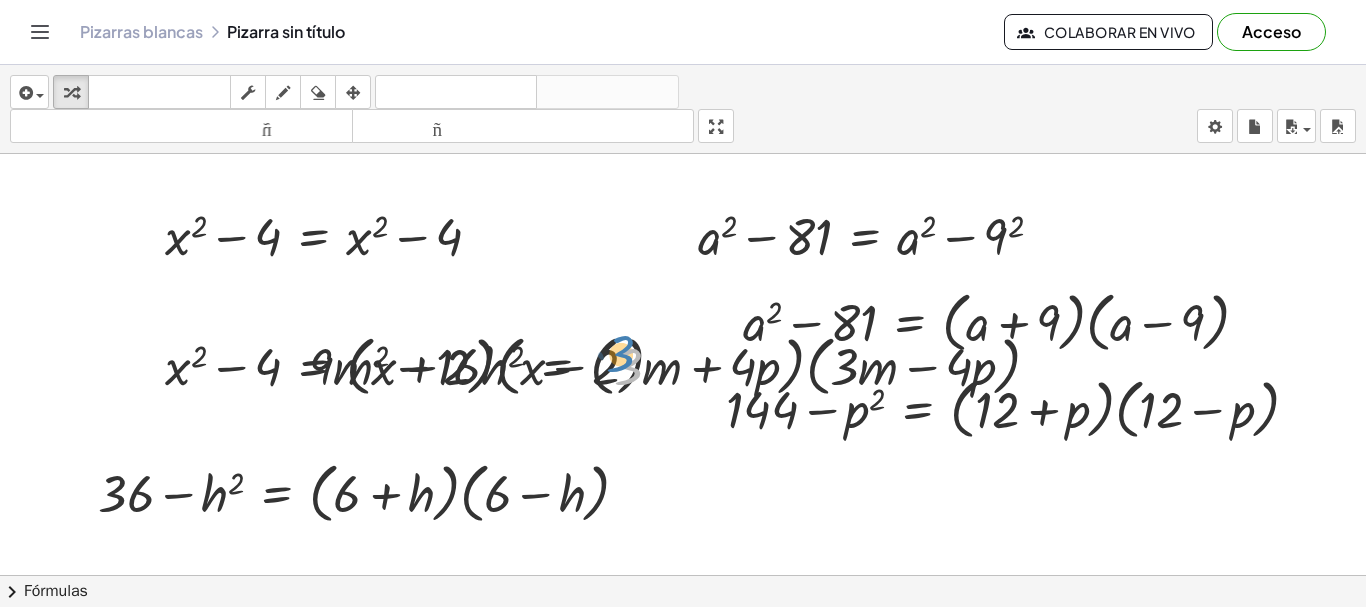 drag, startPoint x: 617, startPoint y: 401, endPoint x: 614, endPoint y: 421, distance: 20.22375 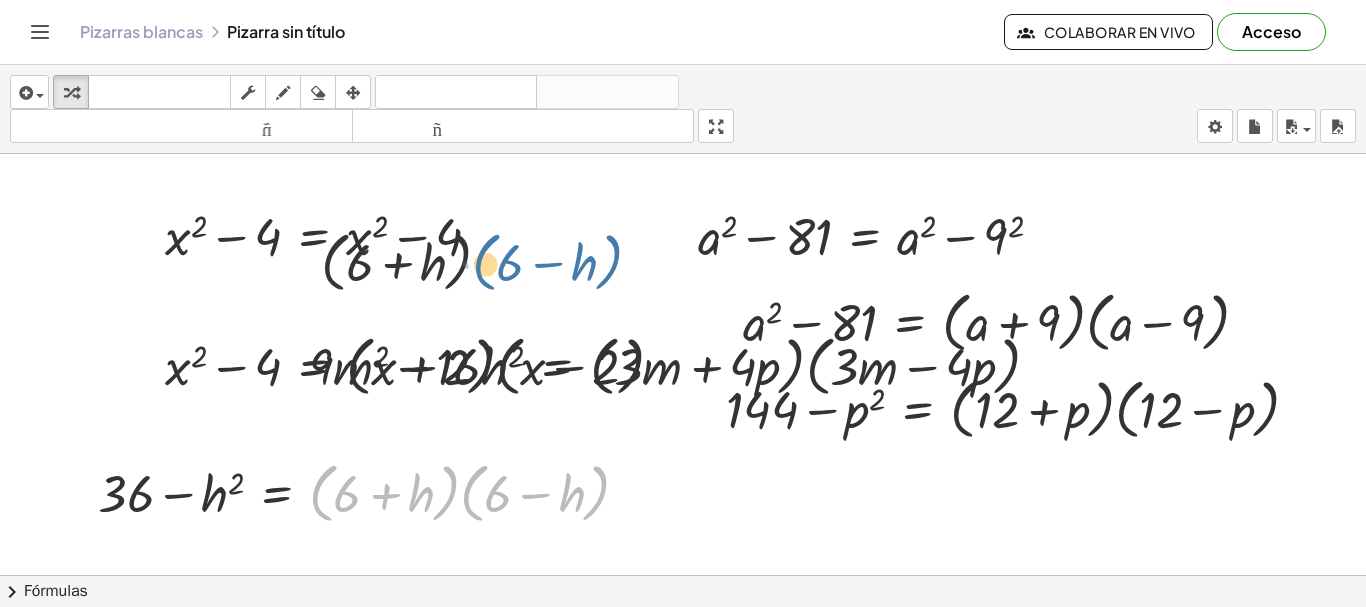 drag, startPoint x: 466, startPoint y: 511, endPoint x: 487, endPoint y: 240, distance: 271.81244 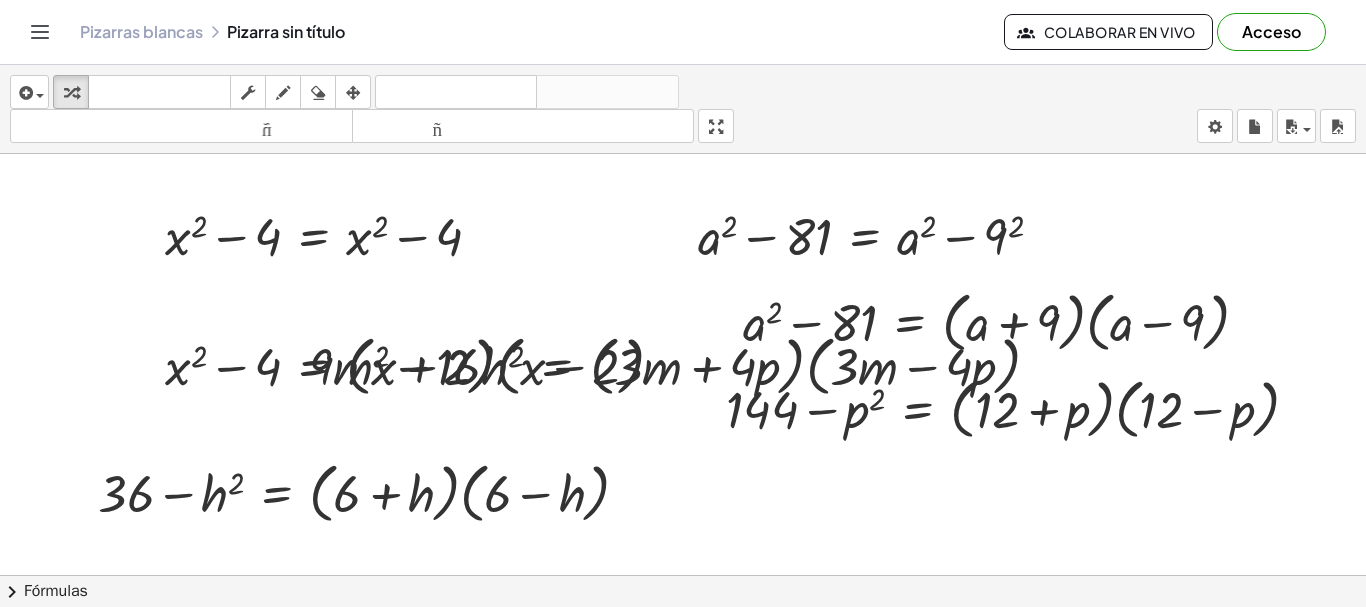 drag, startPoint x: 1013, startPoint y: 491, endPoint x: 490, endPoint y: 554, distance: 526.78076 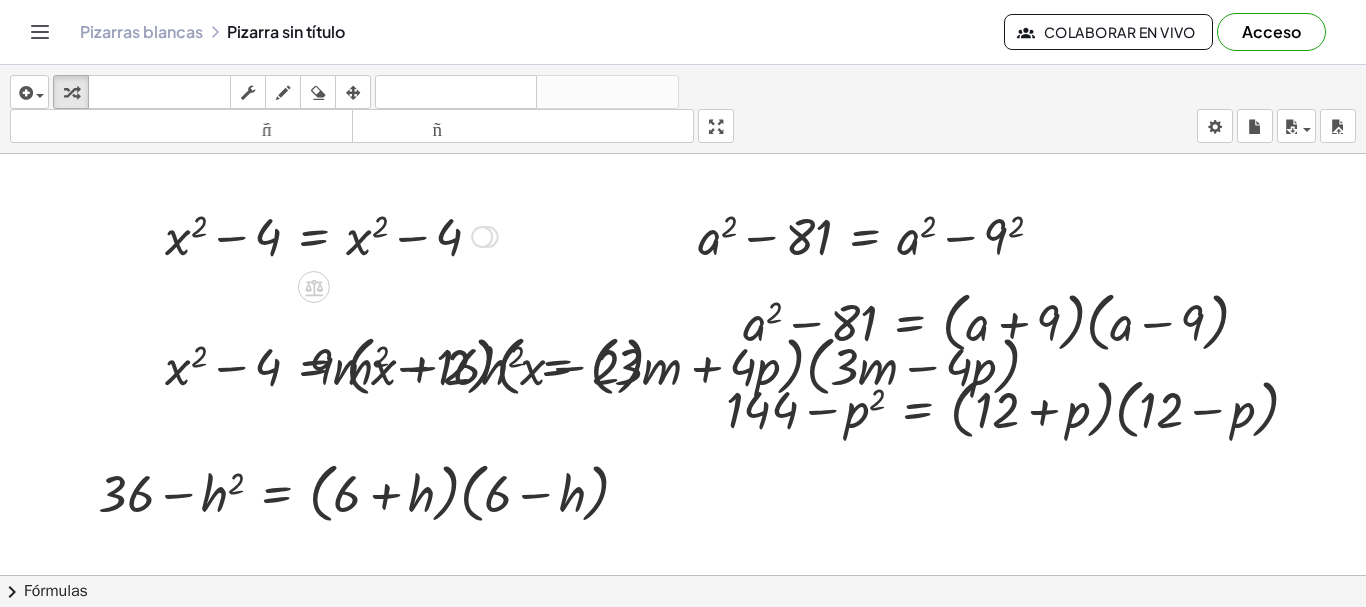 click at bounding box center (331, 235) 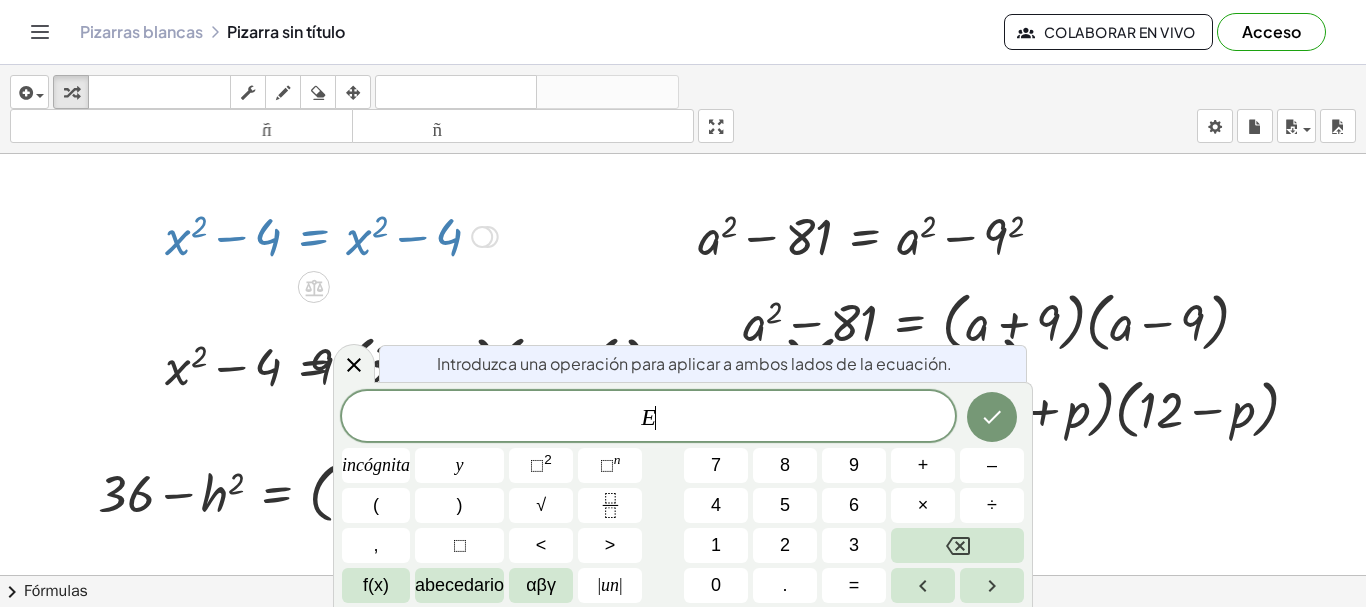 click at bounding box center (331, 235) 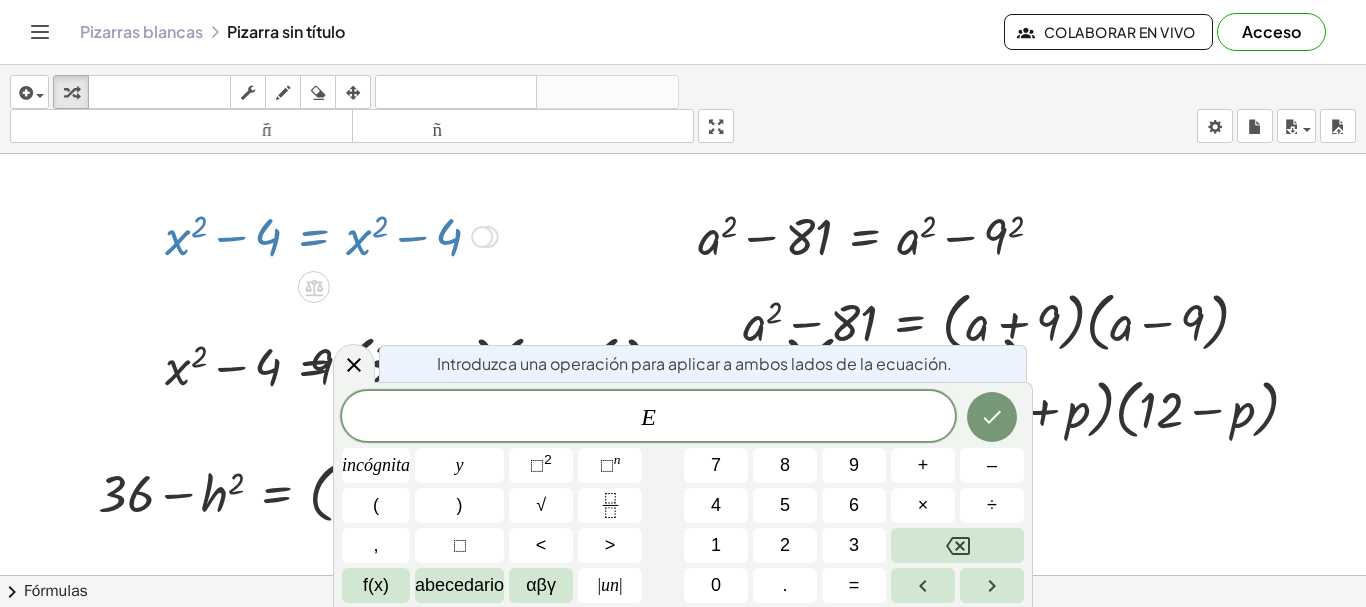 drag, startPoint x: 395, startPoint y: 246, endPoint x: 293, endPoint y: 332, distance: 133.41664 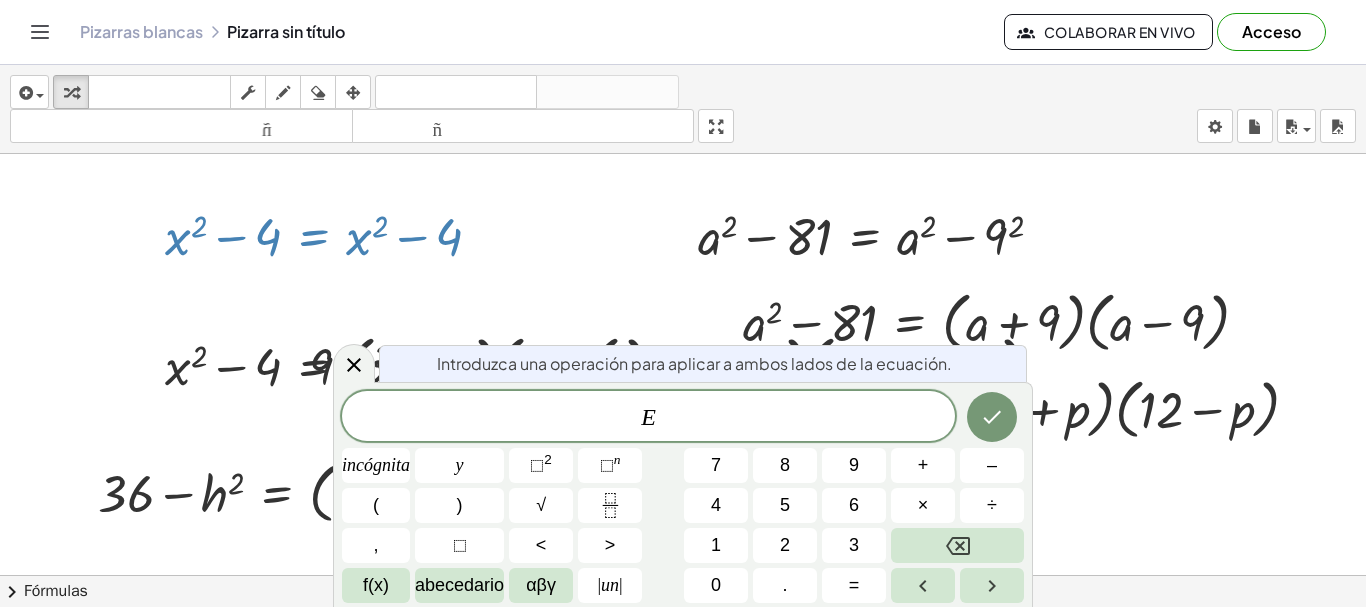 click at bounding box center (683, 654) 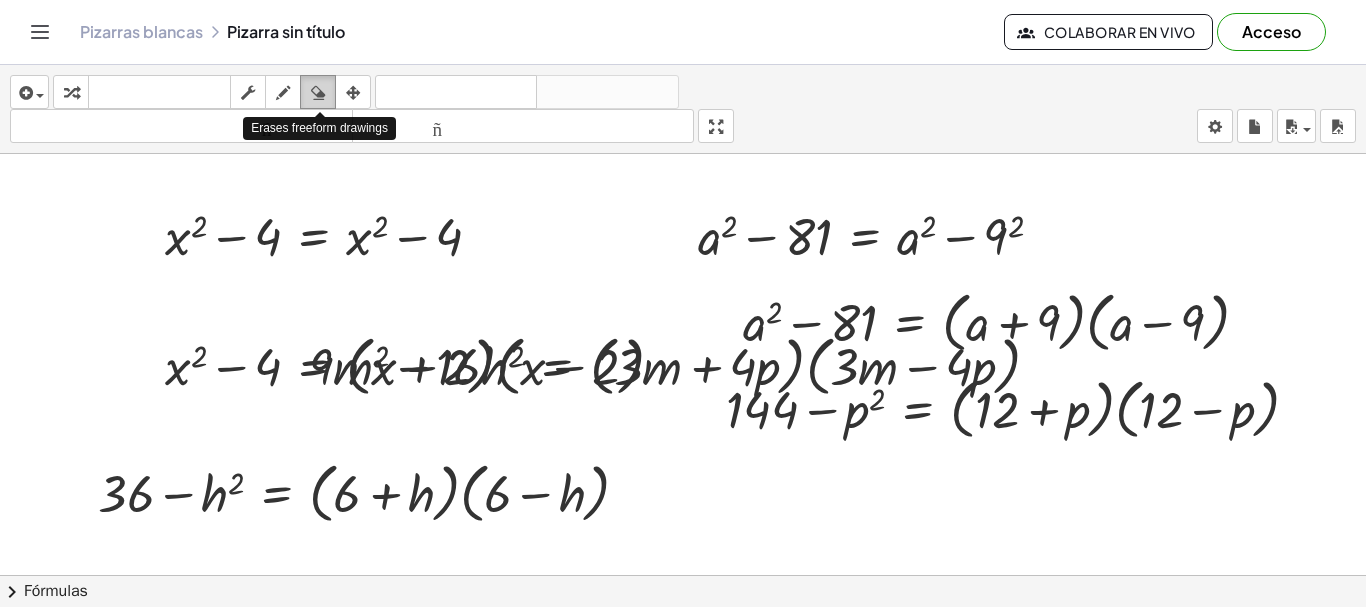 click at bounding box center [318, 93] 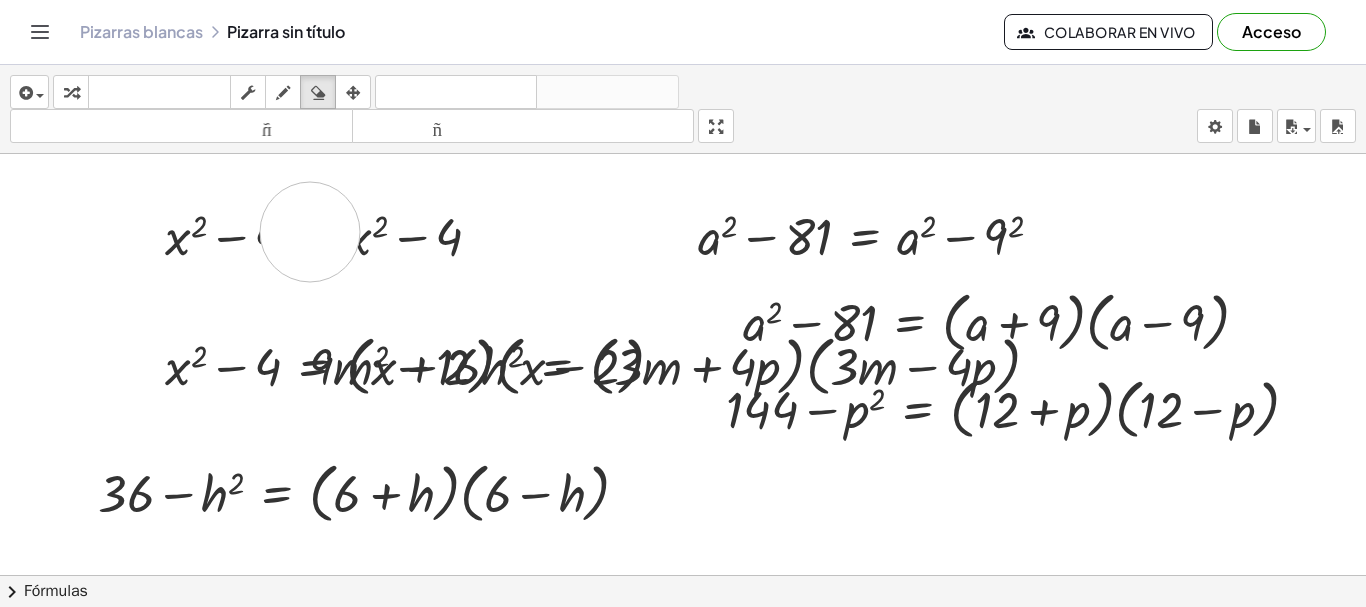 click at bounding box center [683, 654] 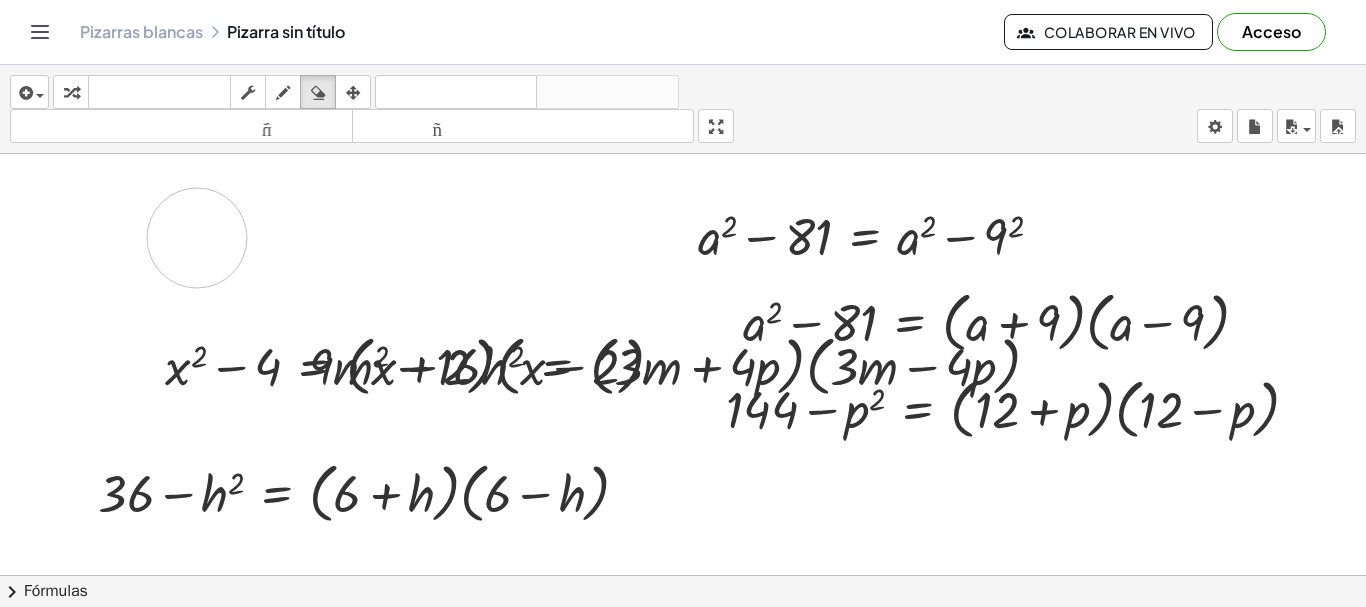 drag, startPoint x: 502, startPoint y: 247, endPoint x: 187, endPoint y: 234, distance: 315.26813 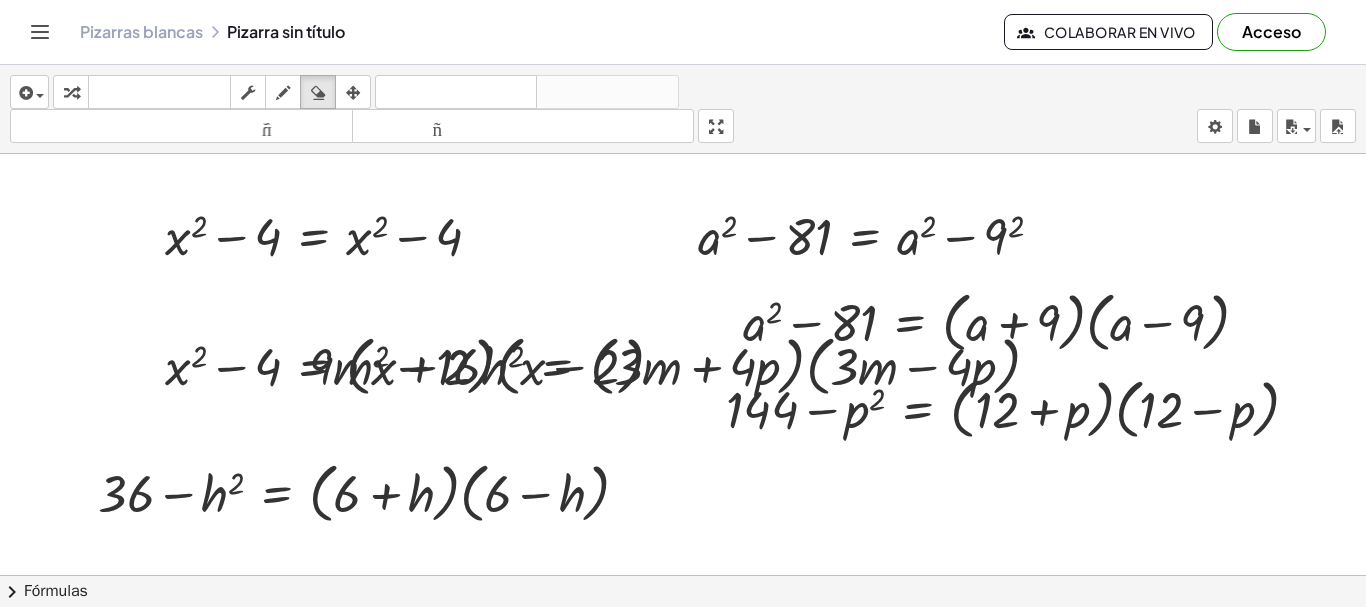 click at bounding box center [683, 654] 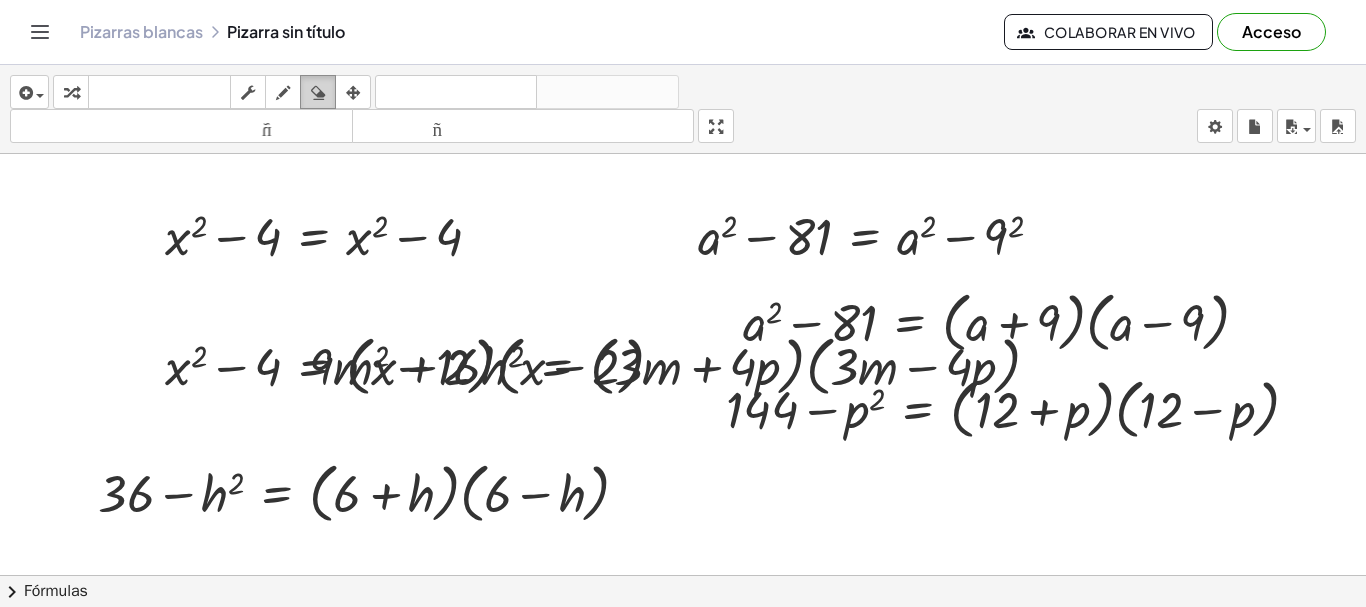 click at bounding box center [318, 93] 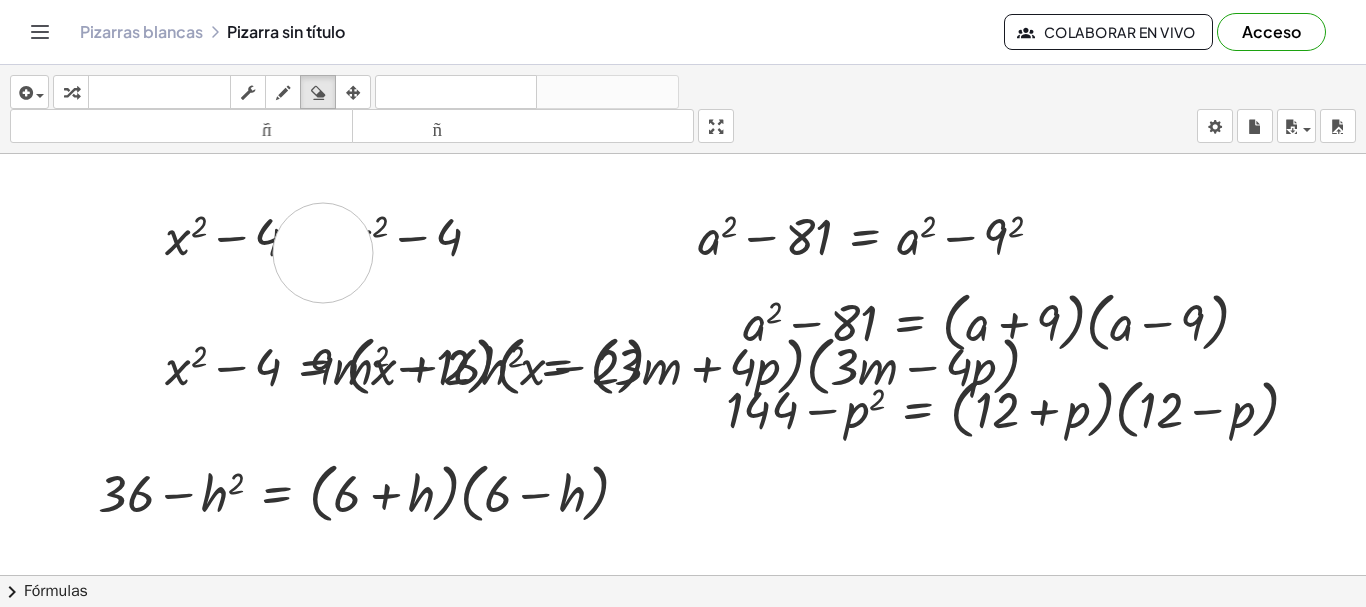 click at bounding box center (683, 654) 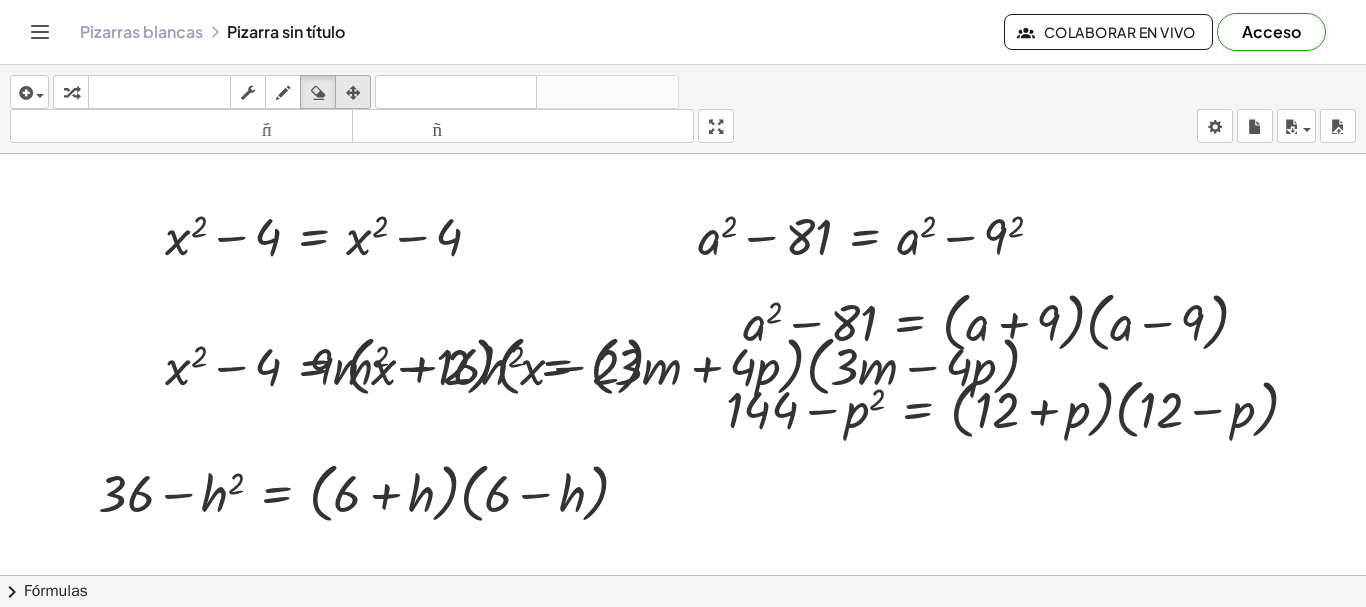 click at bounding box center [353, 93] 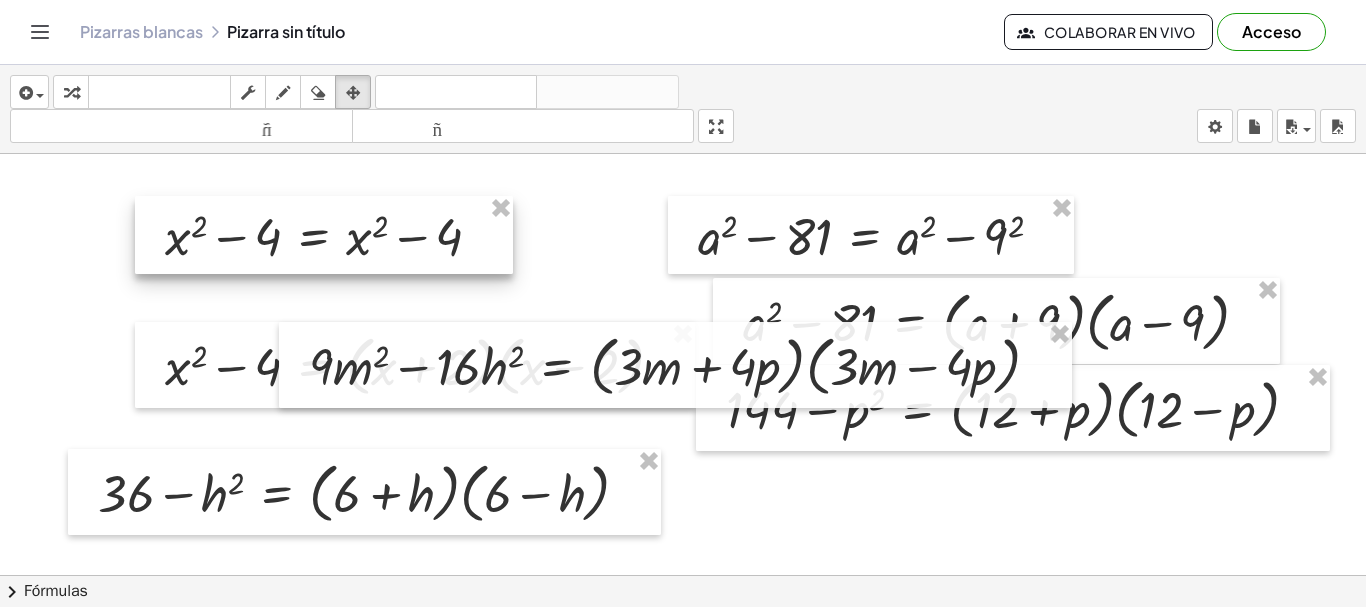 click at bounding box center (324, 235) 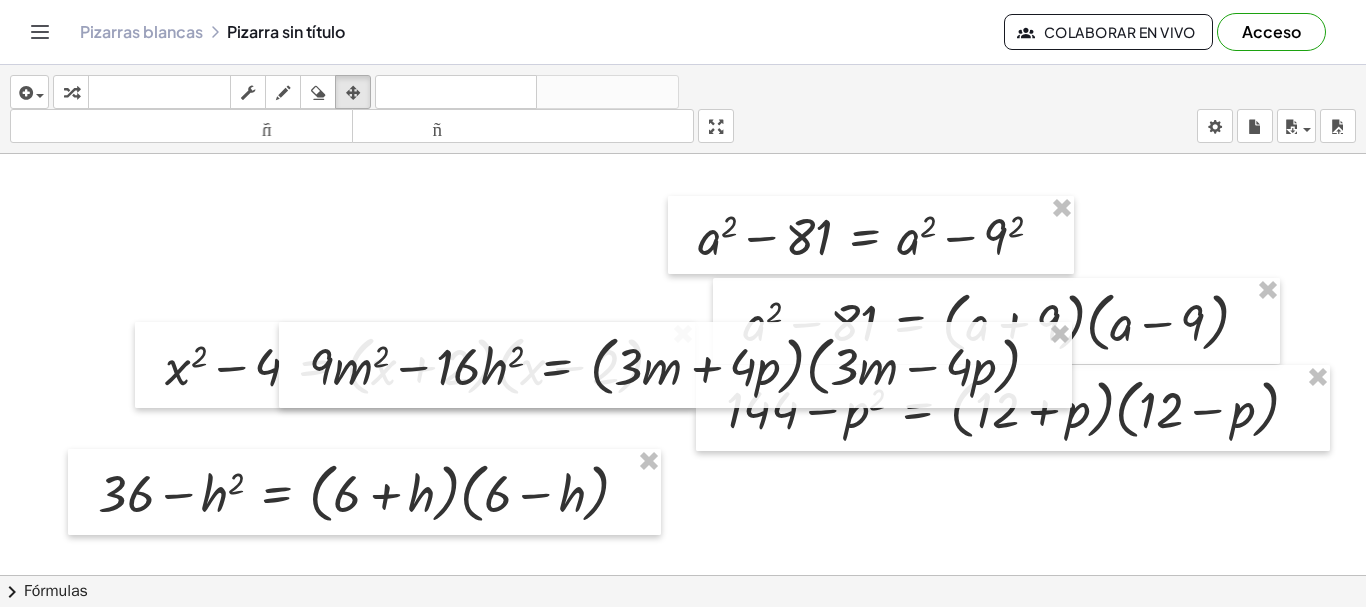 click at bounding box center [683, 654] 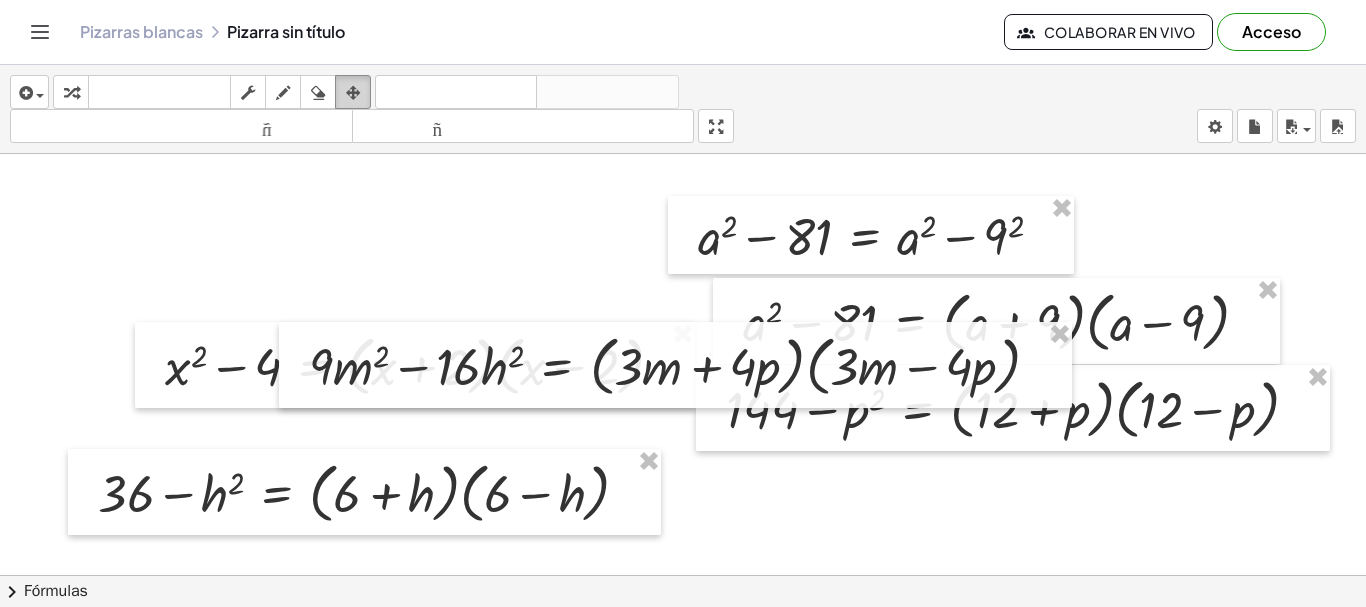 click at bounding box center [353, 93] 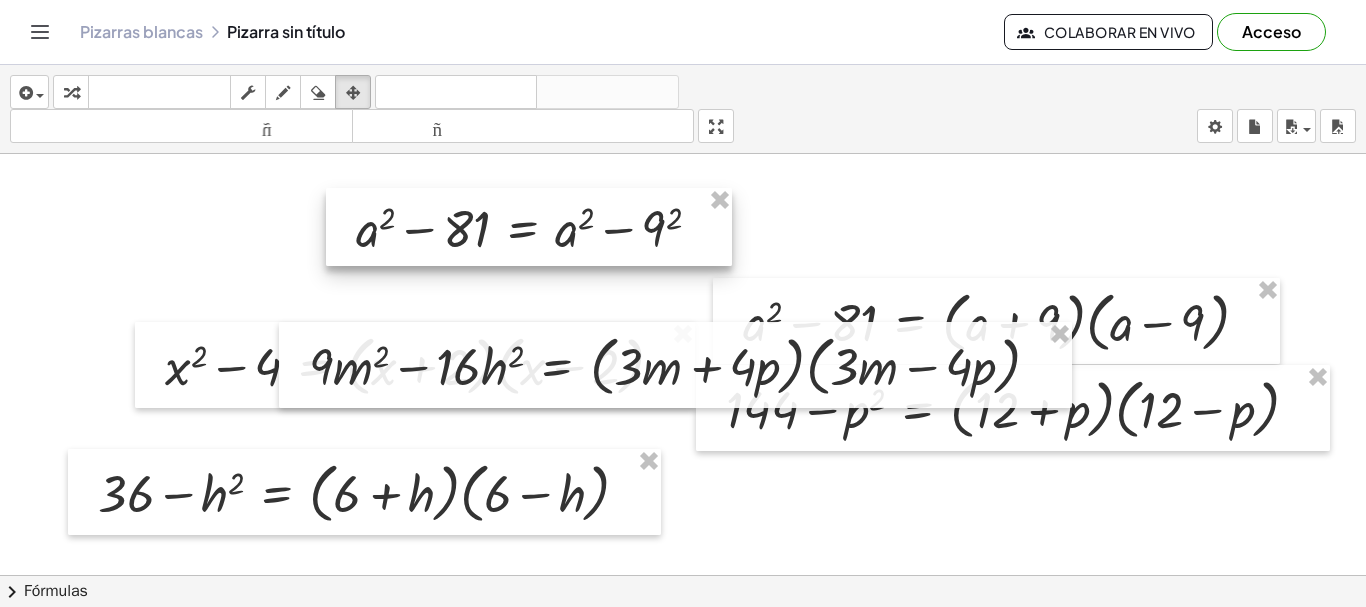 drag, startPoint x: 792, startPoint y: 194, endPoint x: 580, endPoint y: 211, distance: 212.68051 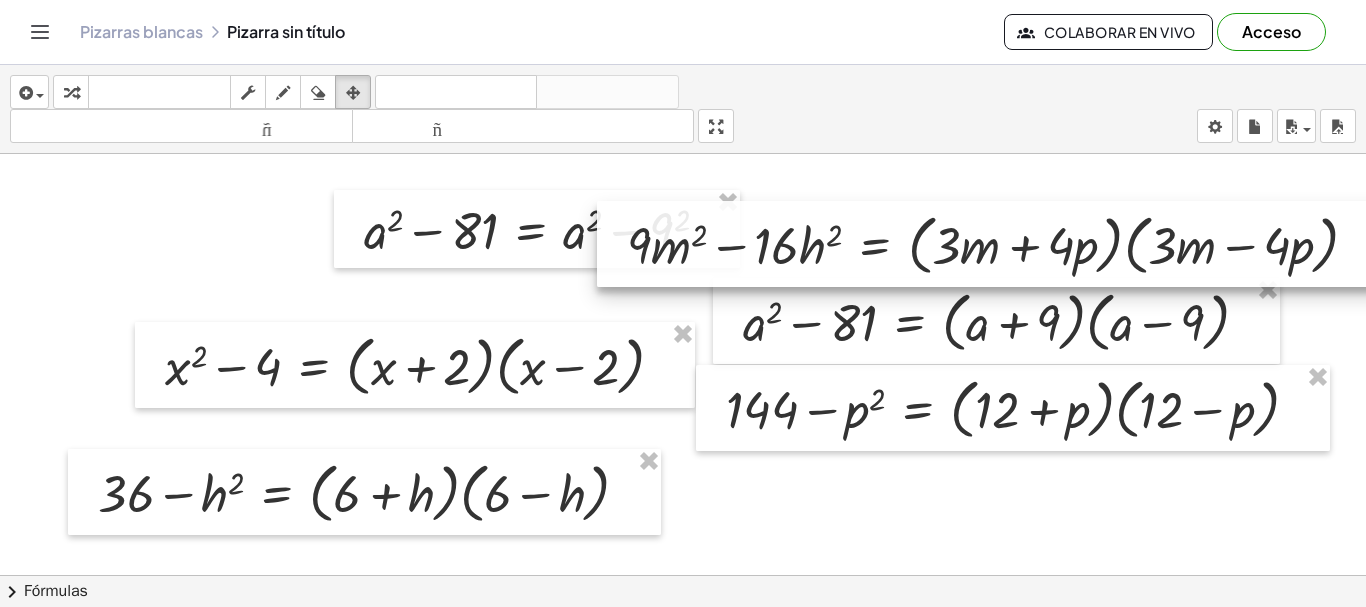 drag, startPoint x: 589, startPoint y: 372, endPoint x: 955, endPoint y: 232, distance: 391.8622 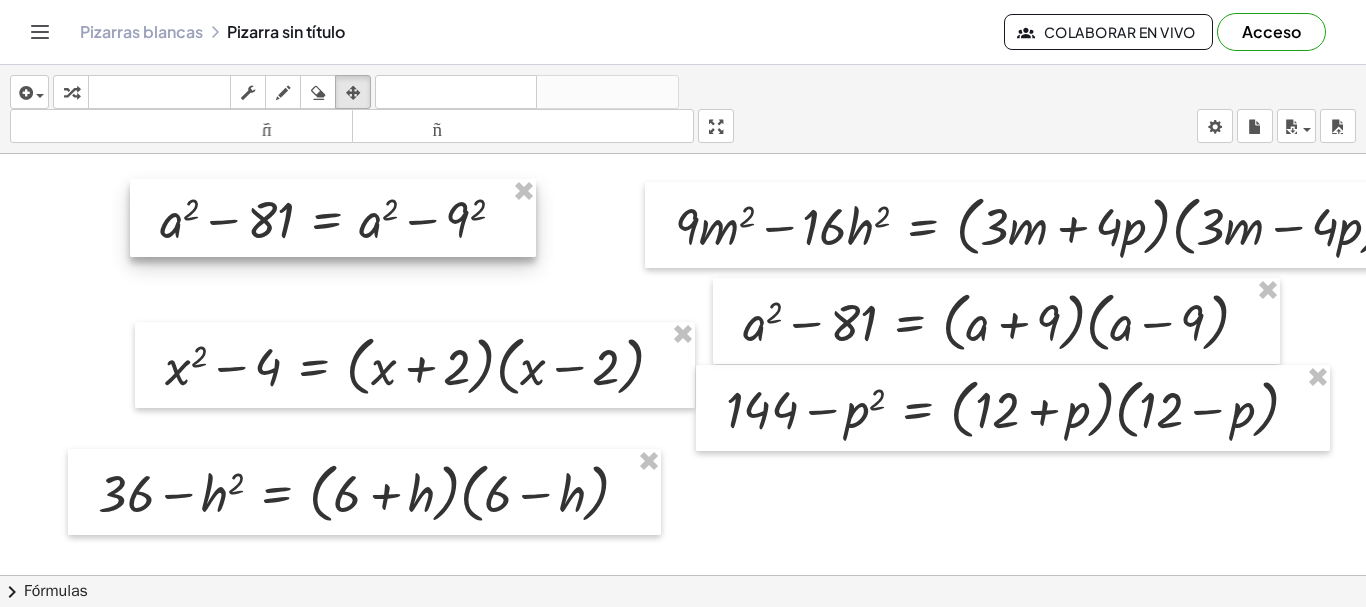 drag, startPoint x: 572, startPoint y: 251, endPoint x: 379, endPoint y: 236, distance: 193.58203 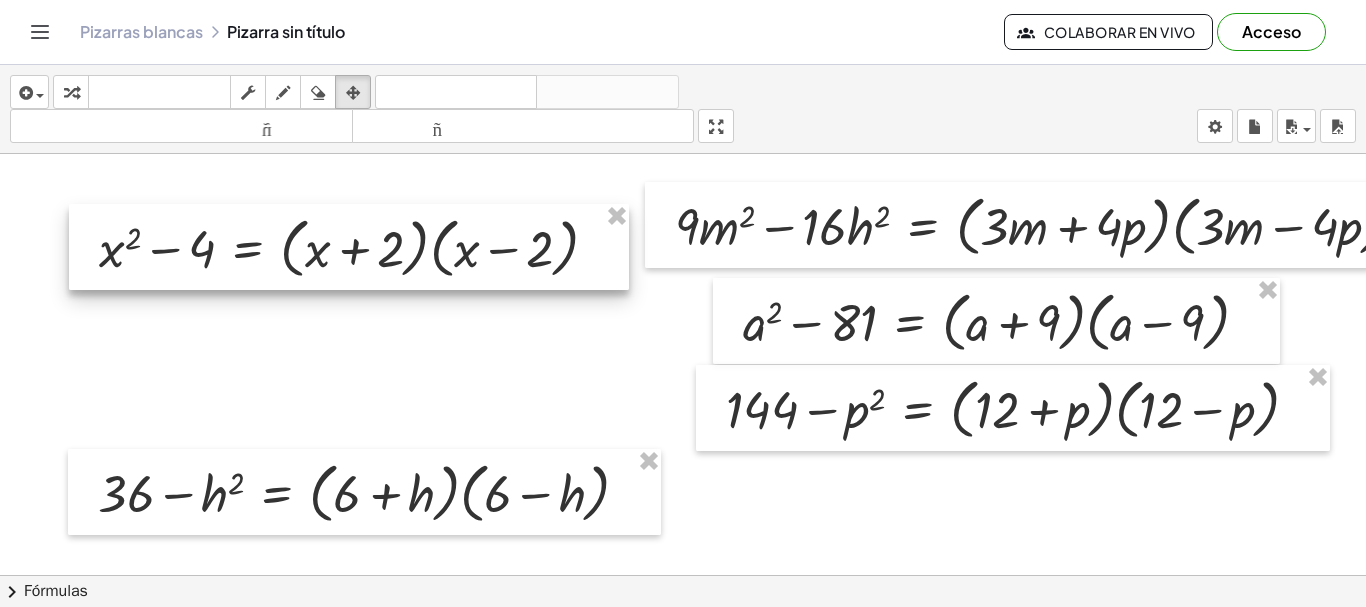drag, startPoint x: 437, startPoint y: 382, endPoint x: 371, endPoint y: 264, distance: 135.20355 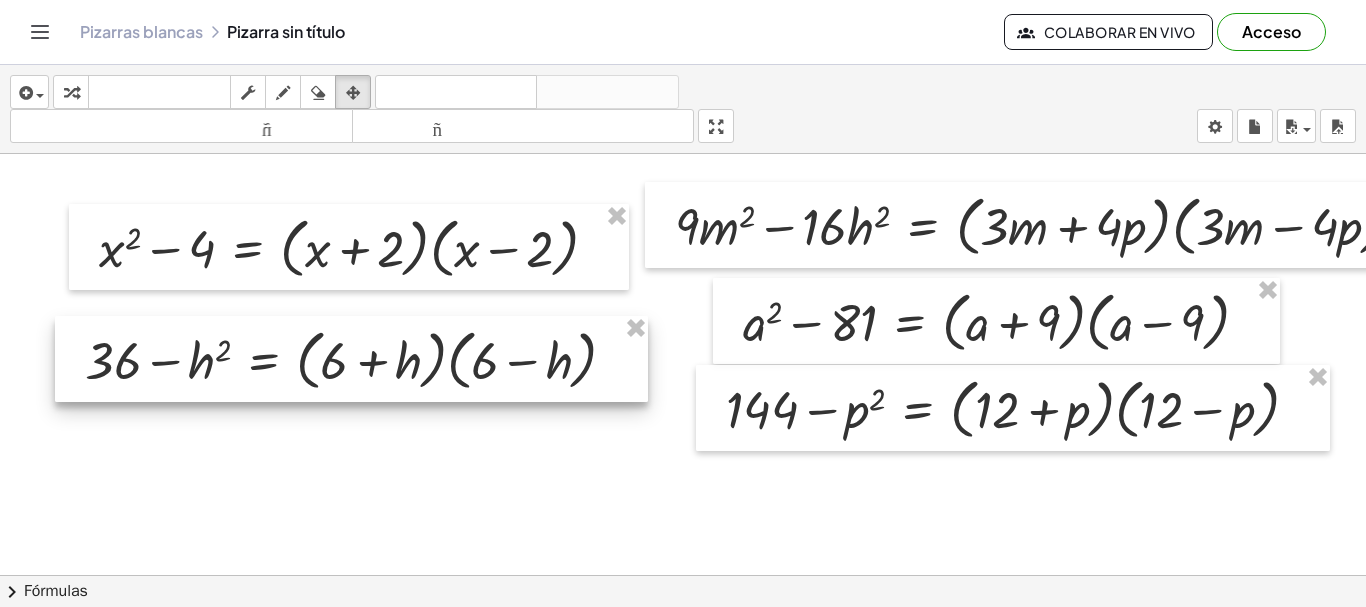 drag, startPoint x: 340, startPoint y: 493, endPoint x: 327, endPoint y: 360, distance: 133.63383 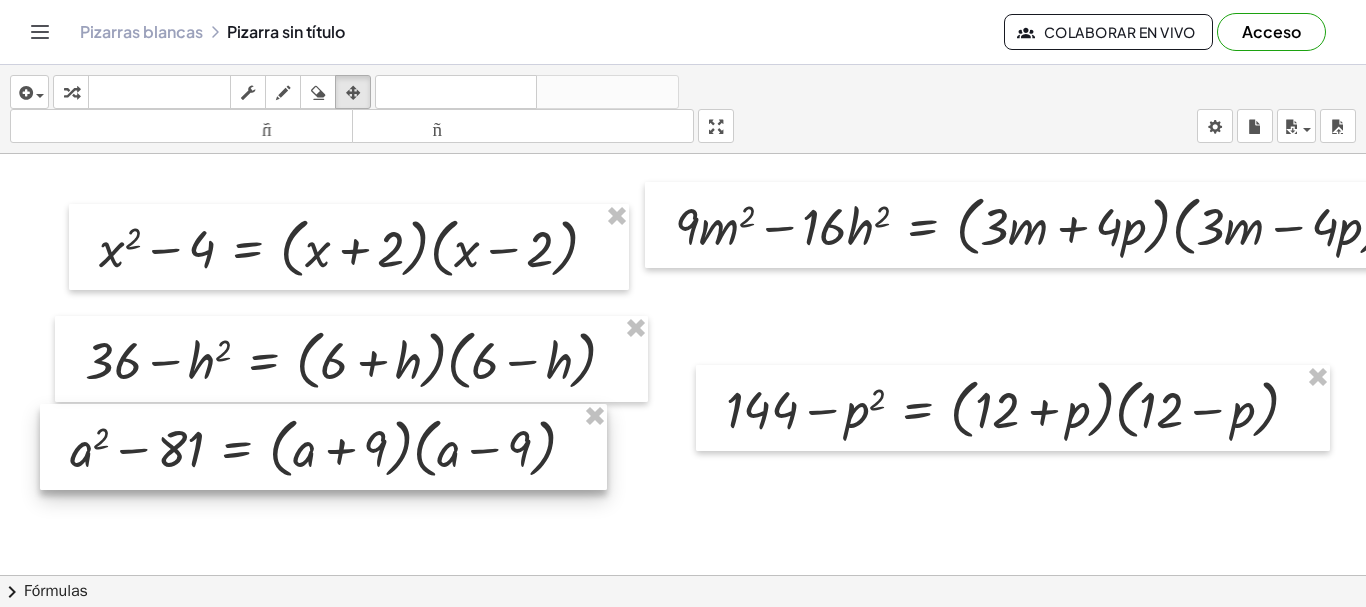 drag, startPoint x: 765, startPoint y: 334, endPoint x: 92, endPoint y: 460, distance: 684.69336 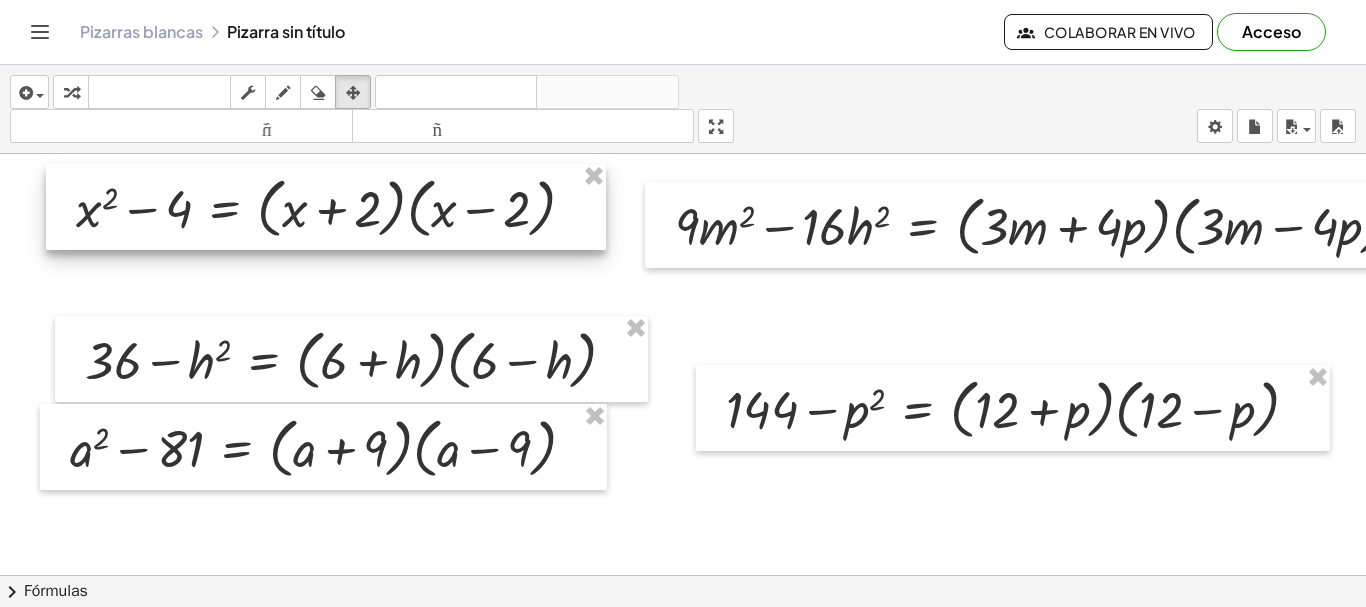 drag, startPoint x: 216, startPoint y: 261, endPoint x: 193, endPoint y: 221, distance: 46.141087 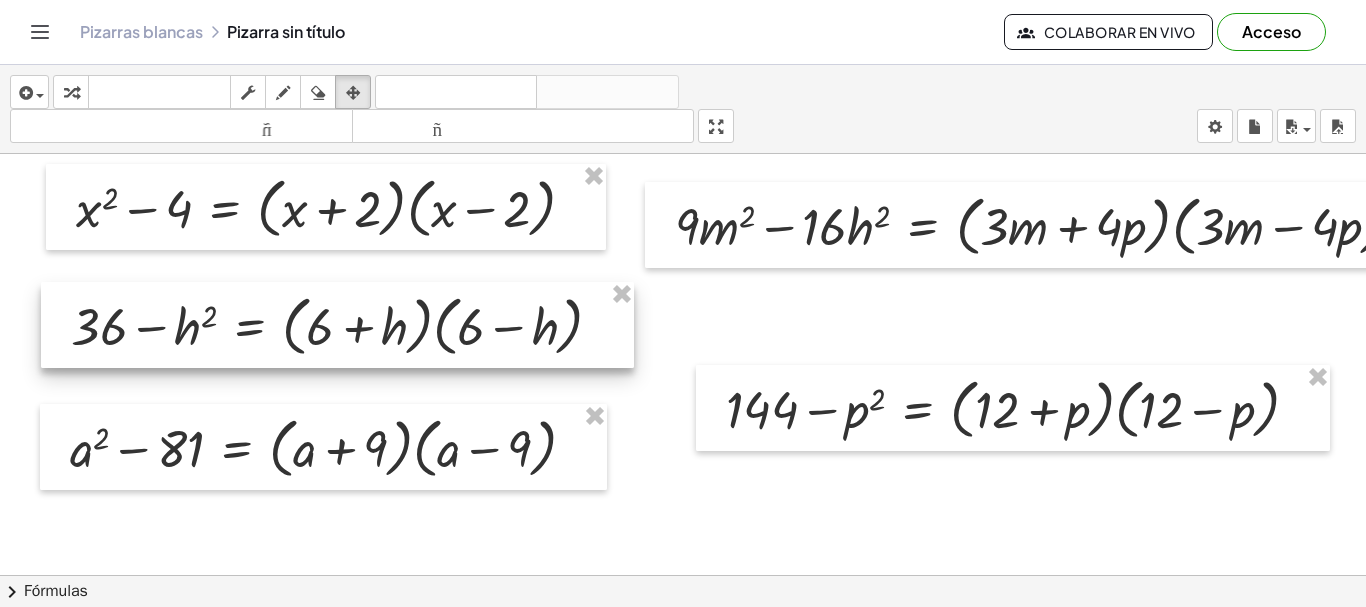 drag, startPoint x: 213, startPoint y: 365, endPoint x: 199, endPoint y: 331, distance: 36.769554 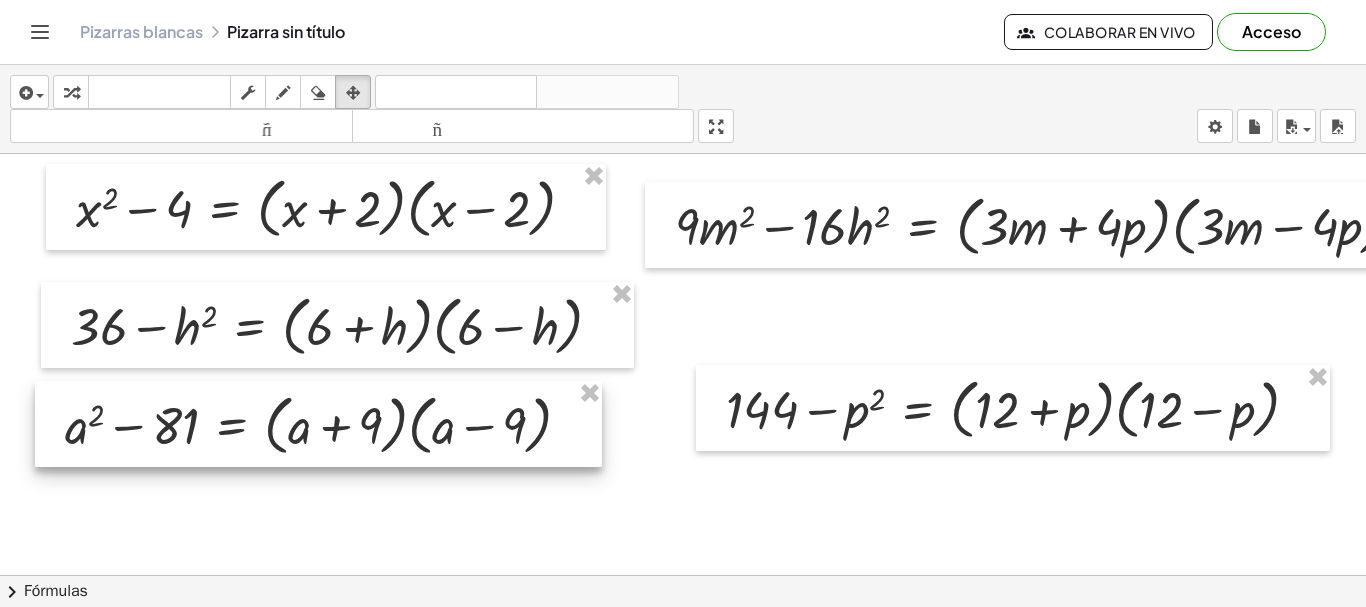 drag, startPoint x: 212, startPoint y: 443, endPoint x: 207, endPoint y: 420, distance: 23.537205 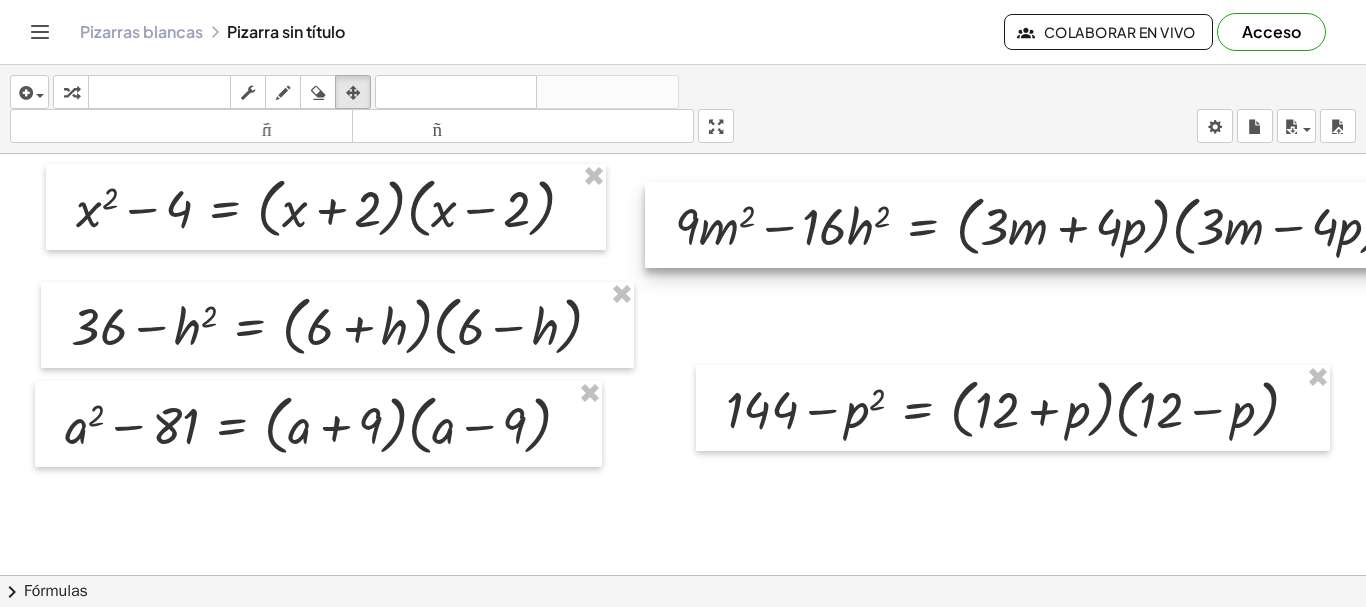 click at bounding box center (1041, 225) 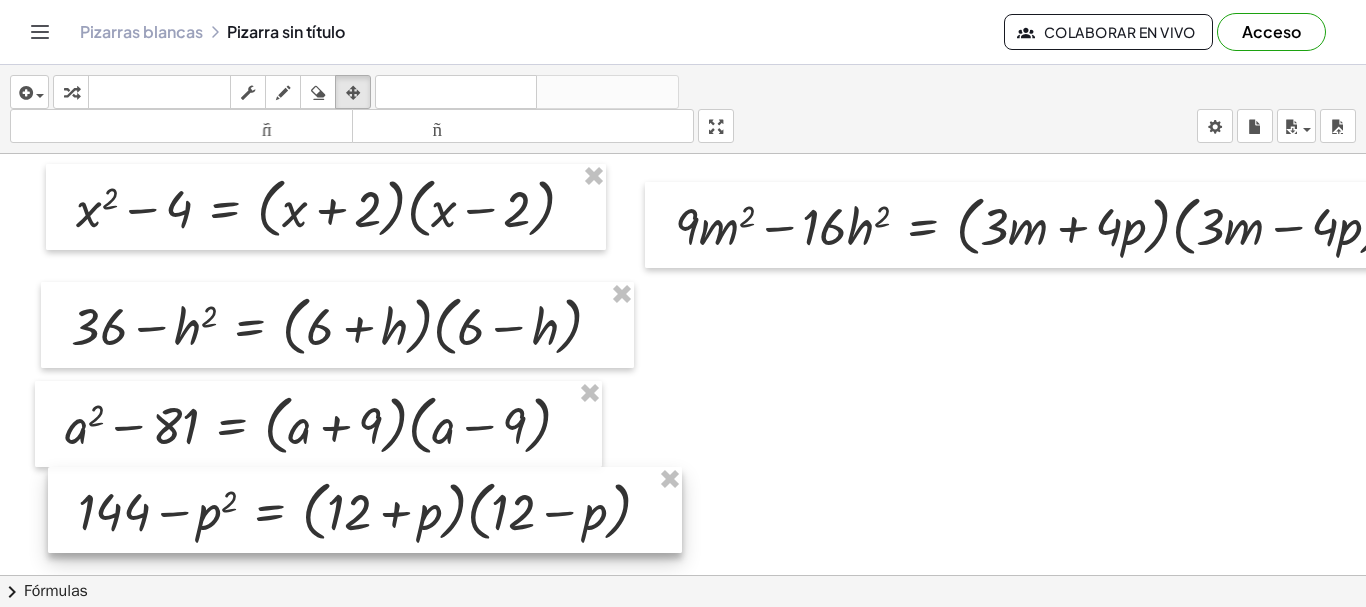 drag, startPoint x: 770, startPoint y: 422, endPoint x: 121, endPoint y: 524, distance: 656.9665 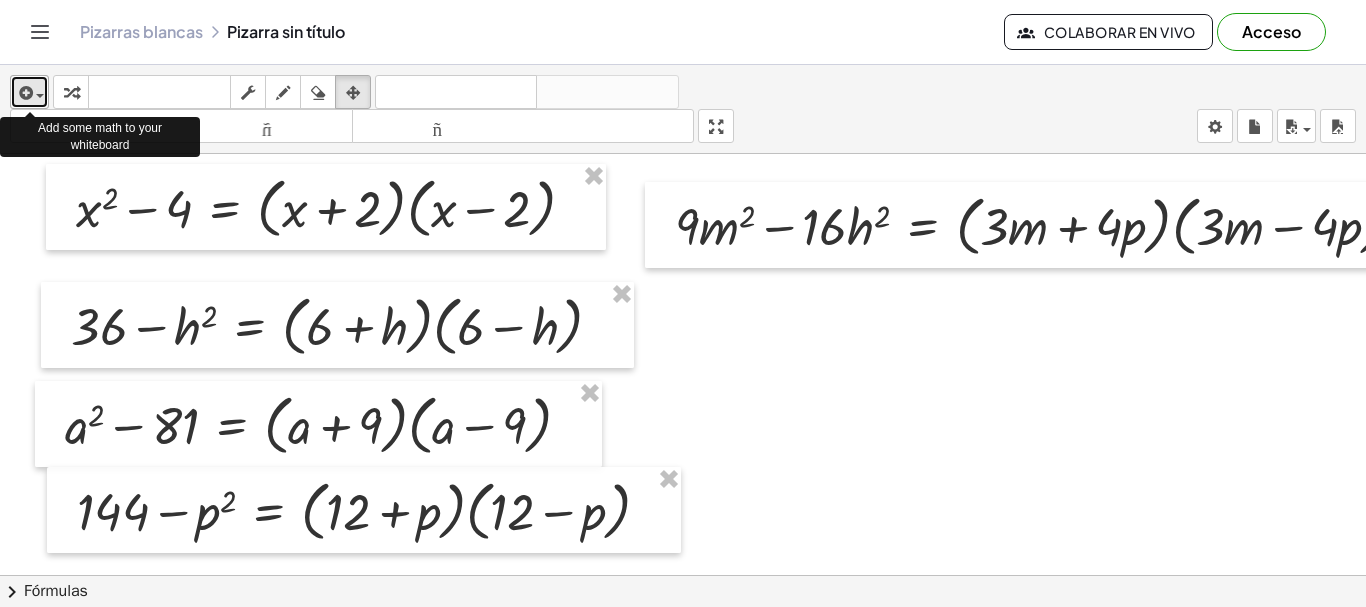 click at bounding box center (24, 93) 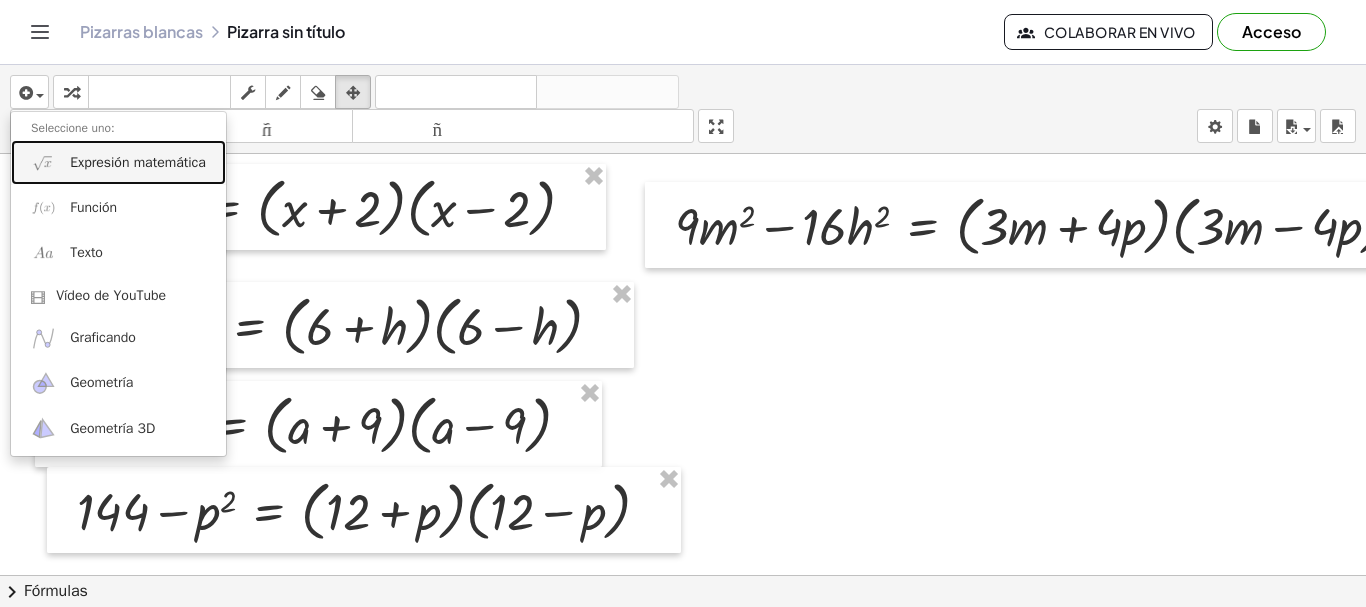 click on "Expresión matemática" at bounding box center (138, 162) 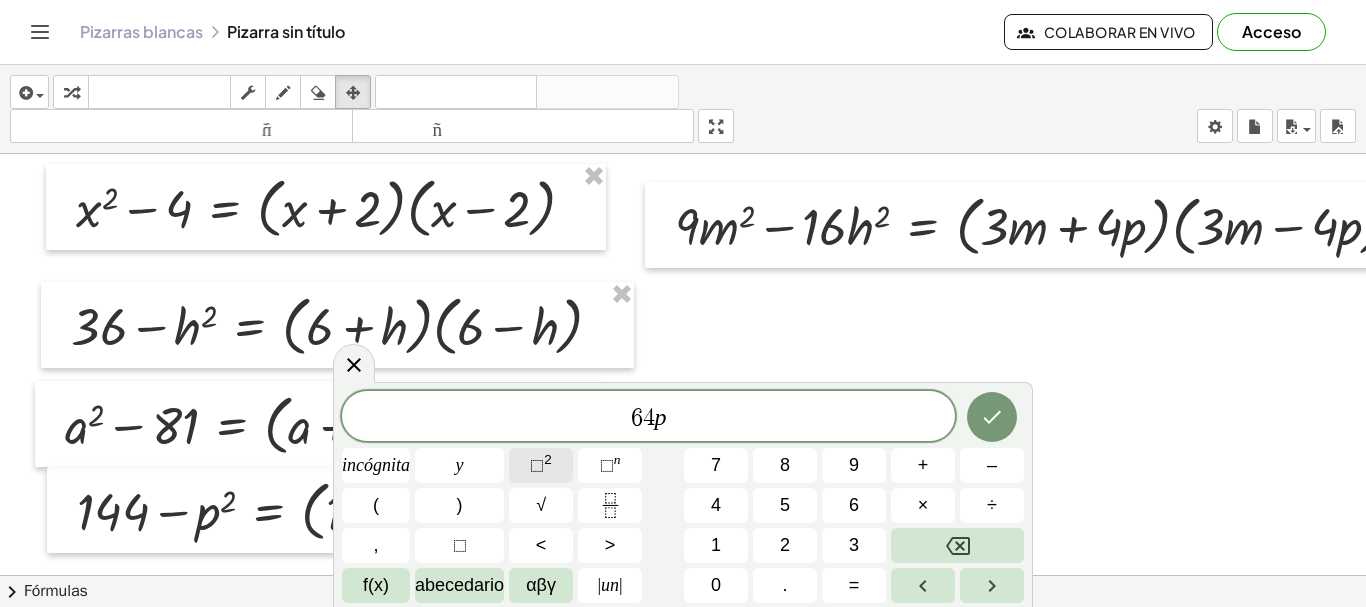 click on "⬚" at bounding box center [537, 465] 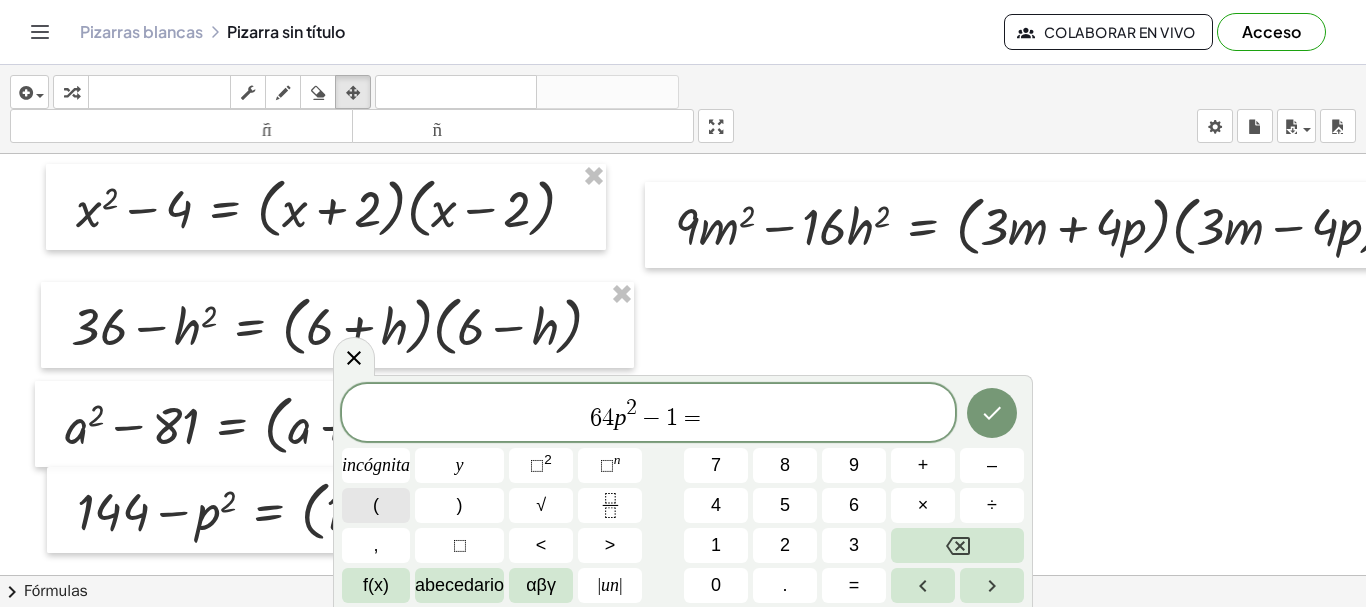 click on "(" at bounding box center (376, 505) 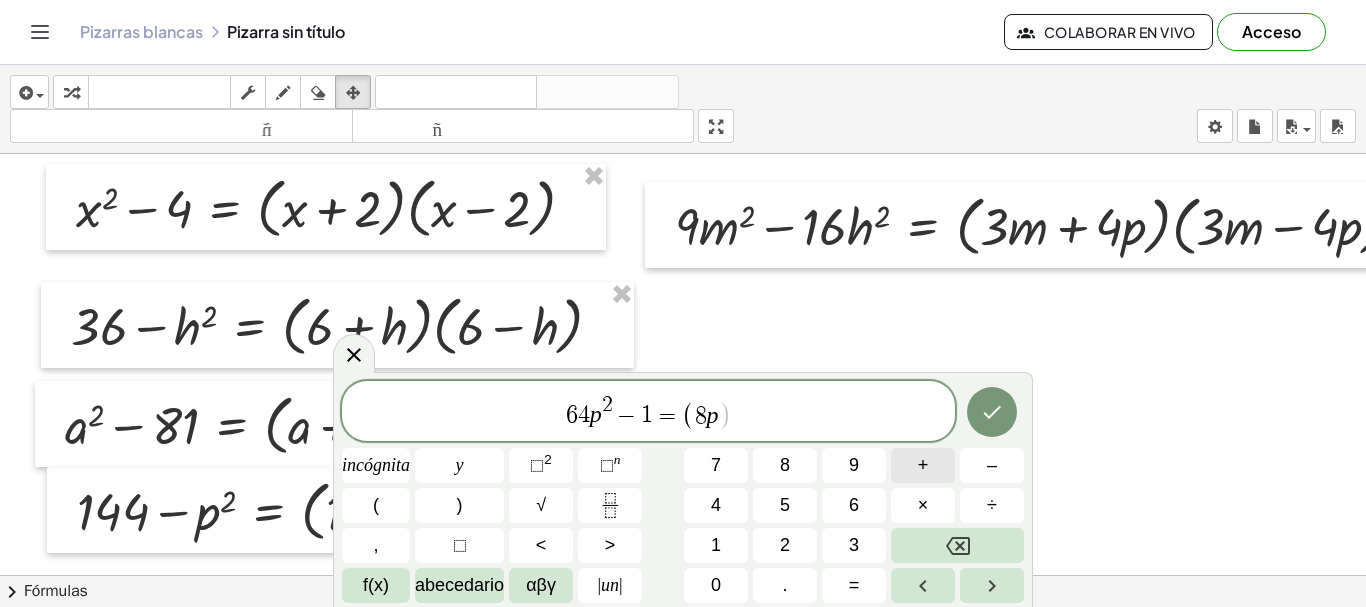 click on "+" at bounding box center [923, 465] 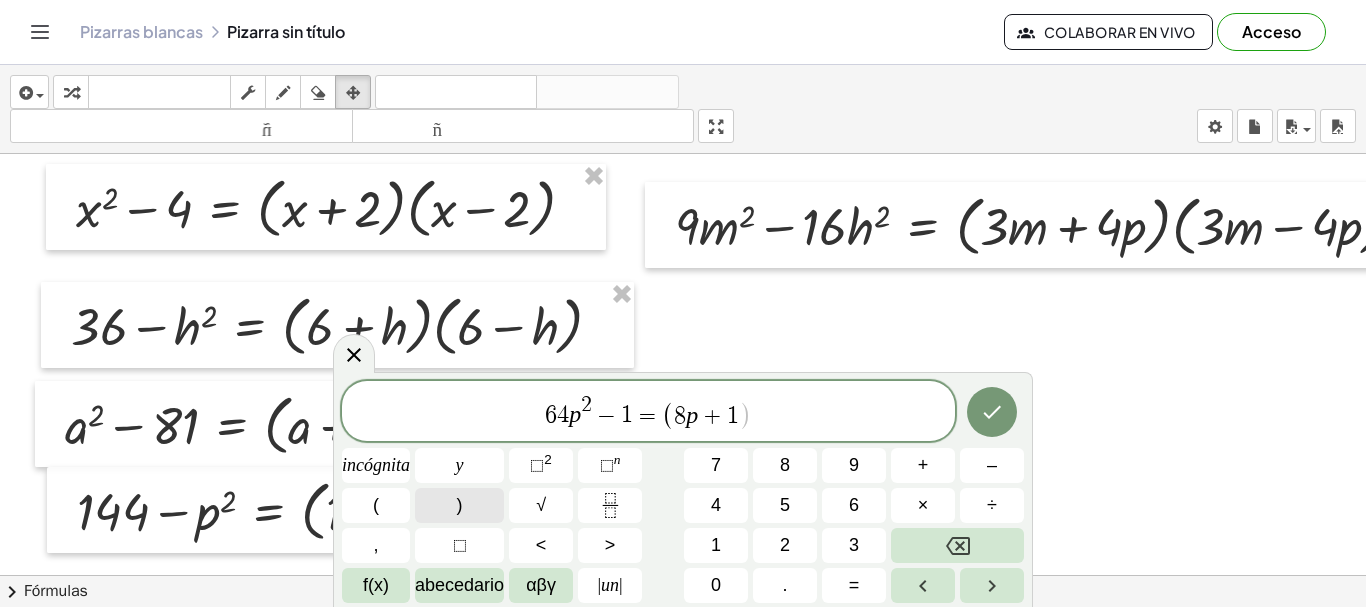 click on ")" at bounding box center (460, 505) 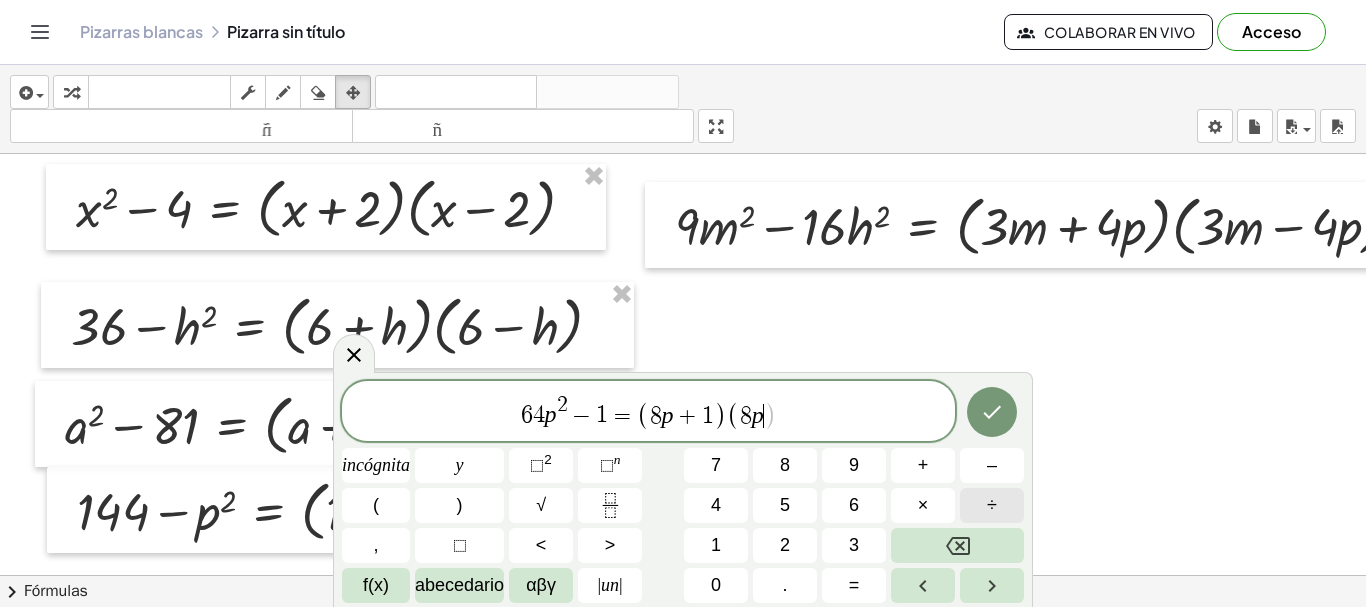 click on "÷" at bounding box center [992, 505] 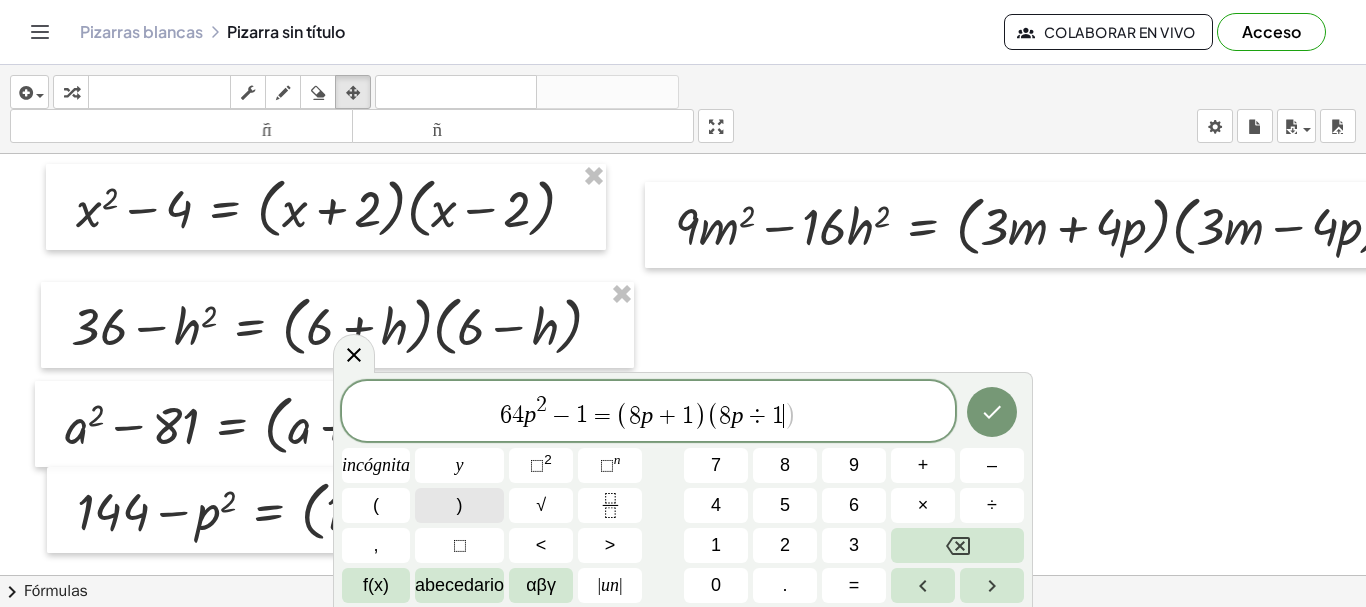 click on ")" at bounding box center (459, 505) 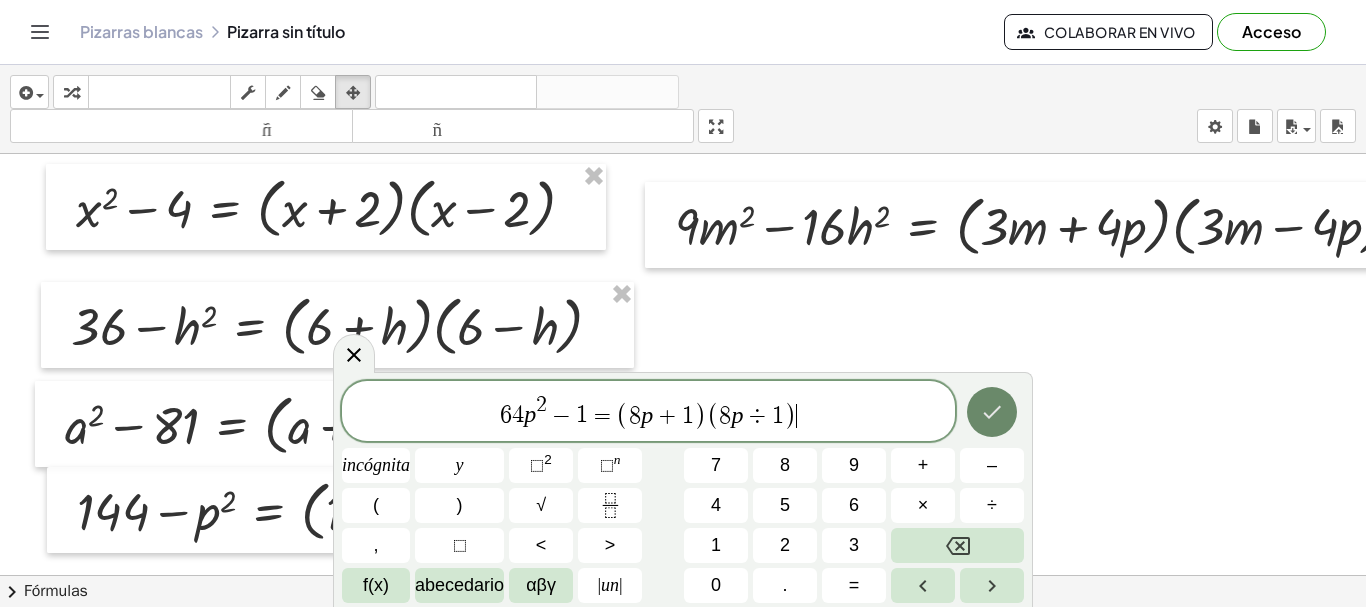 click 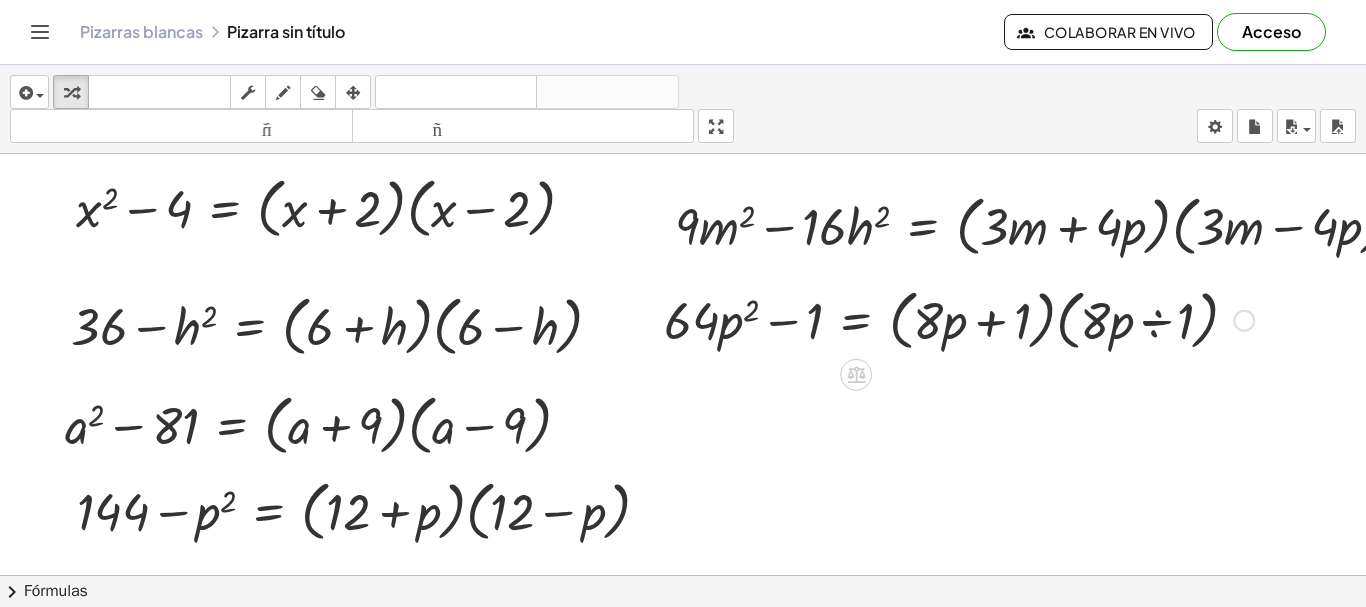 click at bounding box center [959, 319] 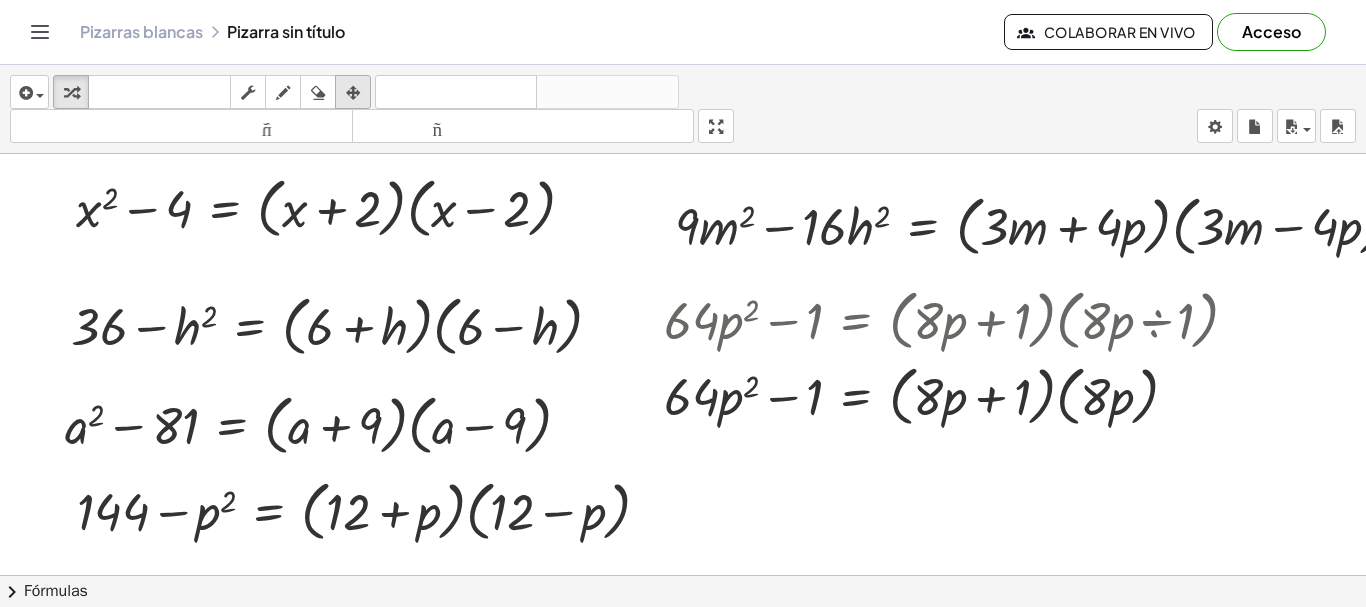click at bounding box center [353, 93] 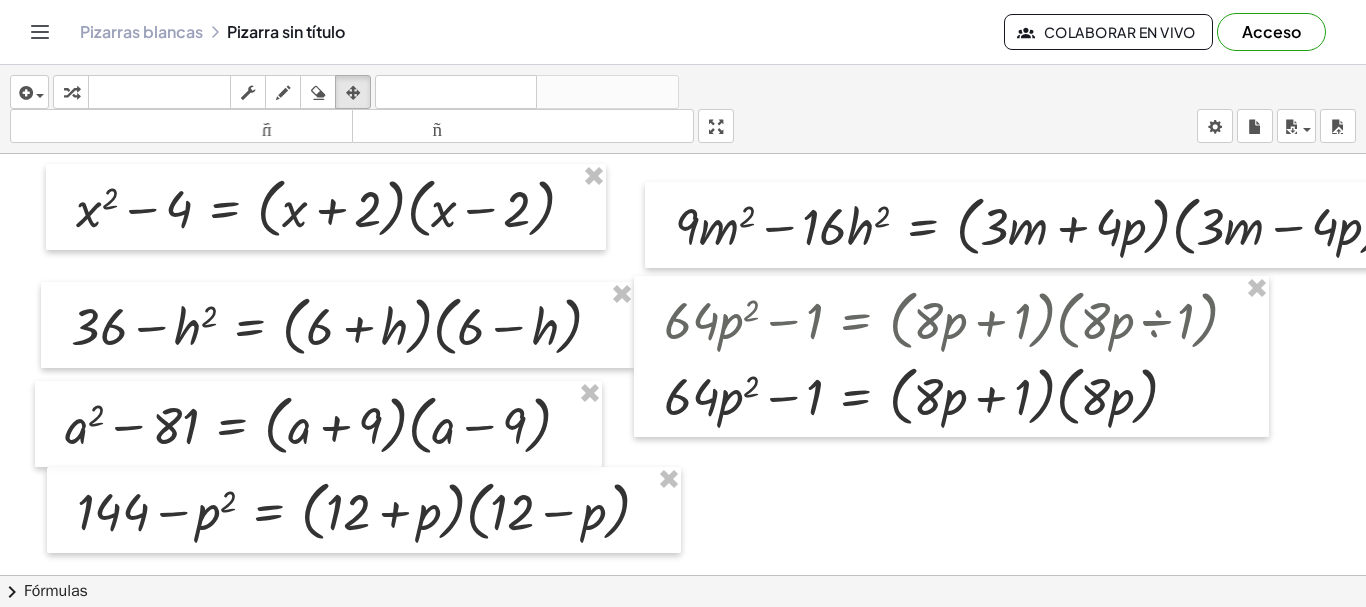 click at bounding box center (721, 654) 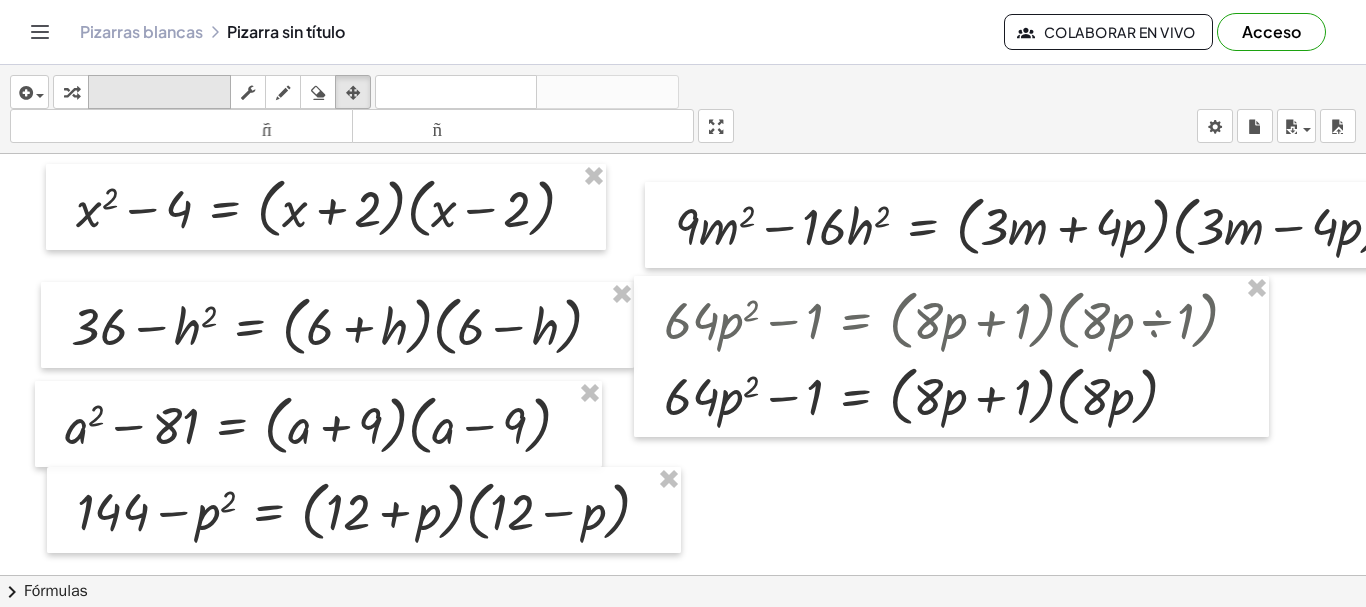 click on "teclado" at bounding box center (159, 92) 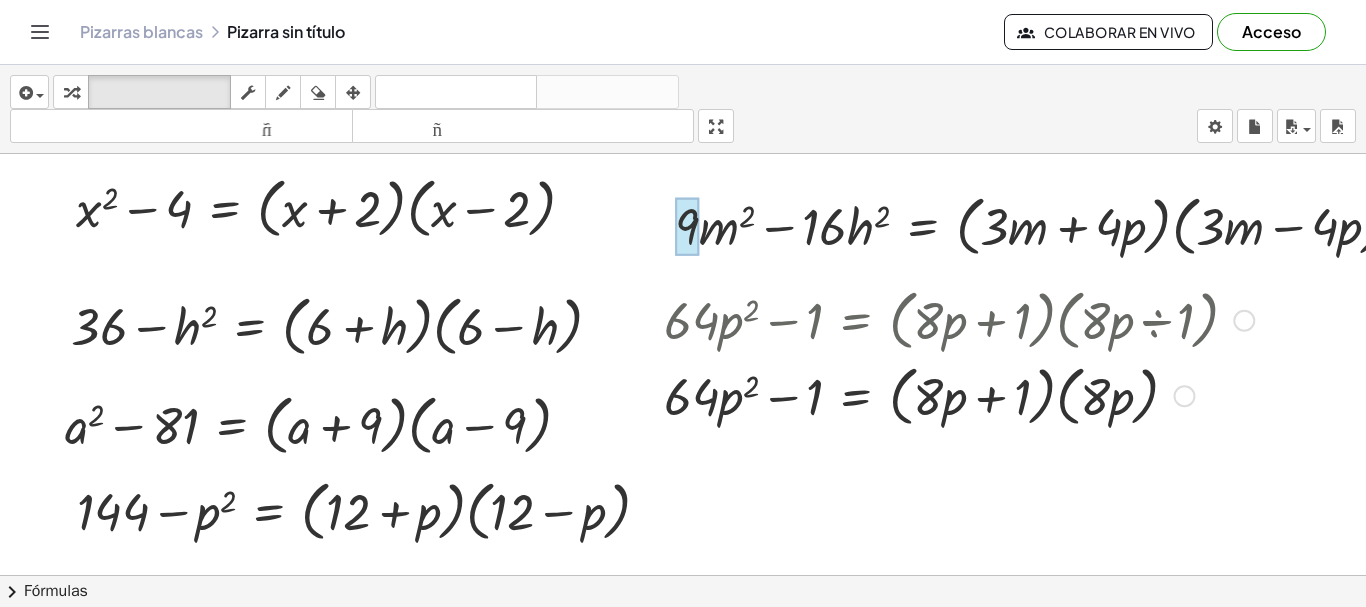 click at bounding box center [1244, 321] 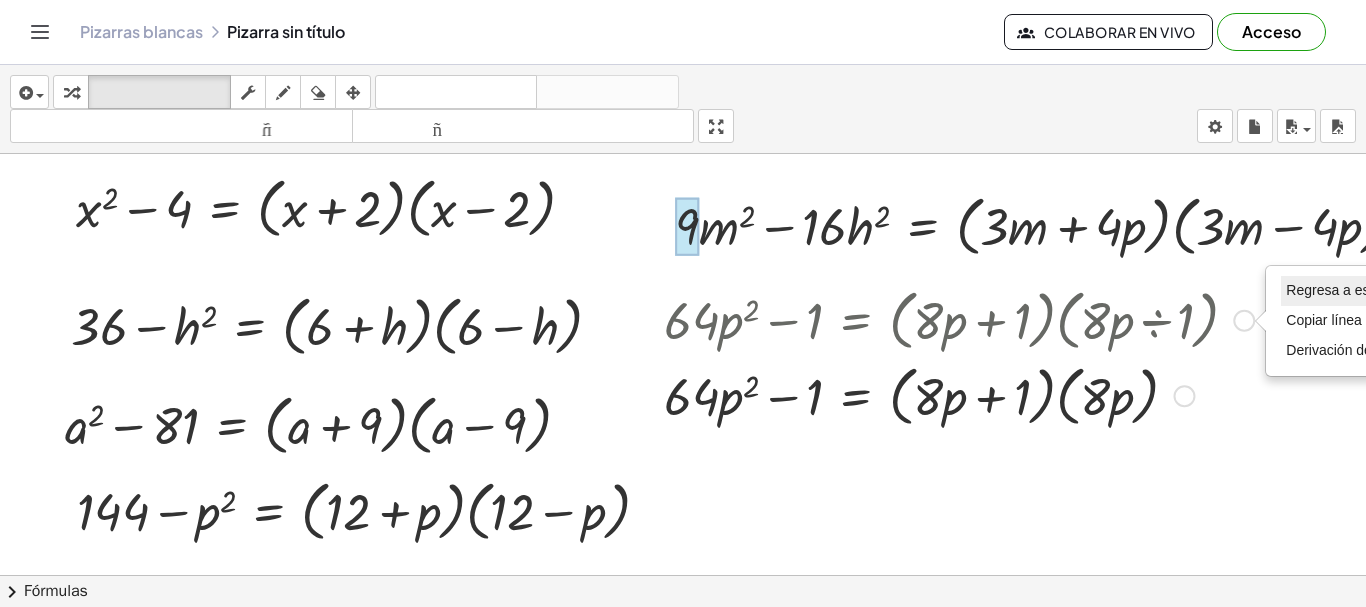 click on "Regresa a esta línea" at bounding box center (1350, 290) 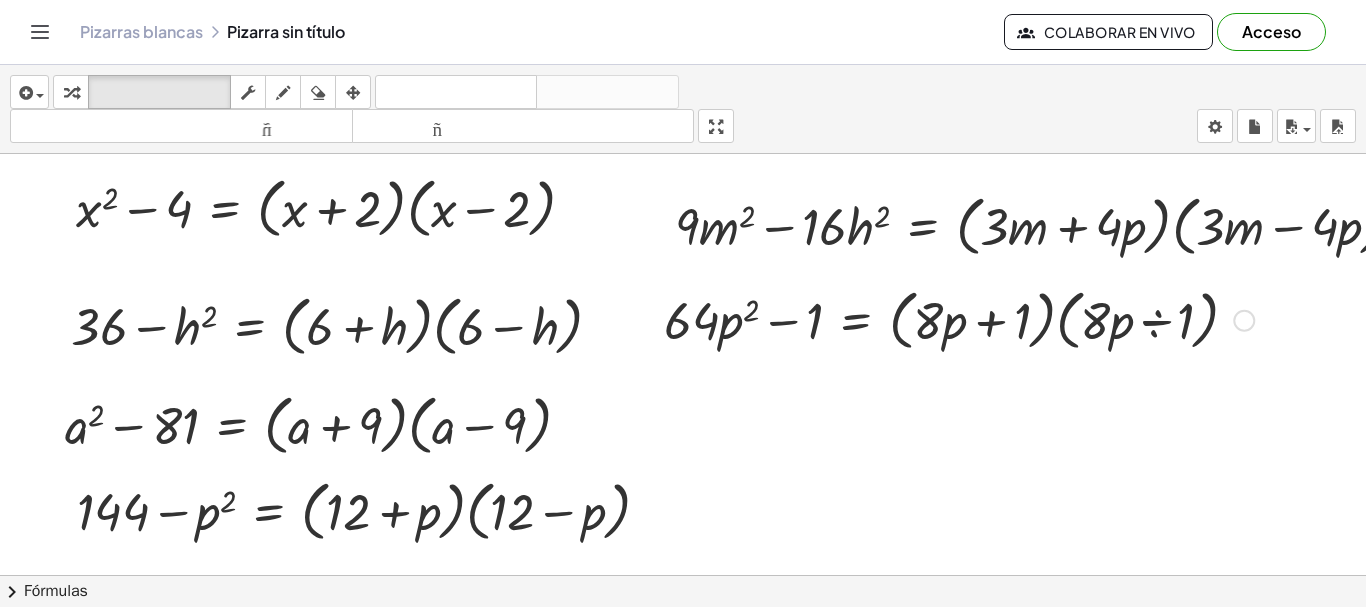 click on "Regresa a esta línea Copiar línea como LaTeX Derivación de copia como LaTeX" at bounding box center (1244, 321) 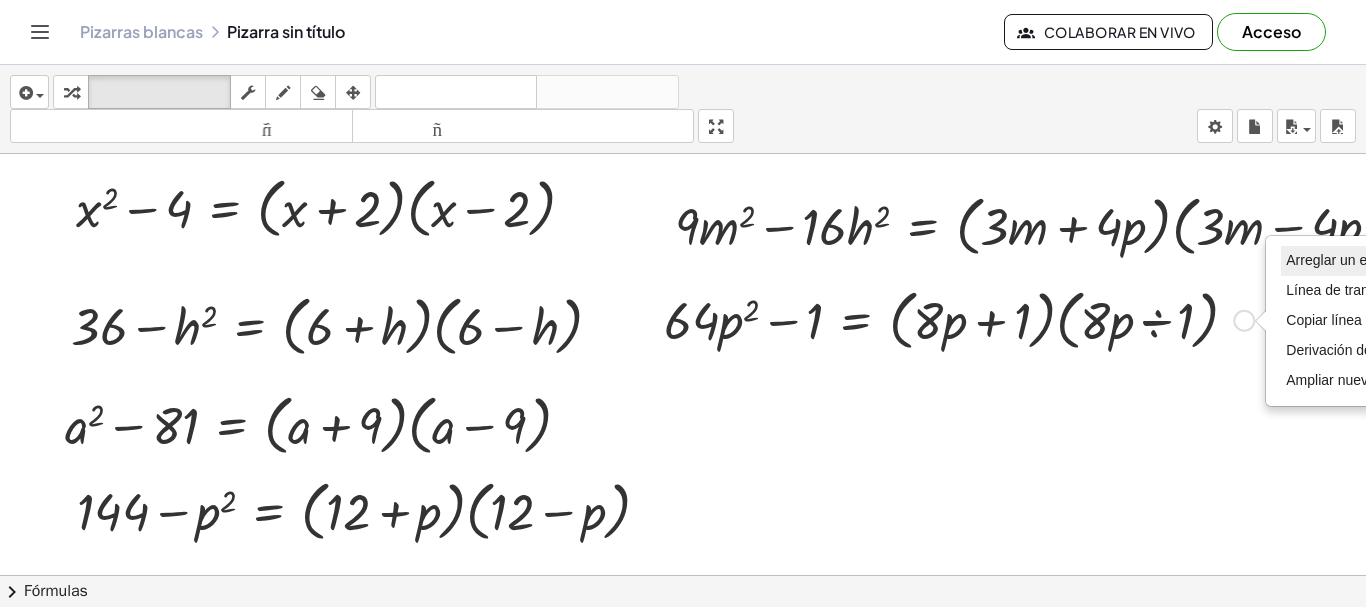 click on "Arreglar un error" at bounding box center (1337, 260) 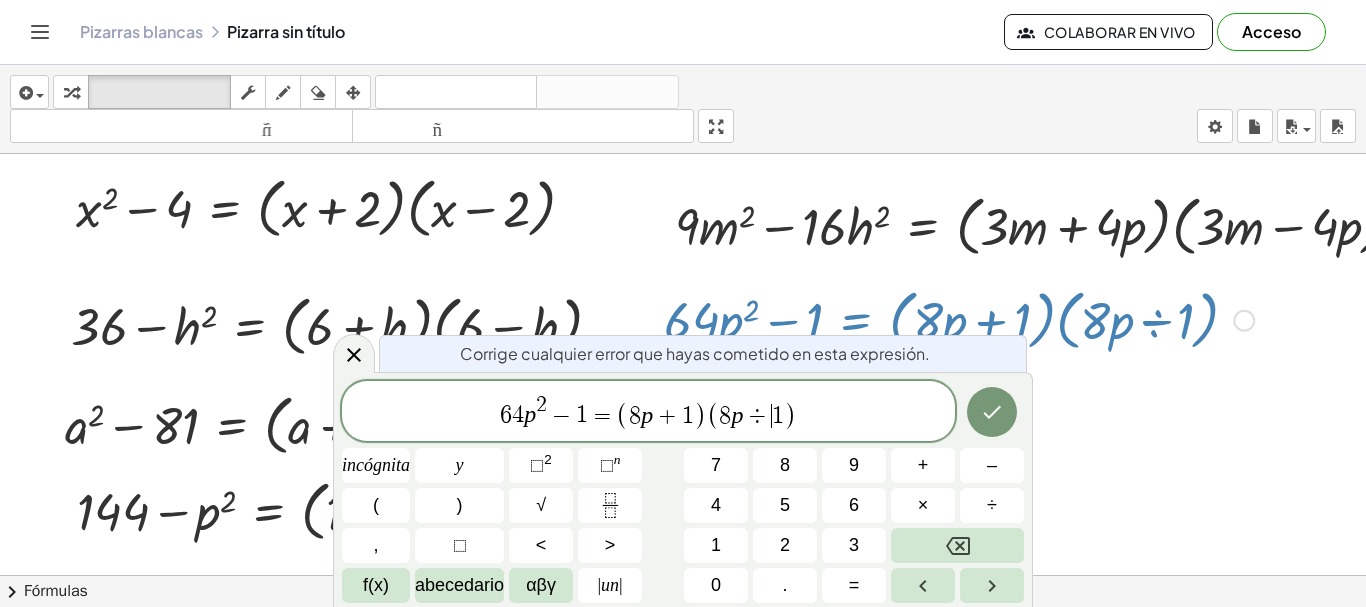 click on "÷" at bounding box center (757, 416) 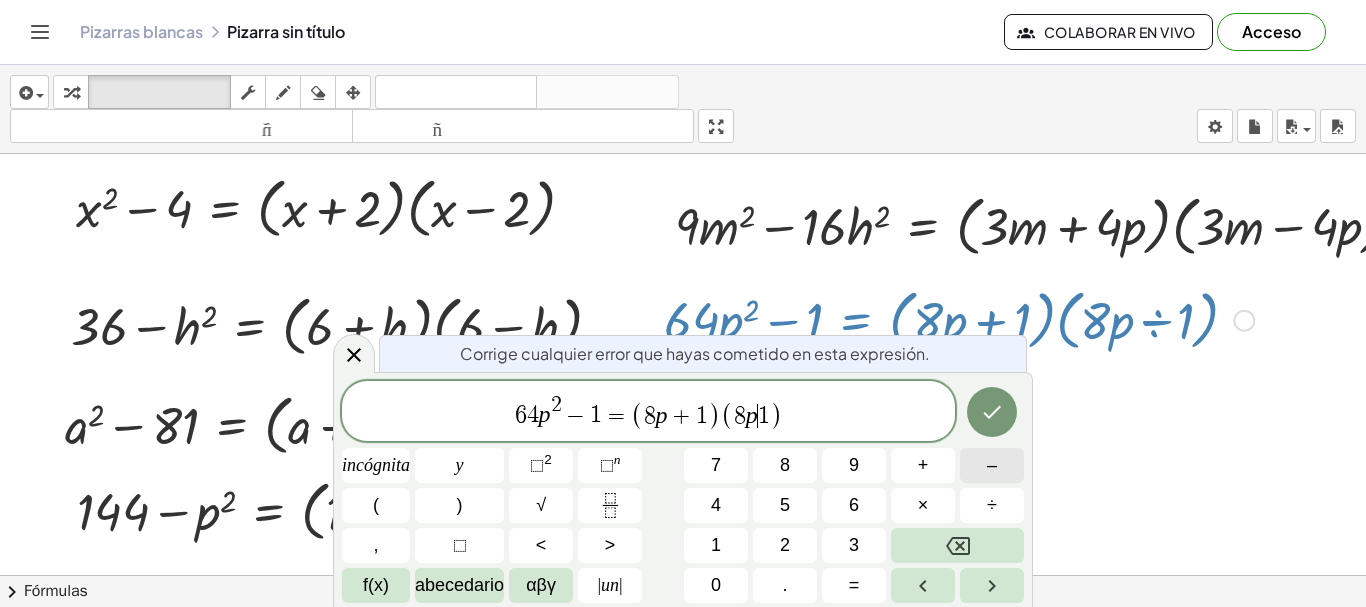 click on "–" at bounding box center (992, 465) 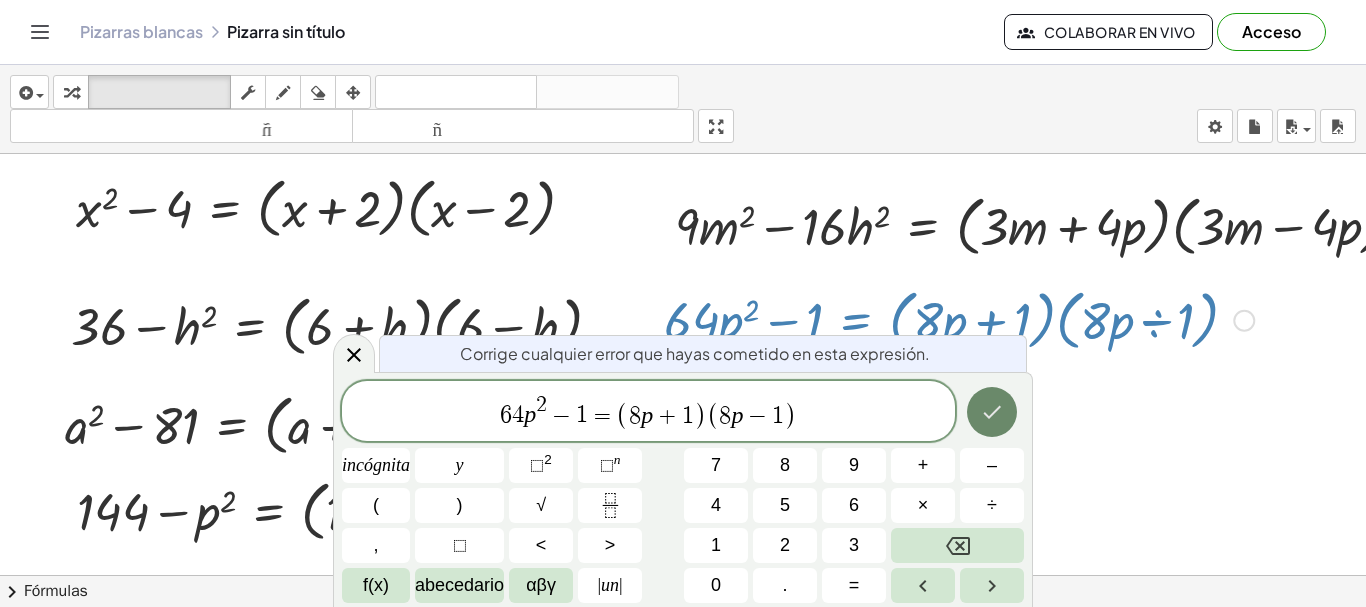 click at bounding box center [992, 412] 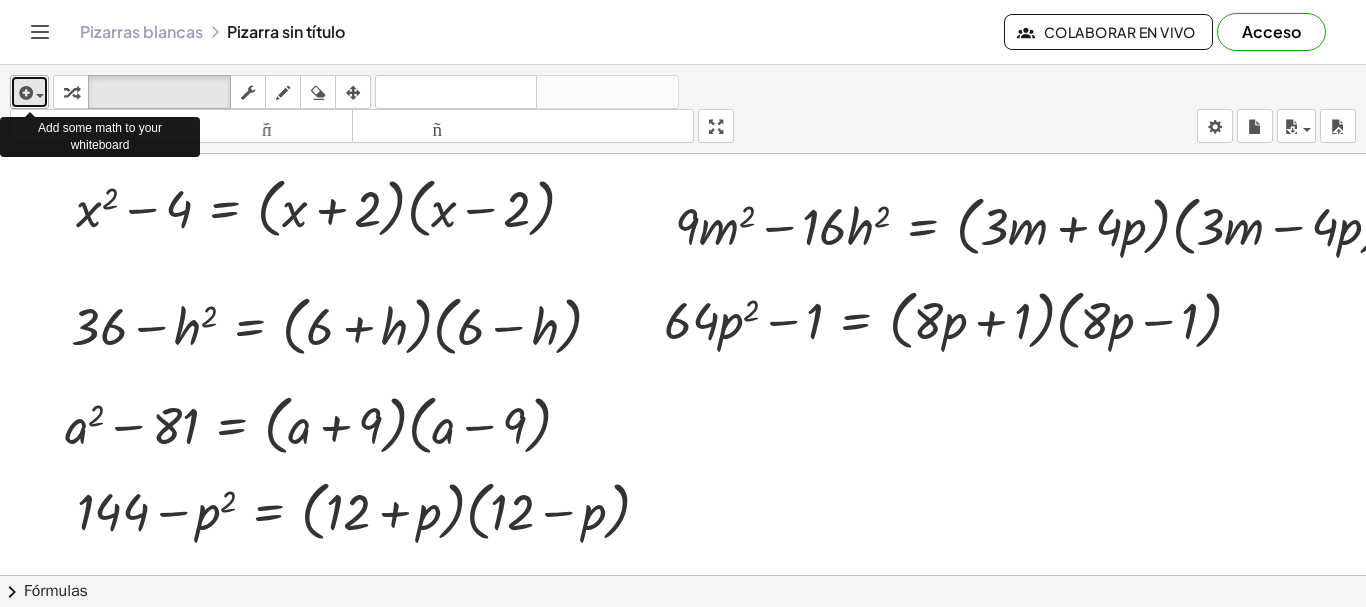 click at bounding box center [24, 93] 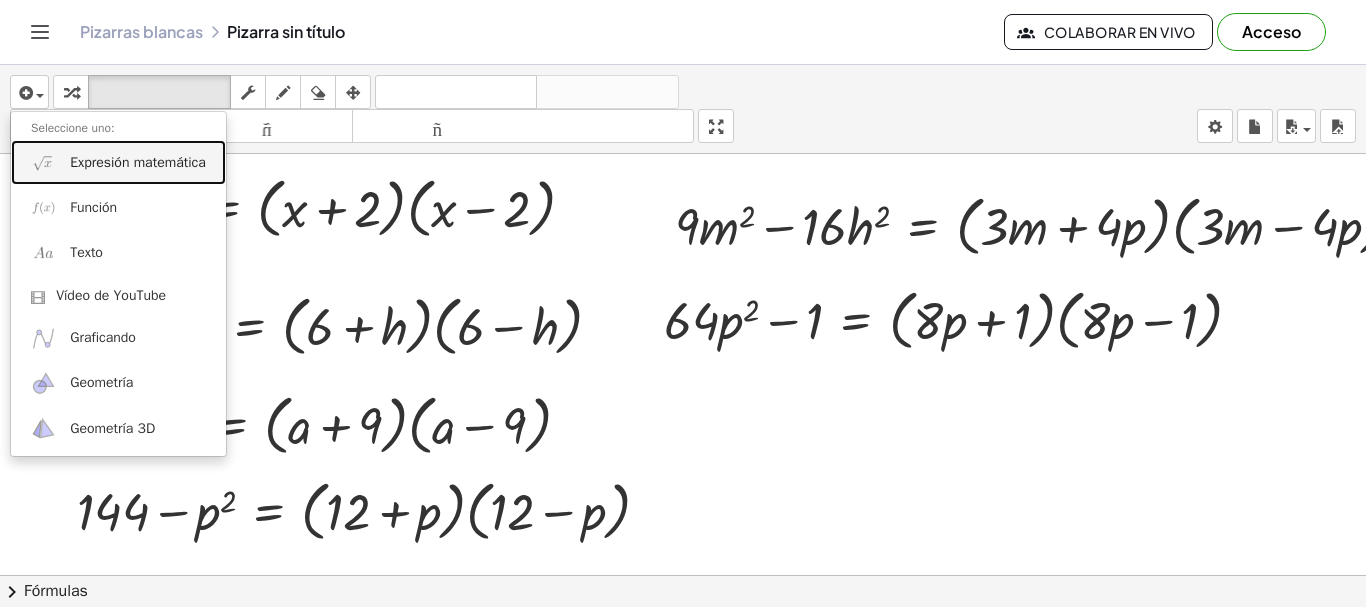 click on "Expresión matemática" at bounding box center [138, 162] 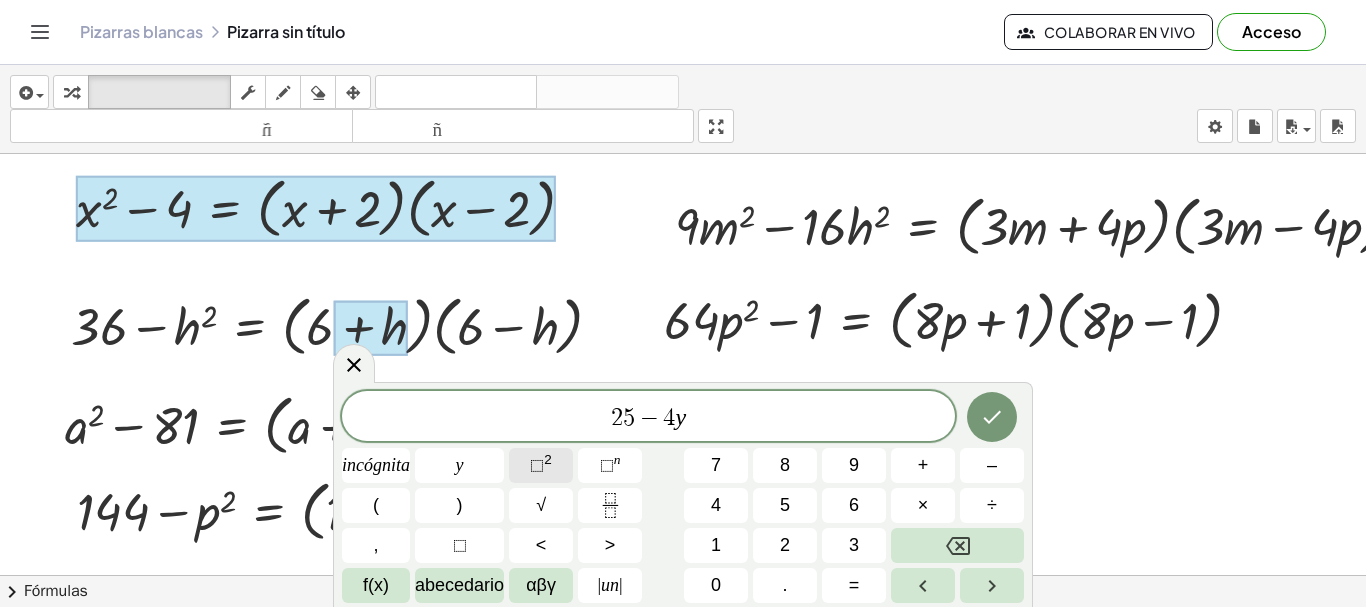 click on "⬚" at bounding box center (537, 465) 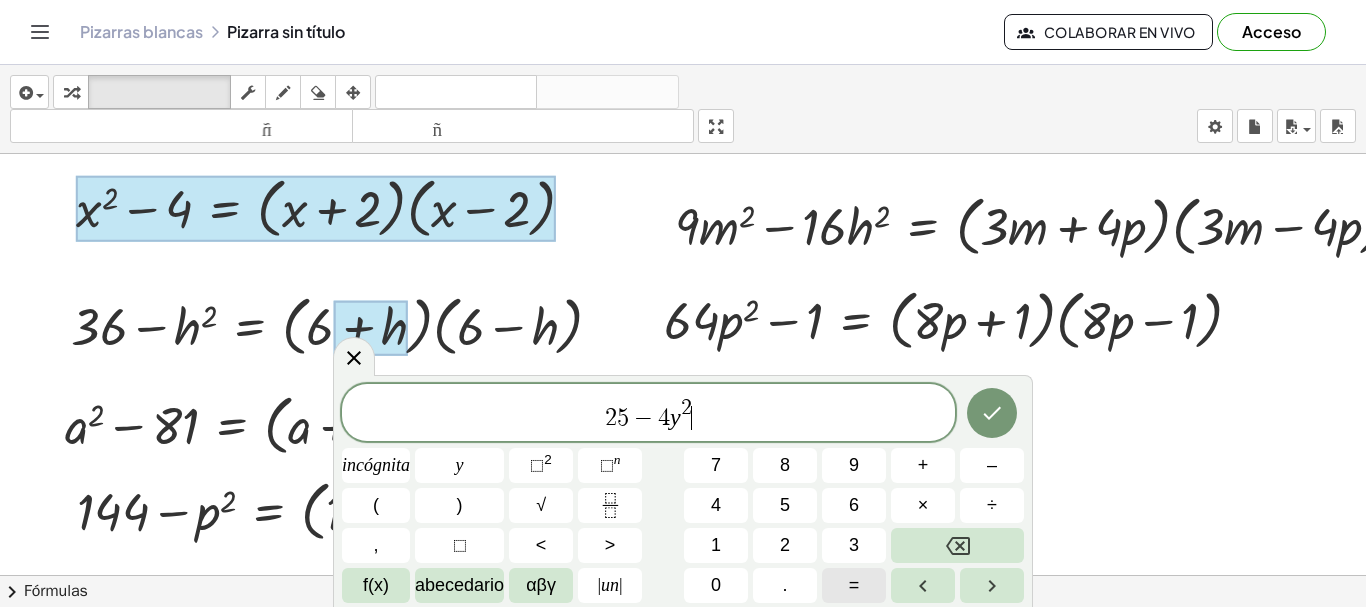 click on "=" at bounding box center (854, 585) 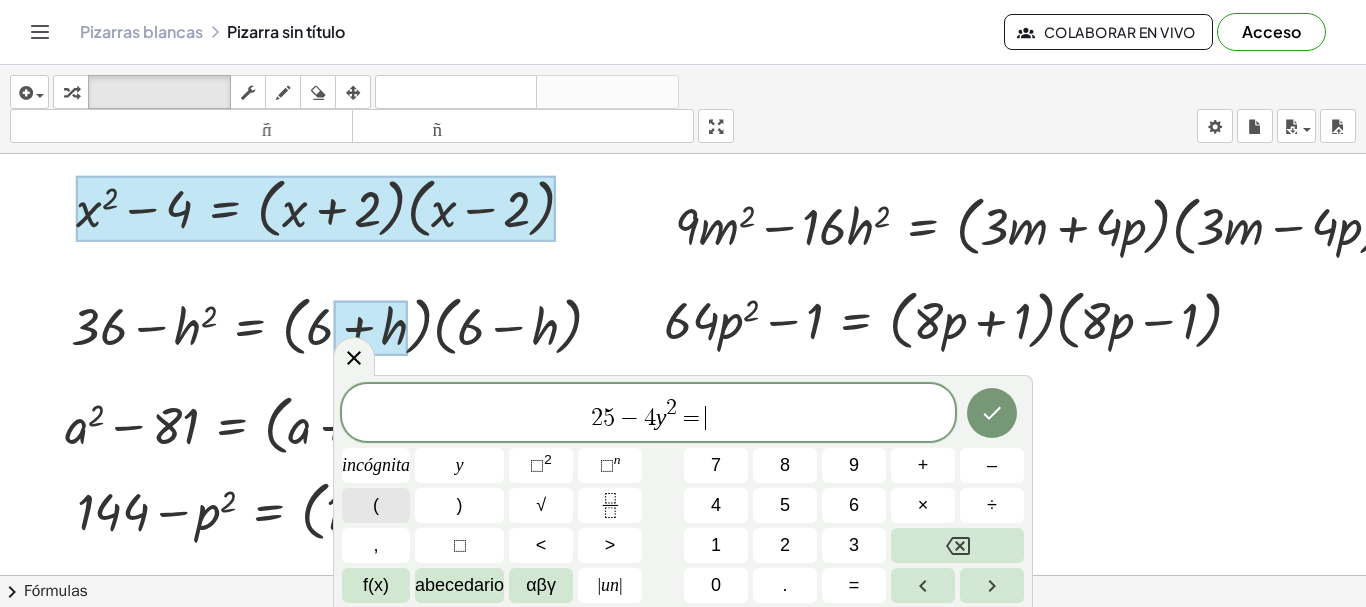 click on "(" at bounding box center (376, 505) 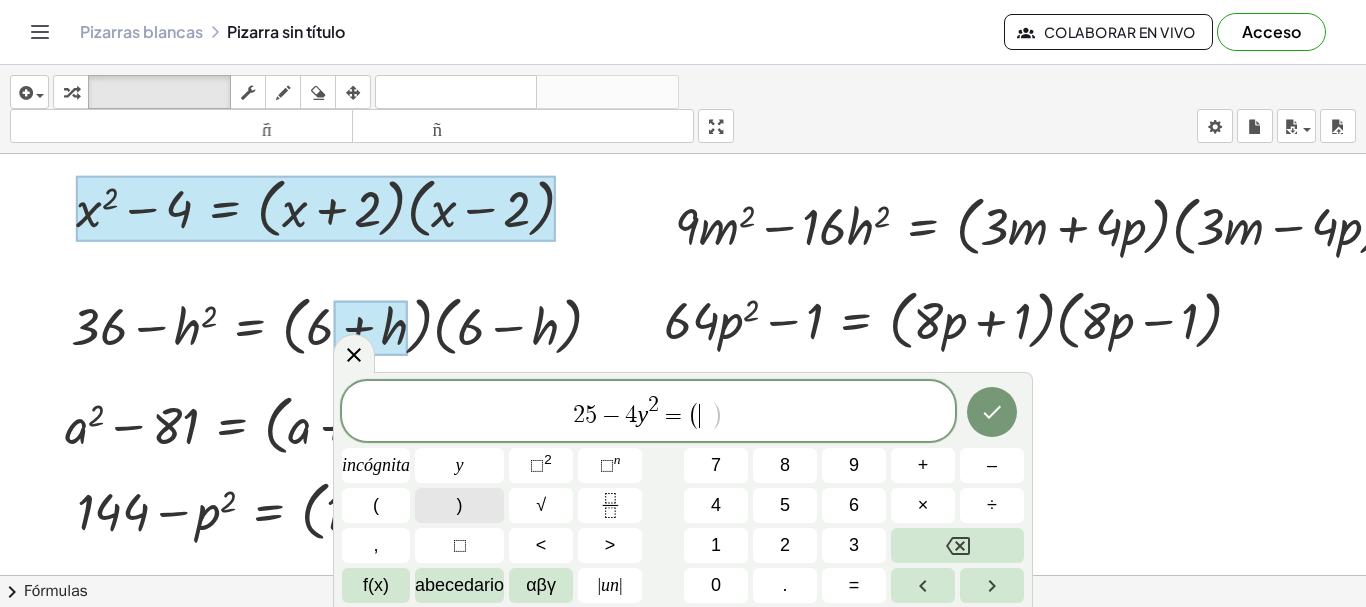 click on ")" at bounding box center [460, 505] 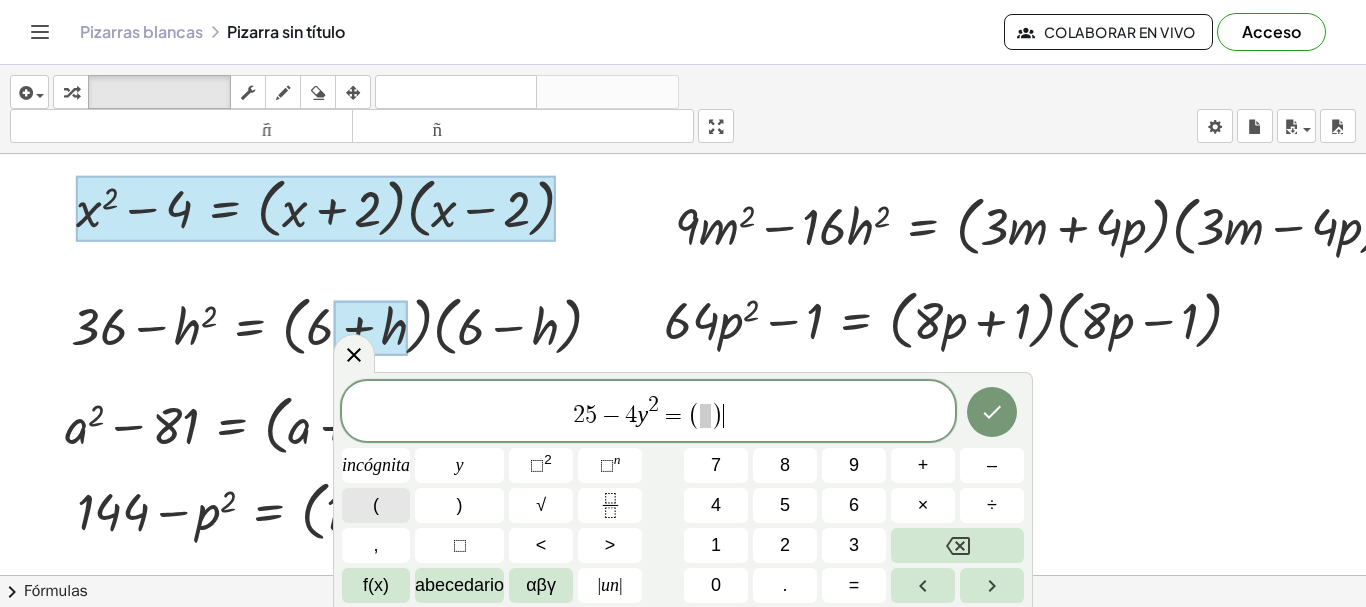 click on "(" at bounding box center (376, 505) 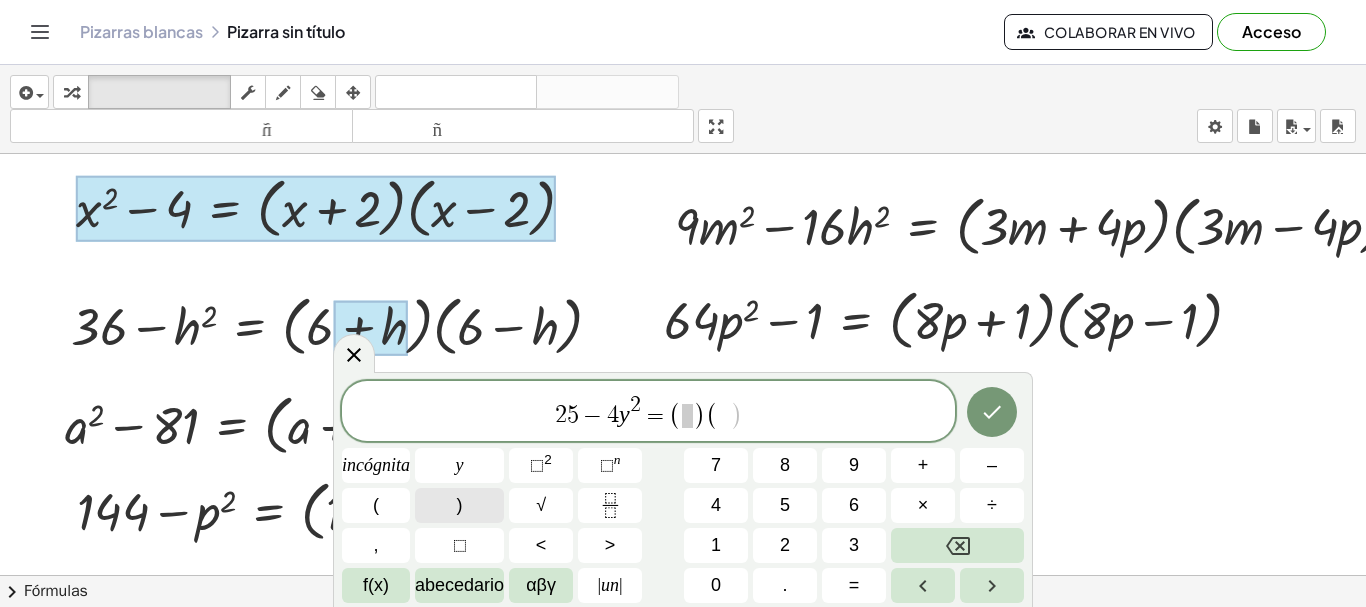 click on ")" at bounding box center (459, 505) 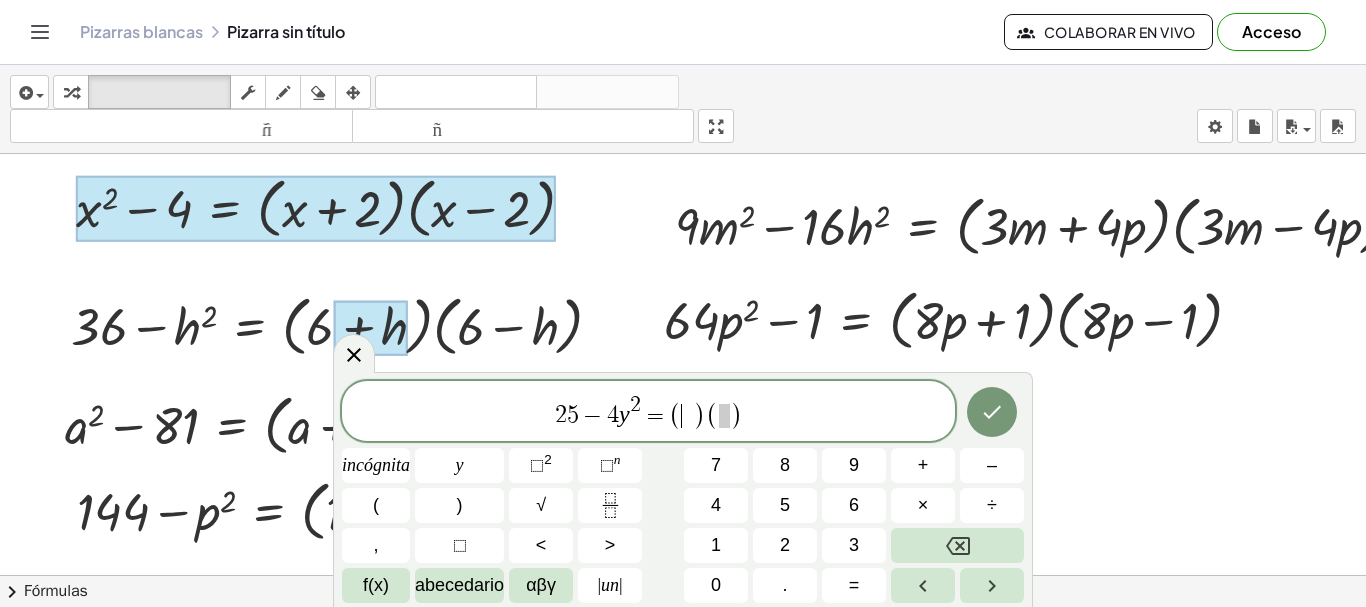 click on "​" at bounding box center (687, 416) 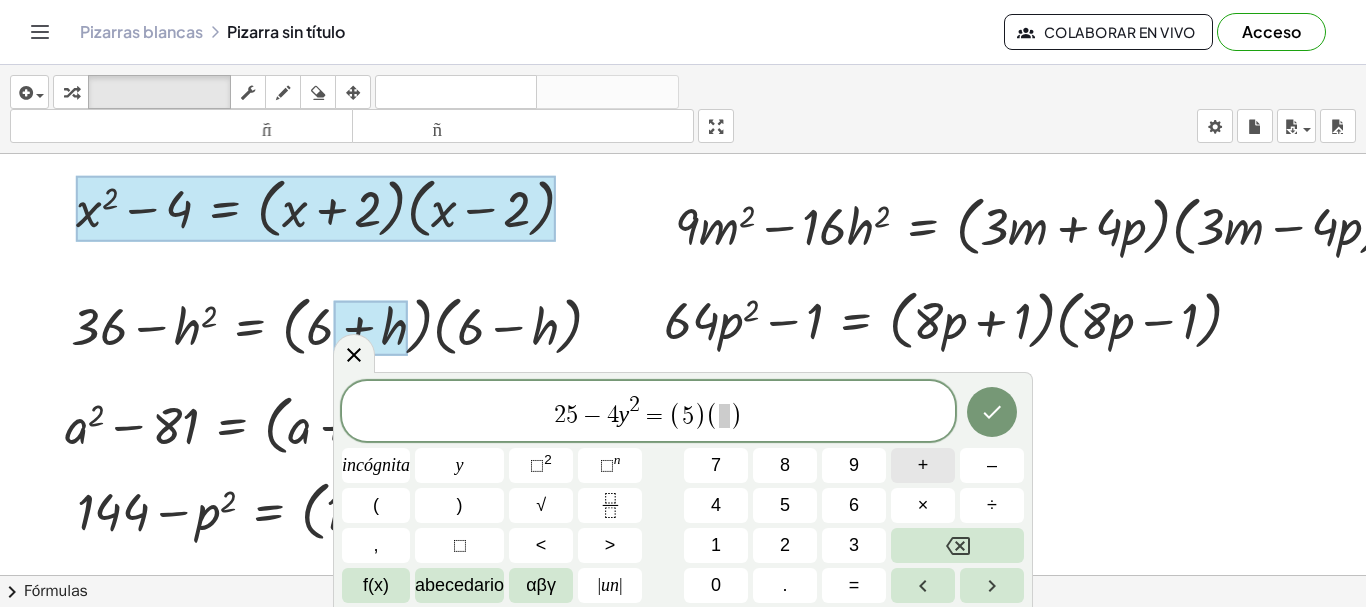click on "+" at bounding box center (923, 465) 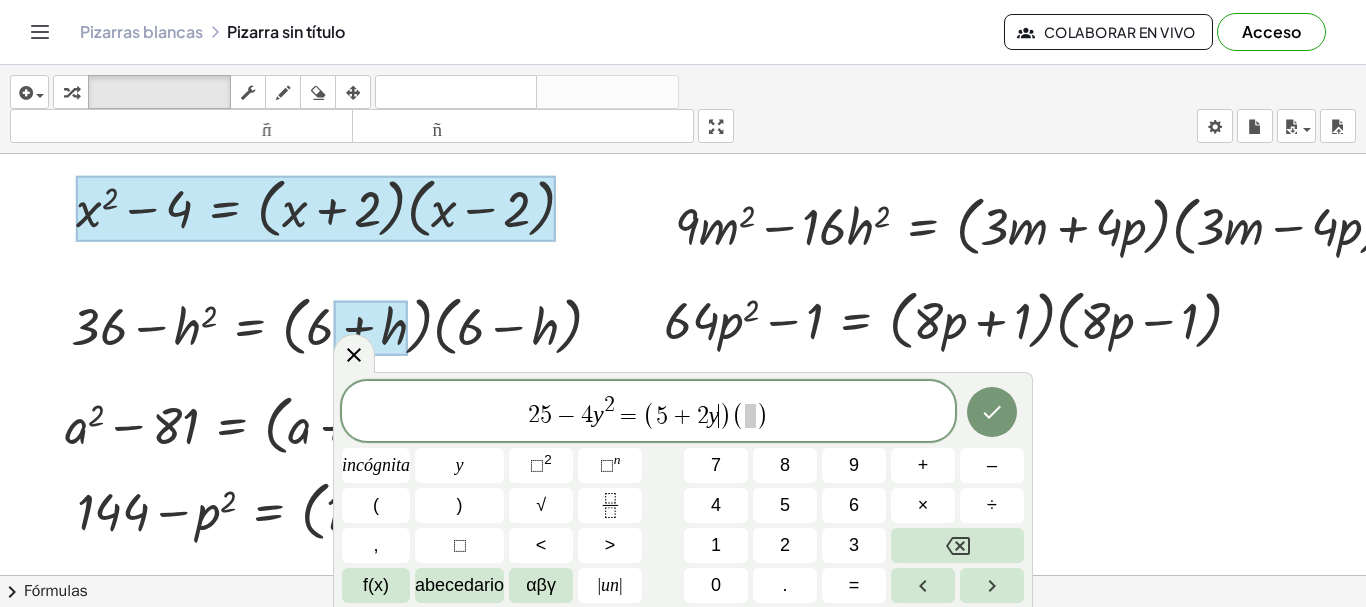 click on "( )" at bounding box center (750, 415) 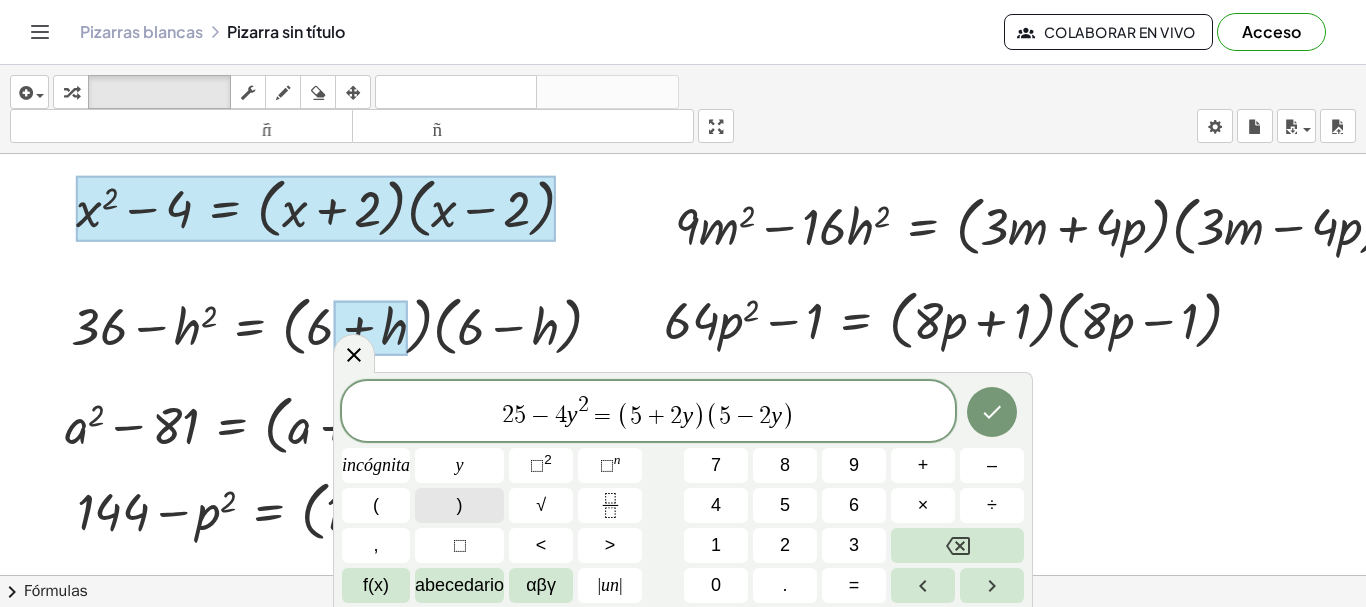 click on ")" at bounding box center [459, 505] 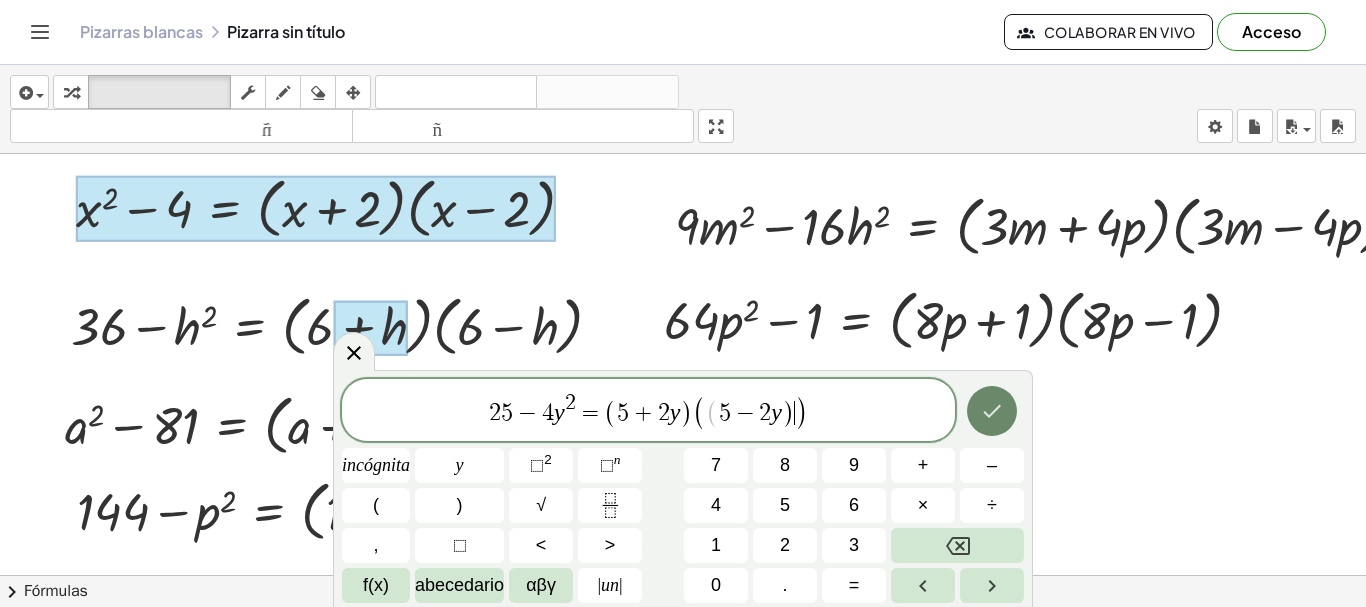 click 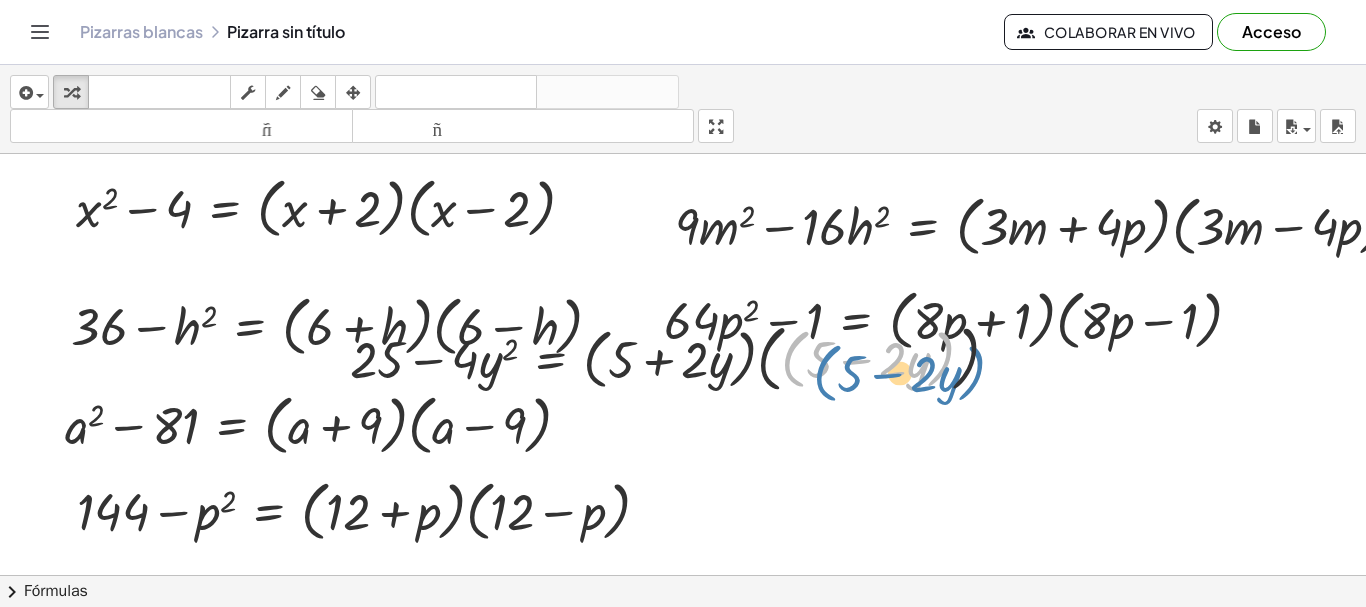 drag, startPoint x: 790, startPoint y: 362, endPoint x: 780, endPoint y: 378, distance: 18.867962 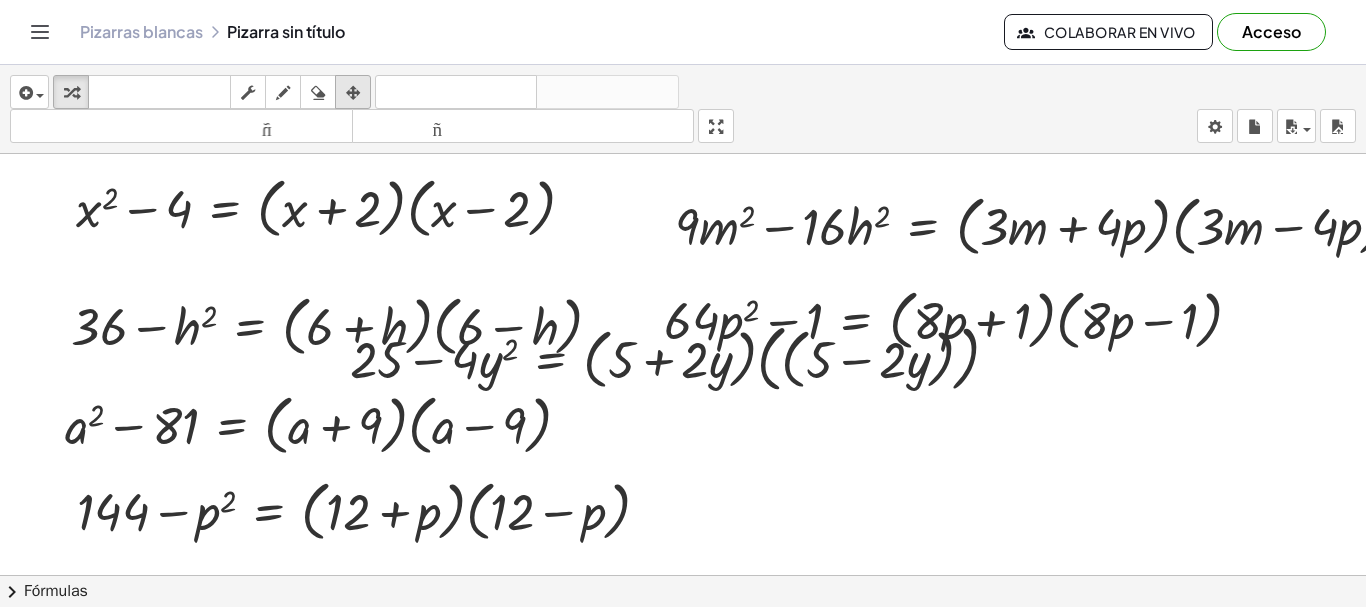 click at bounding box center (353, 93) 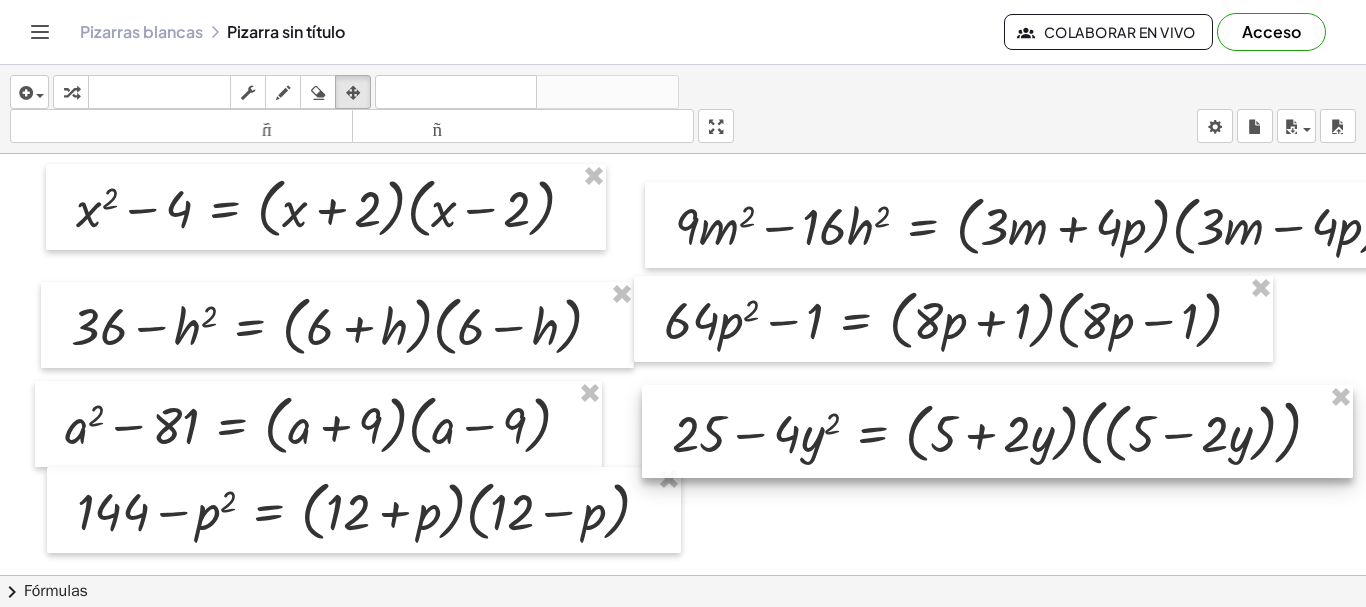 drag, startPoint x: 631, startPoint y: 364, endPoint x: 953, endPoint y: 438, distance: 330.3937 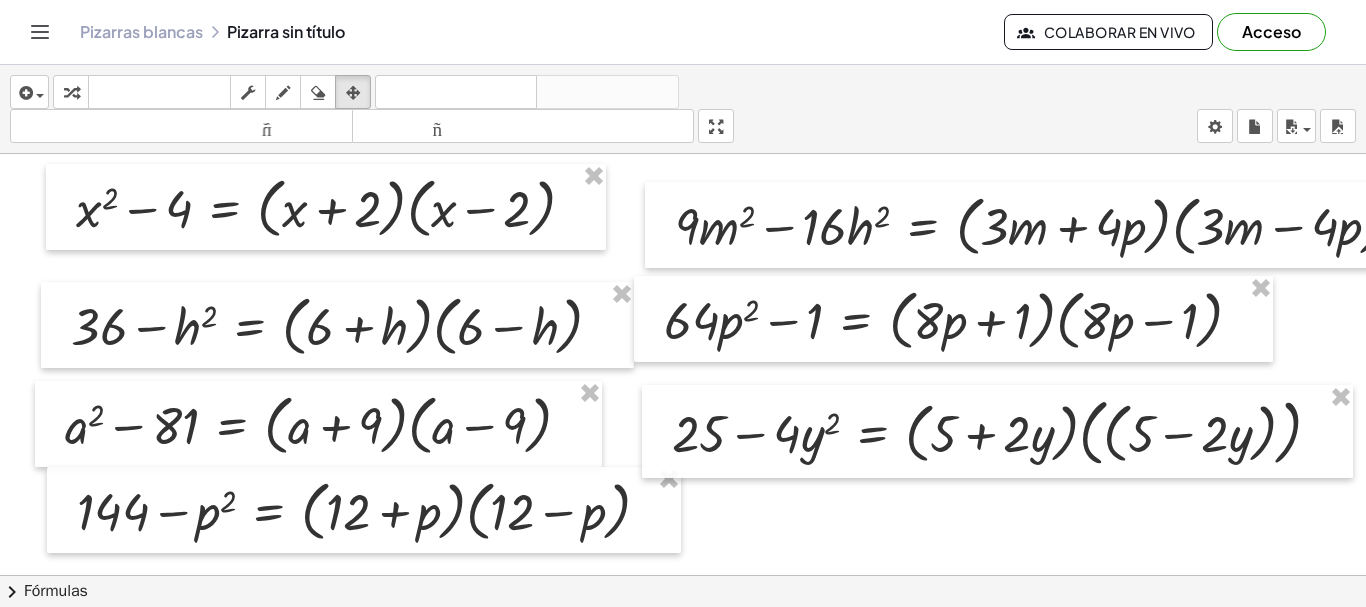 click at bounding box center (721, 654) 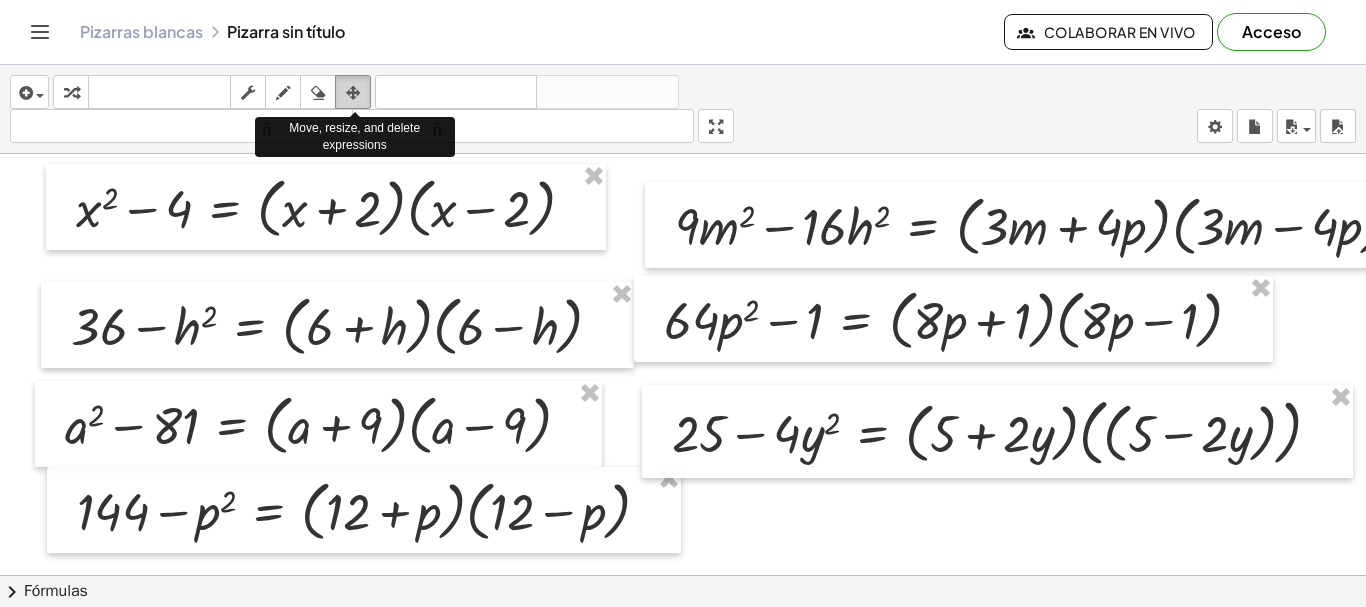 click at bounding box center (353, 93) 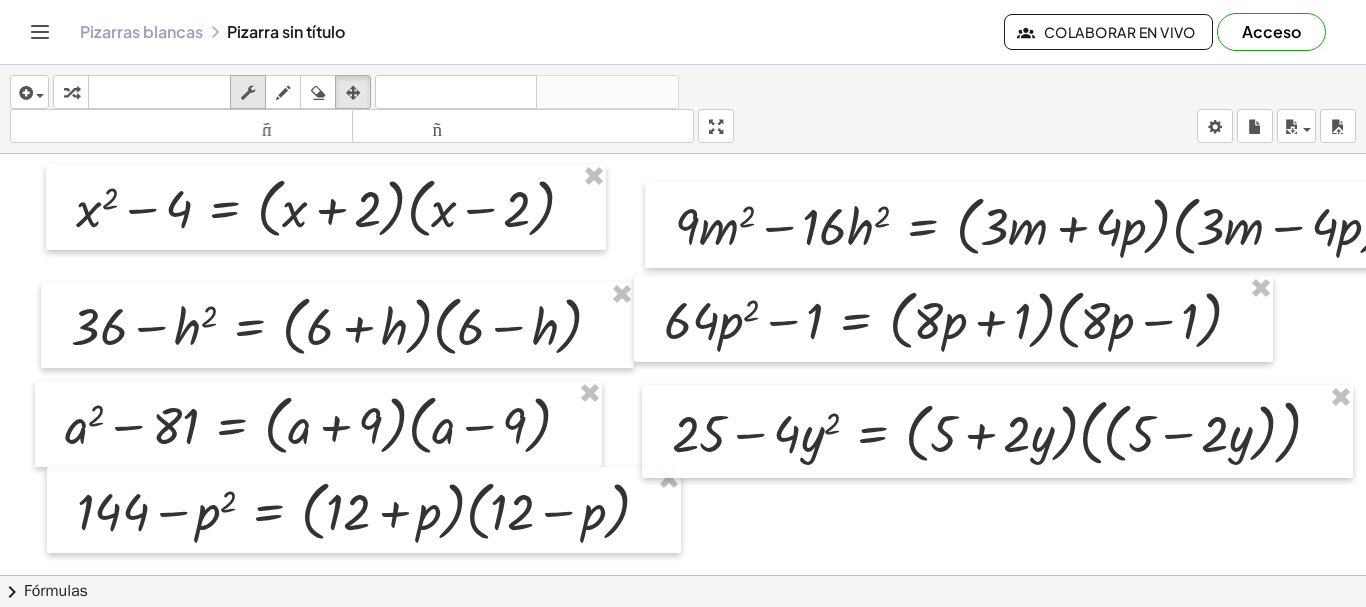 click at bounding box center [248, 93] 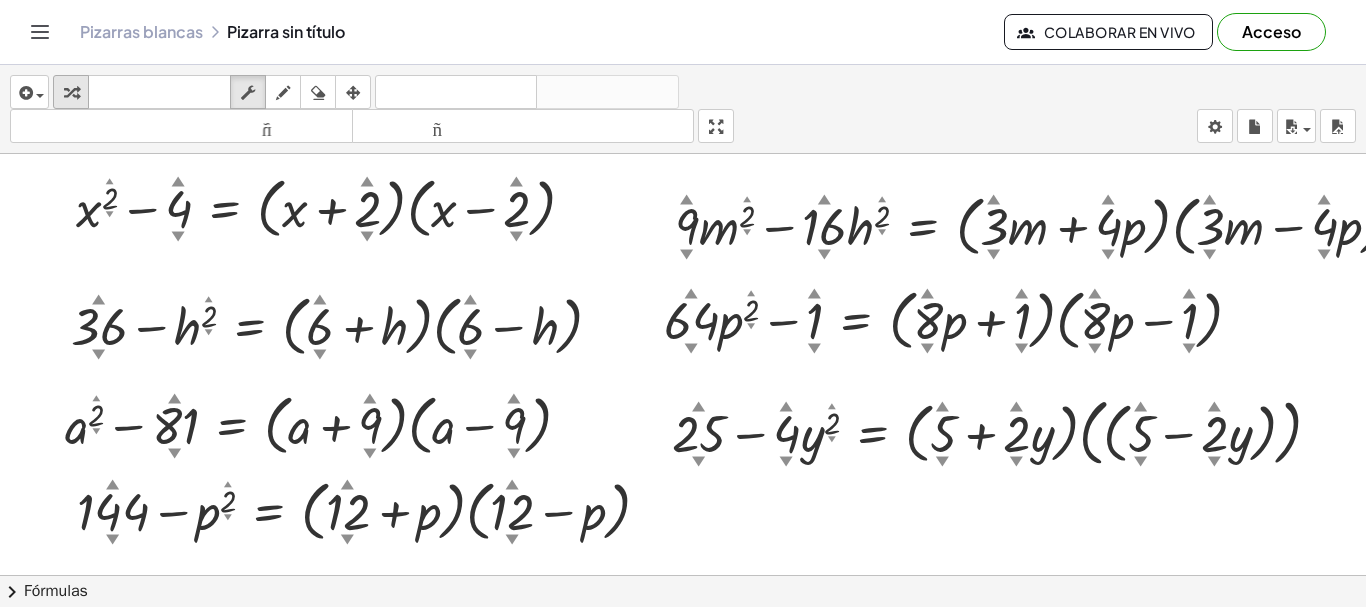 click at bounding box center (71, 93) 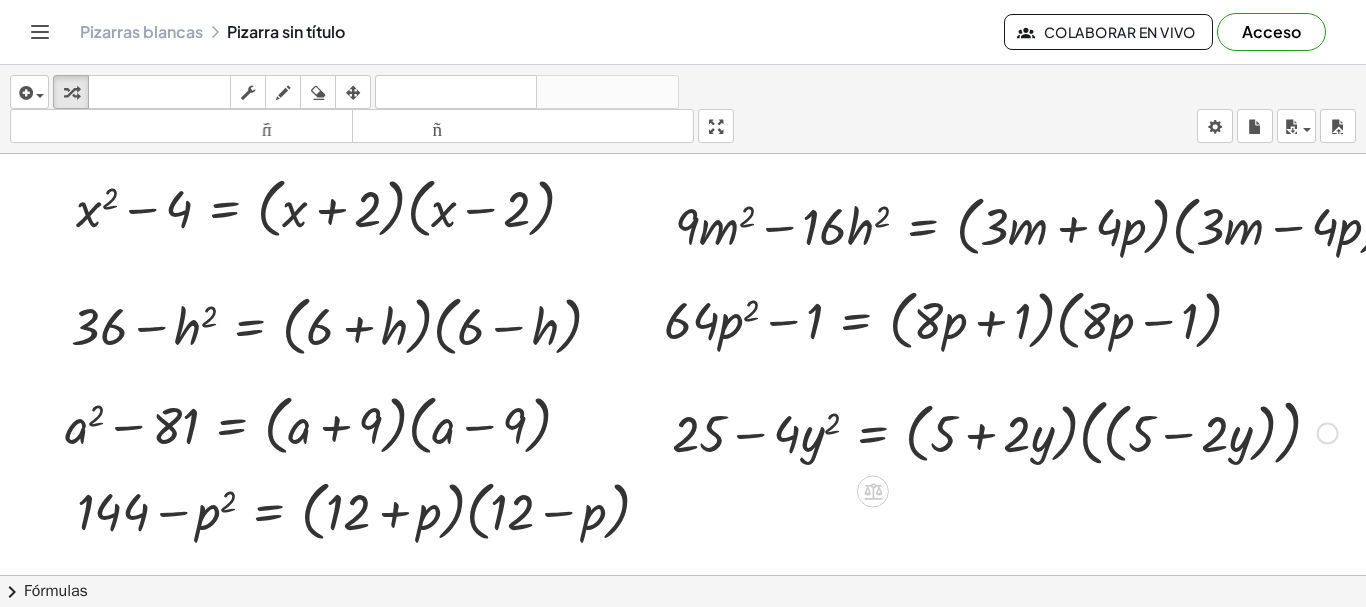 click at bounding box center (1328, 434) 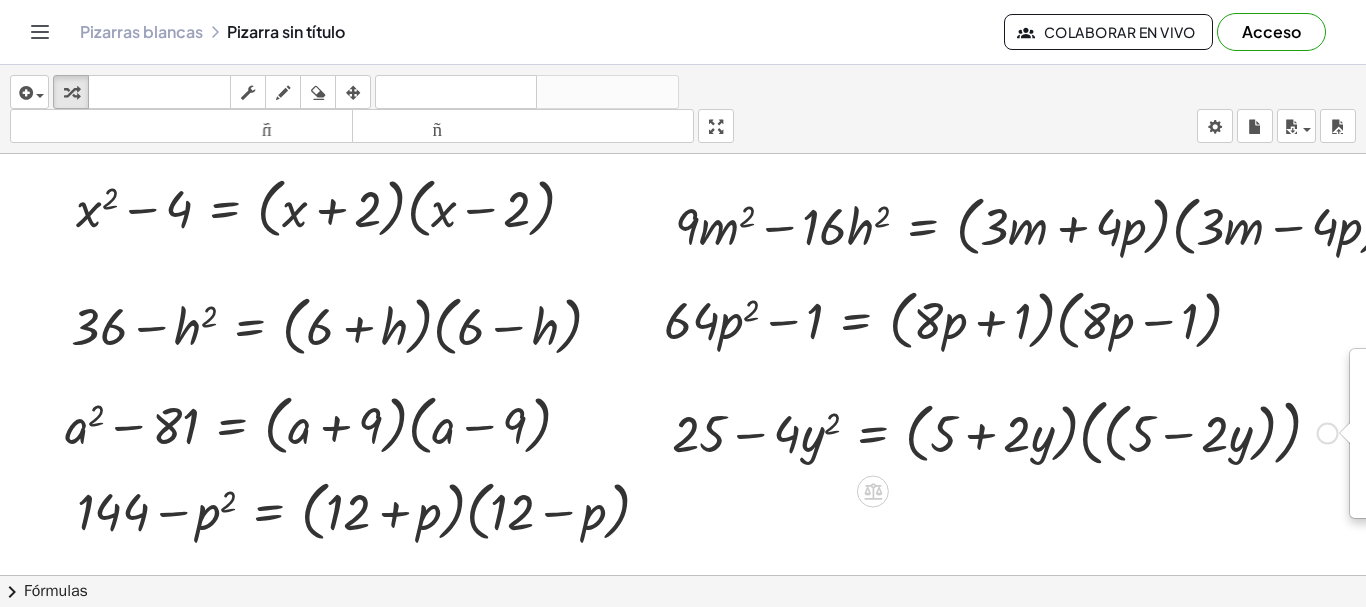 click on "Arreglar un error Línea de transformación Copiar línea como LaTeX Derivación de copia como LaTeX Ampliar nuevas líneas: Activado" at bounding box center [1328, 434] 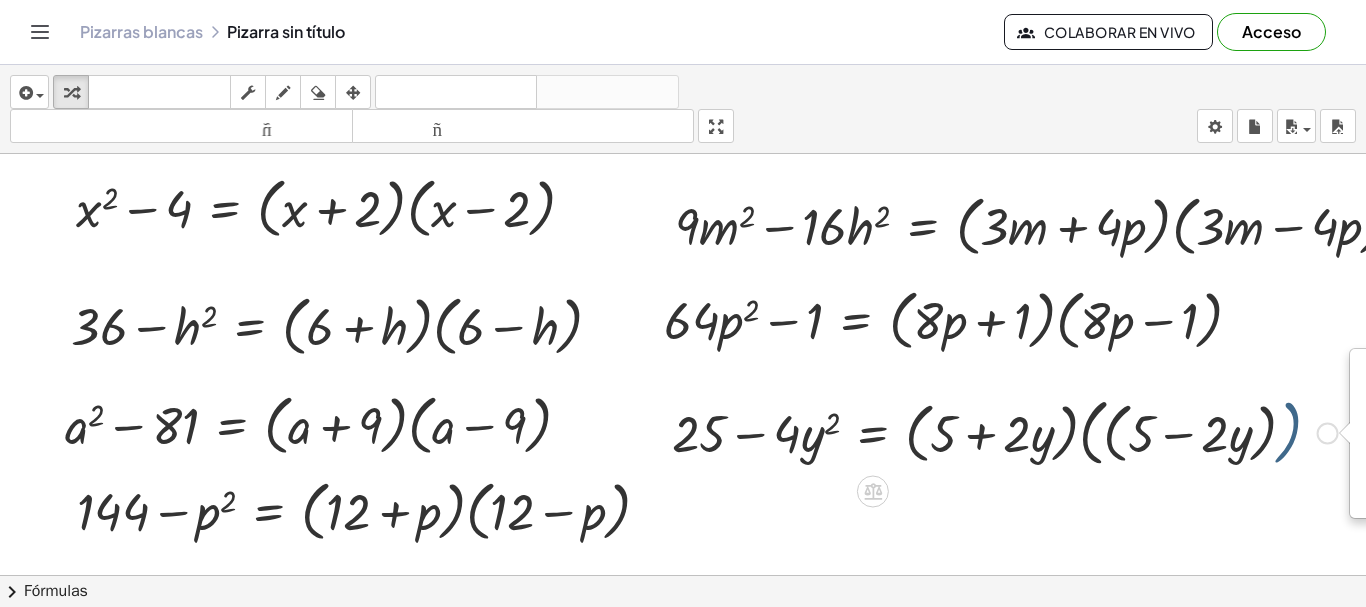 click at bounding box center (1005, 431) 